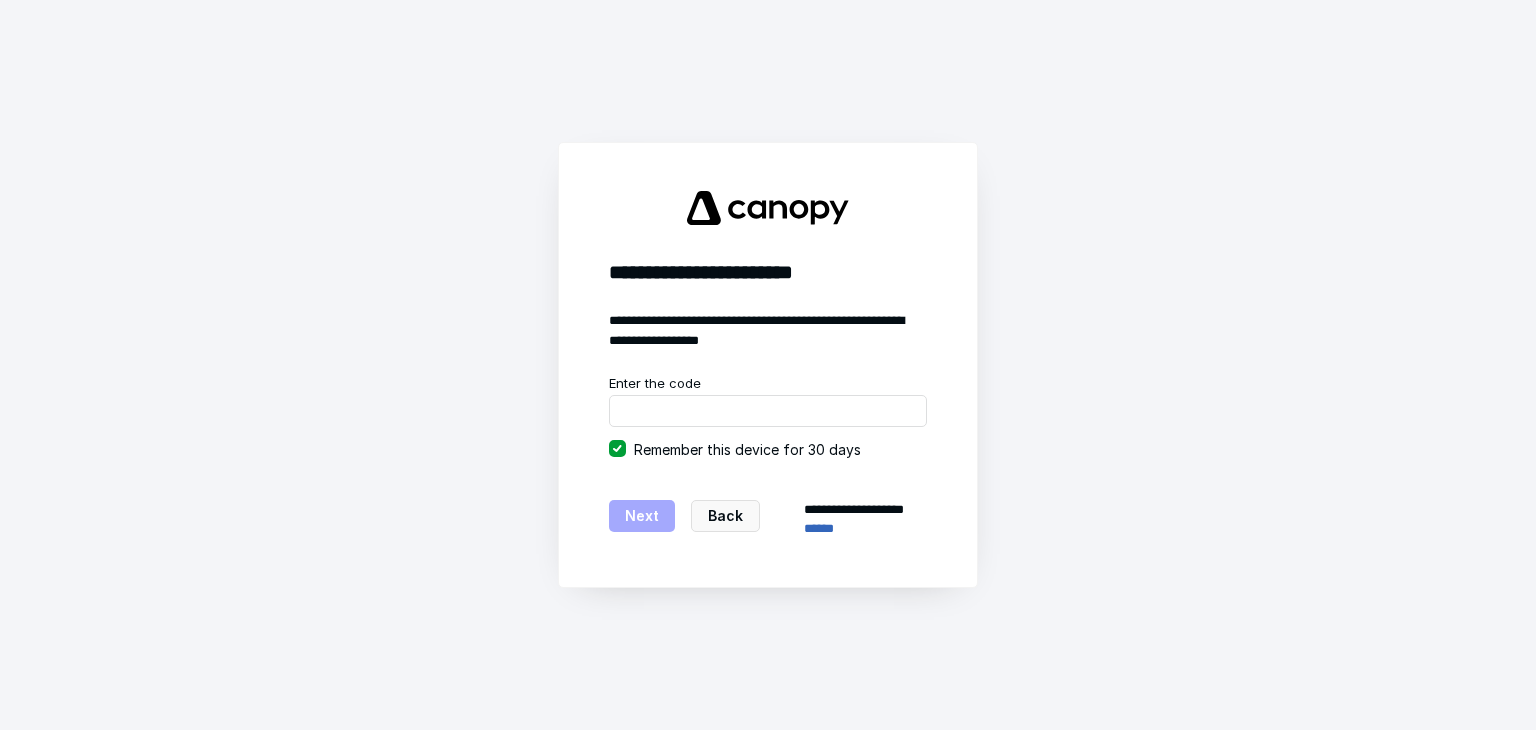 scroll, scrollTop: 0, scrollLeft: 0, axis: both 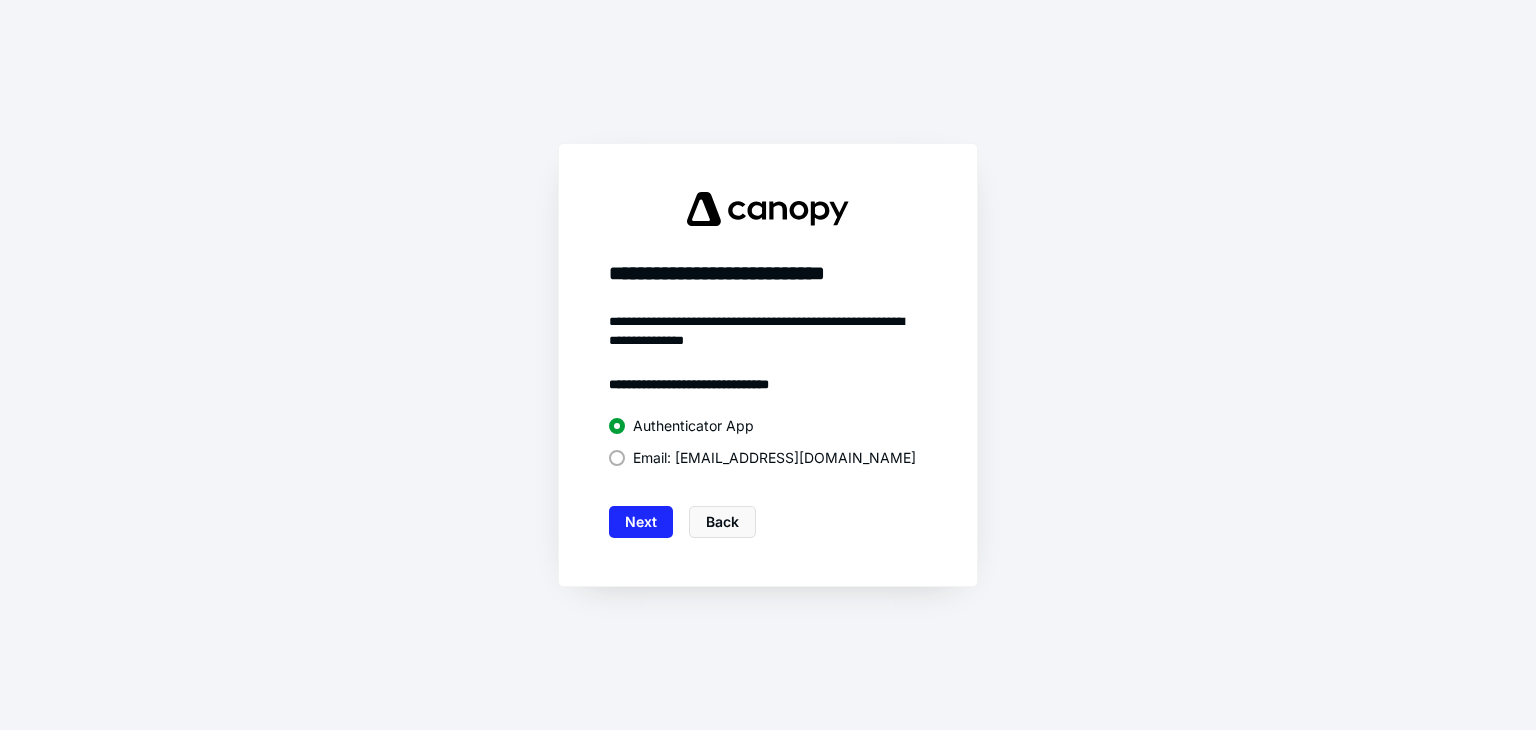 click on "Email: s*******r@goldfinecpa.com" at bounding box center (774, 458) 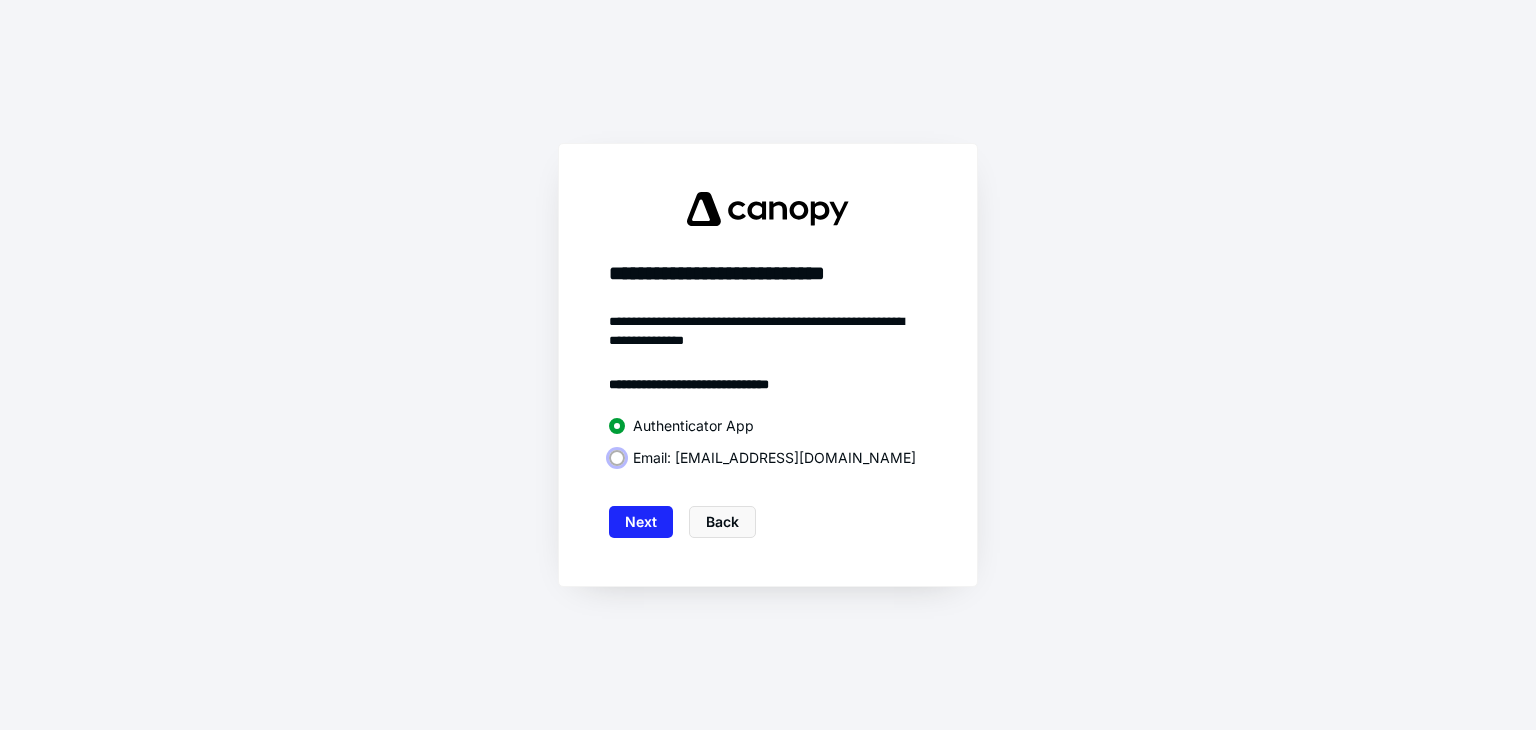 click on "Email: s*******r@goldfinecpa.com" at bounding box center [620, -999990] 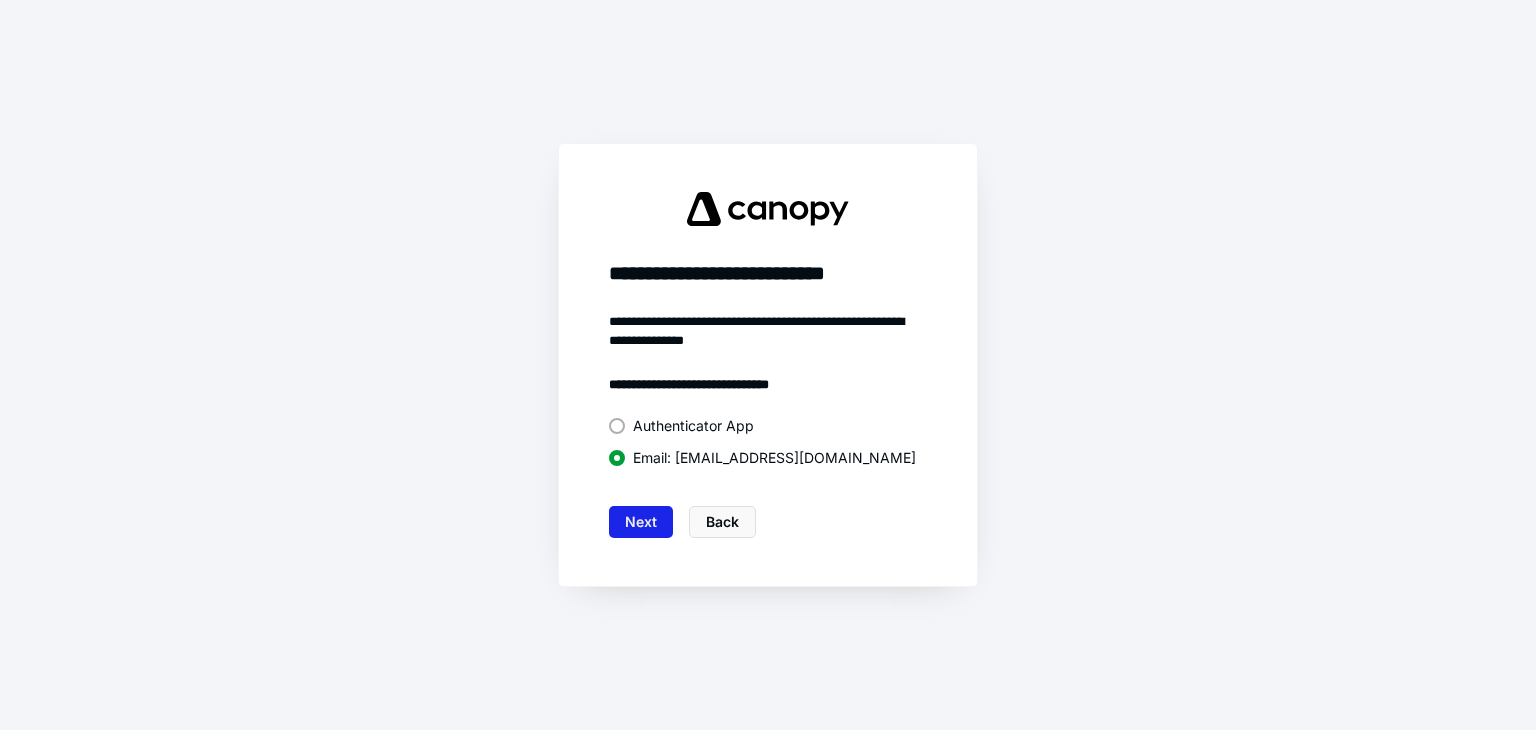 click on "Next" at bounding box center [641, 522] 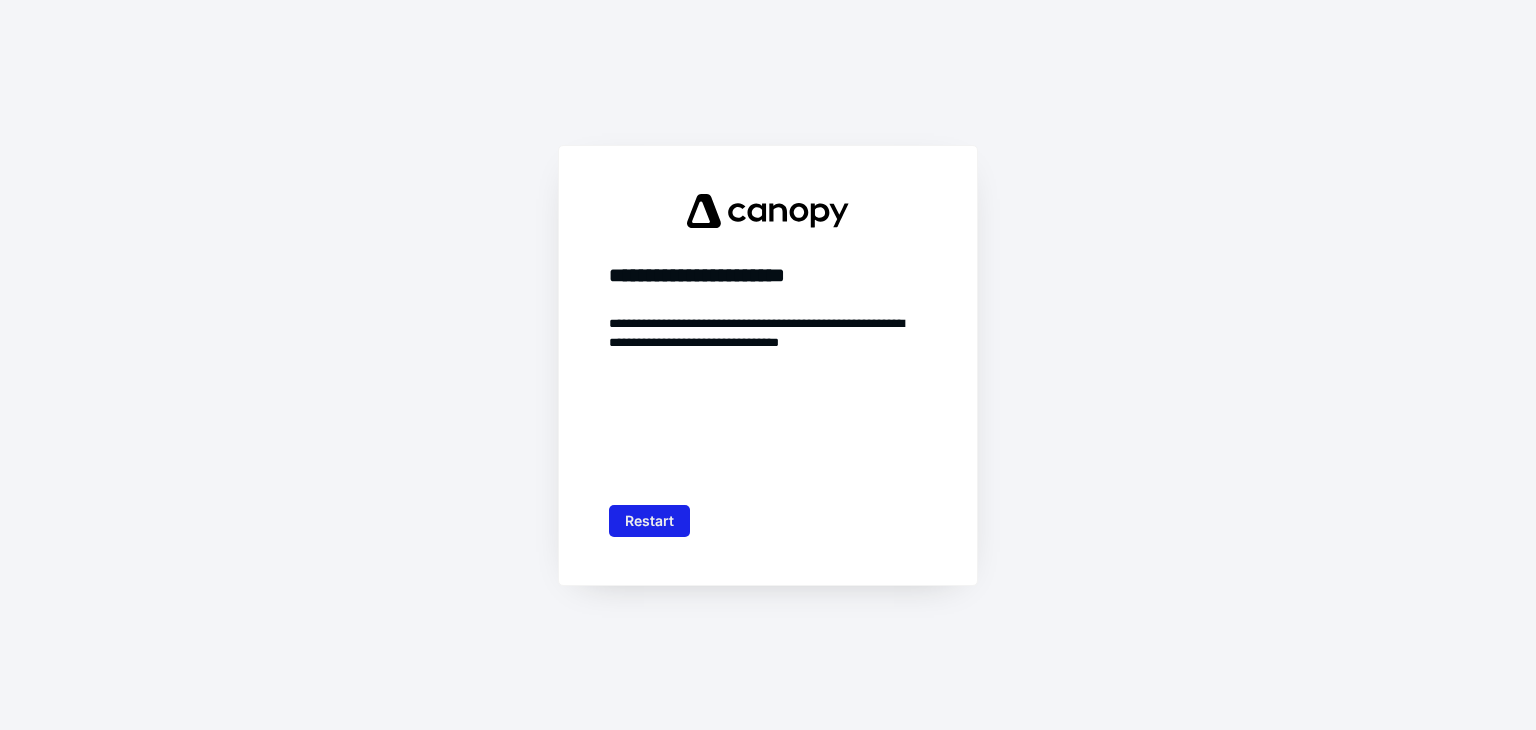 click on "Restart" at bounding box center [649, 521] 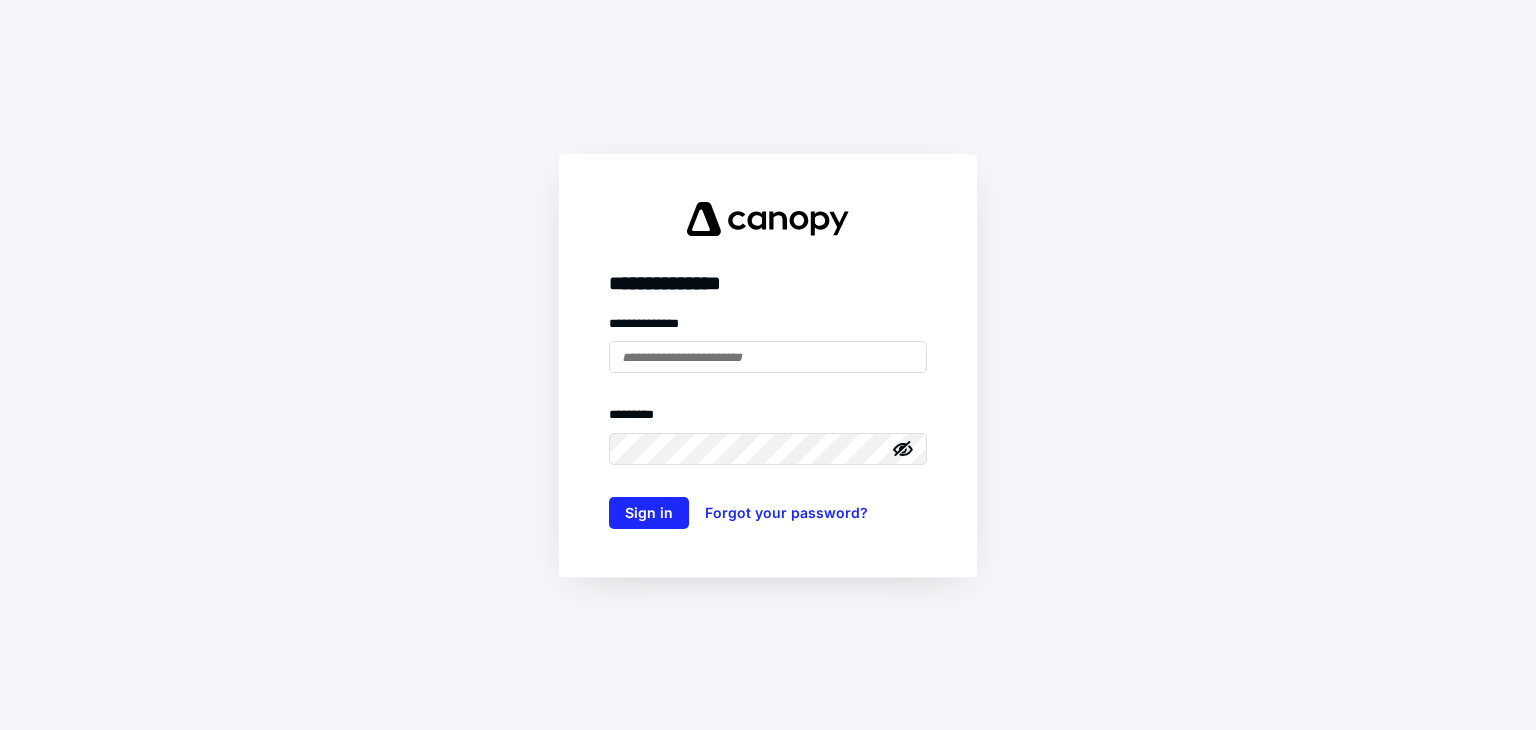 type on "**********" 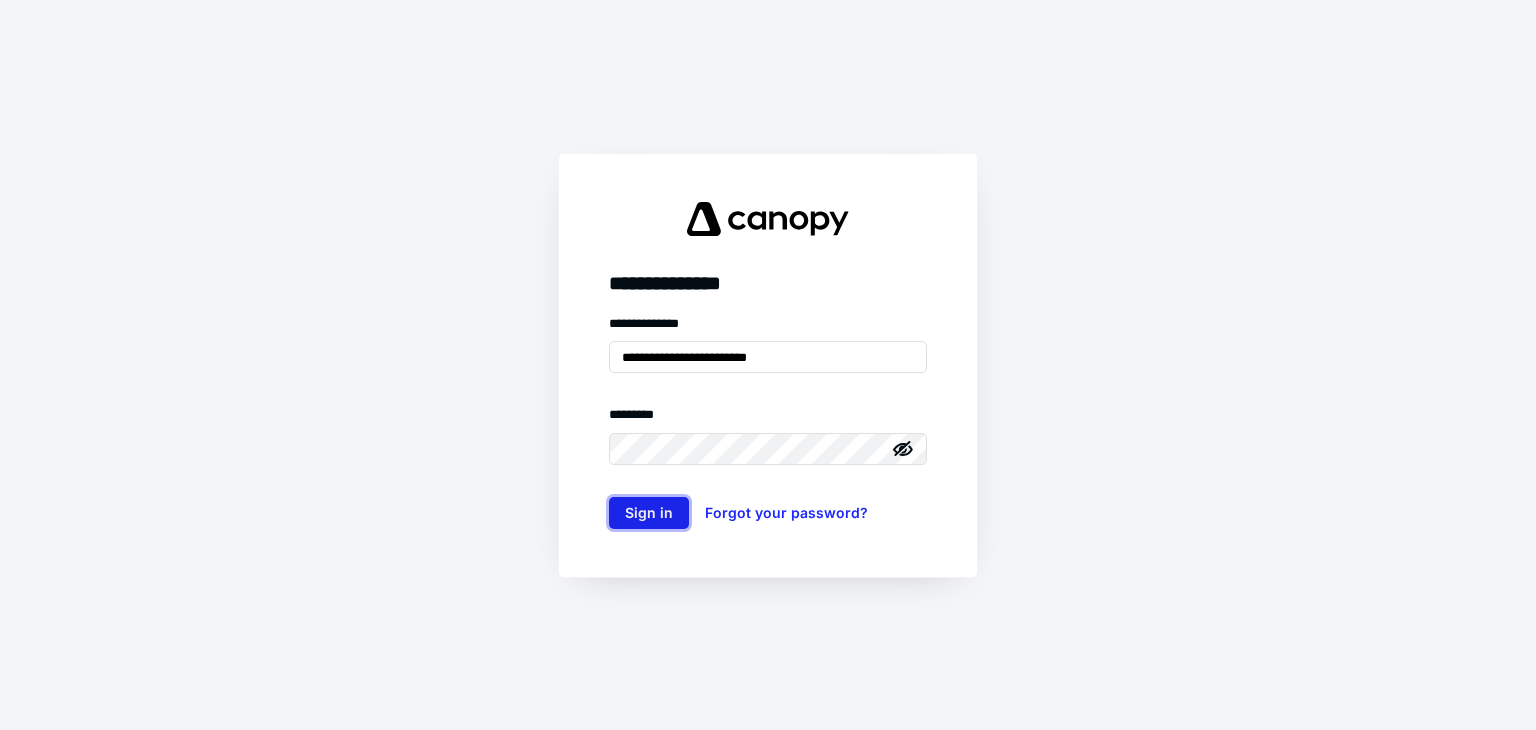 click on "Sign in" at bounding box center (649, 513) 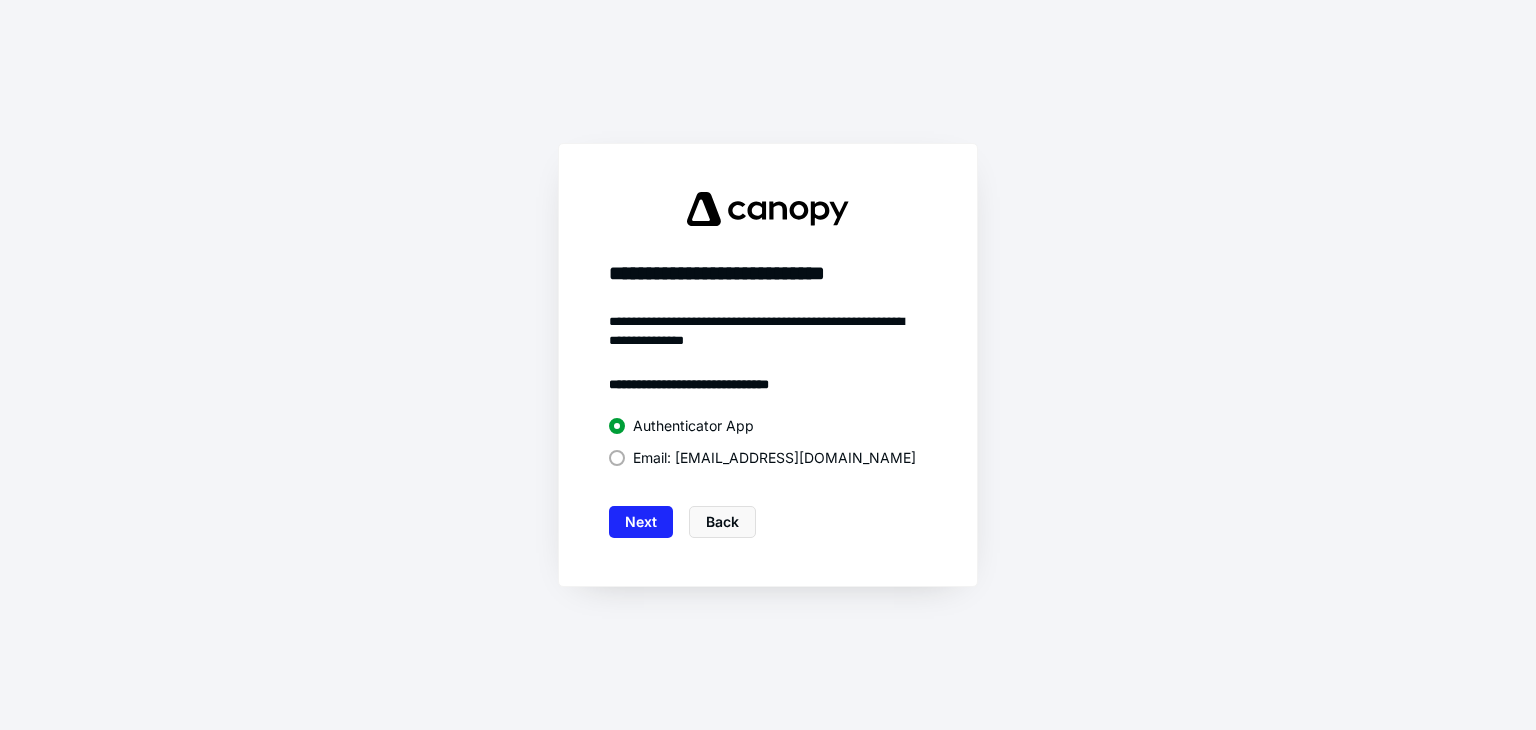click on "Email: s*******r@goldfinecpa.com" at bounding box center [774, 458] 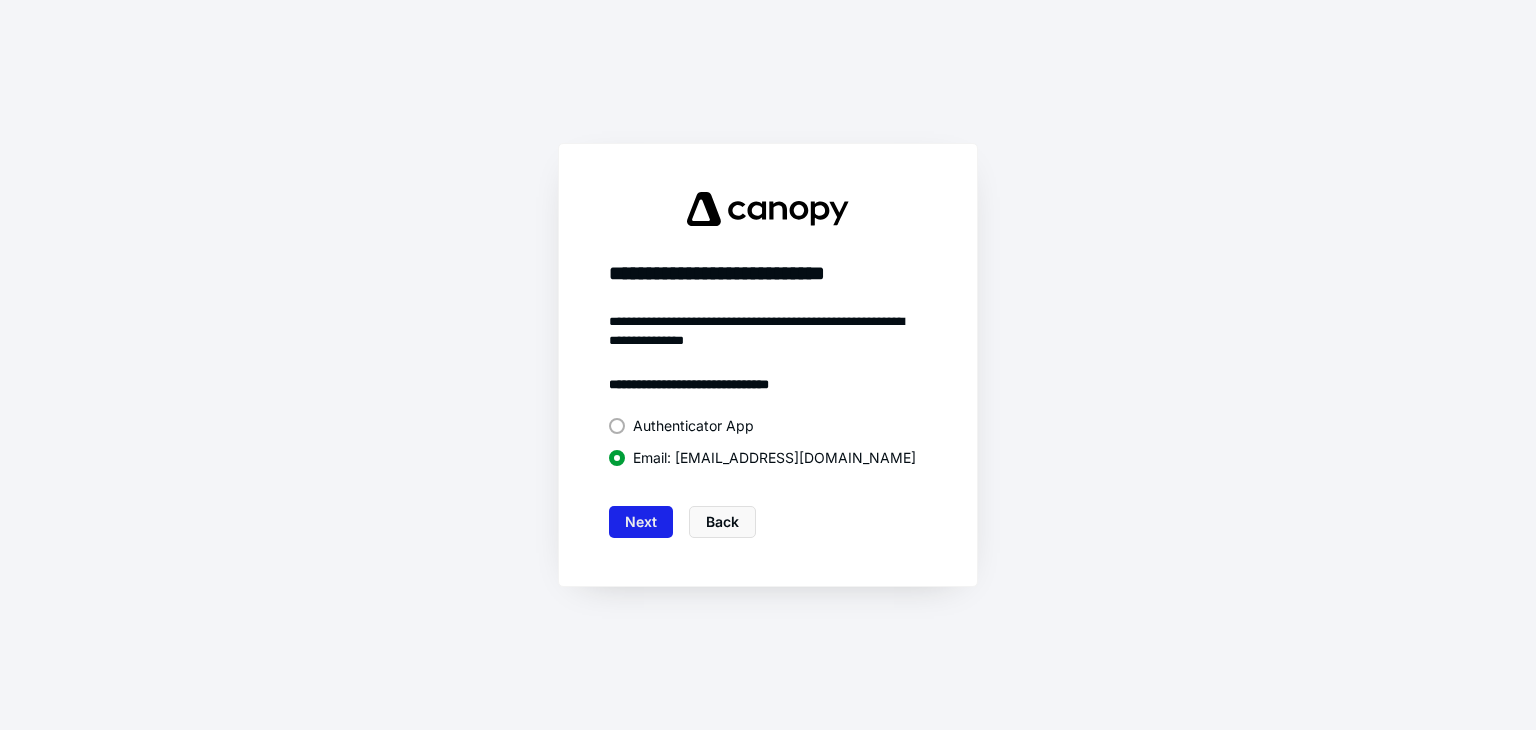 click on "Next" at bounding box center (641, 522) 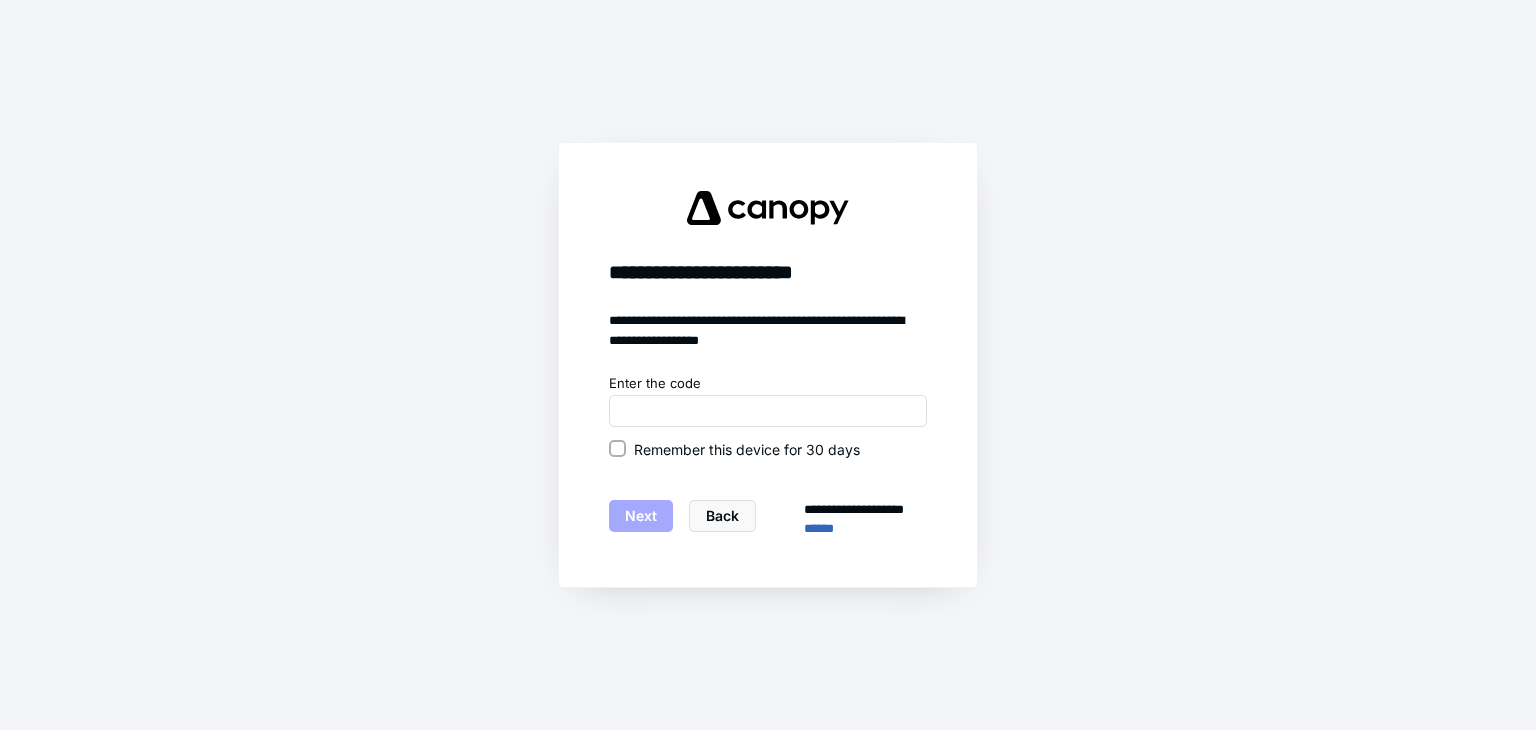 click 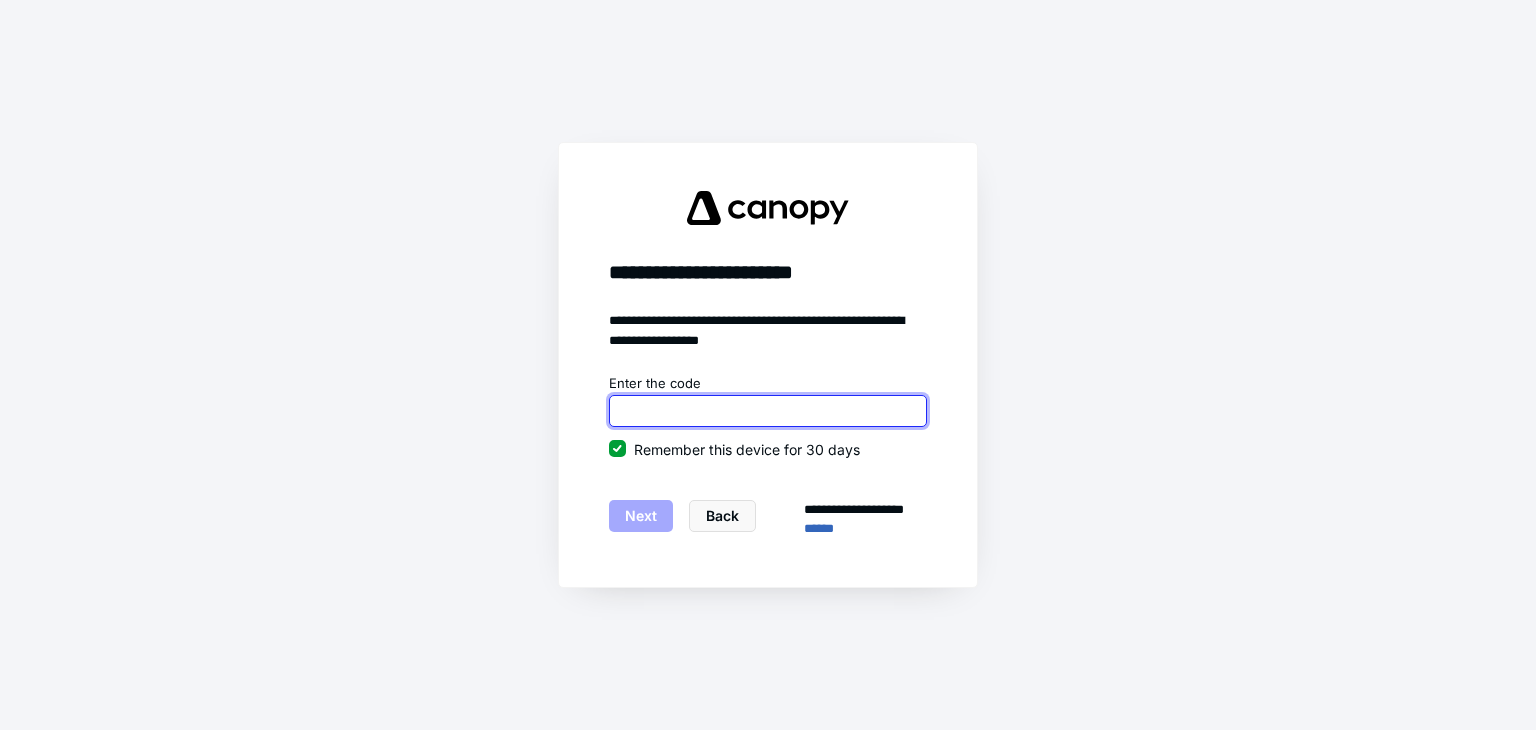 click at bounding box center [768, 411] 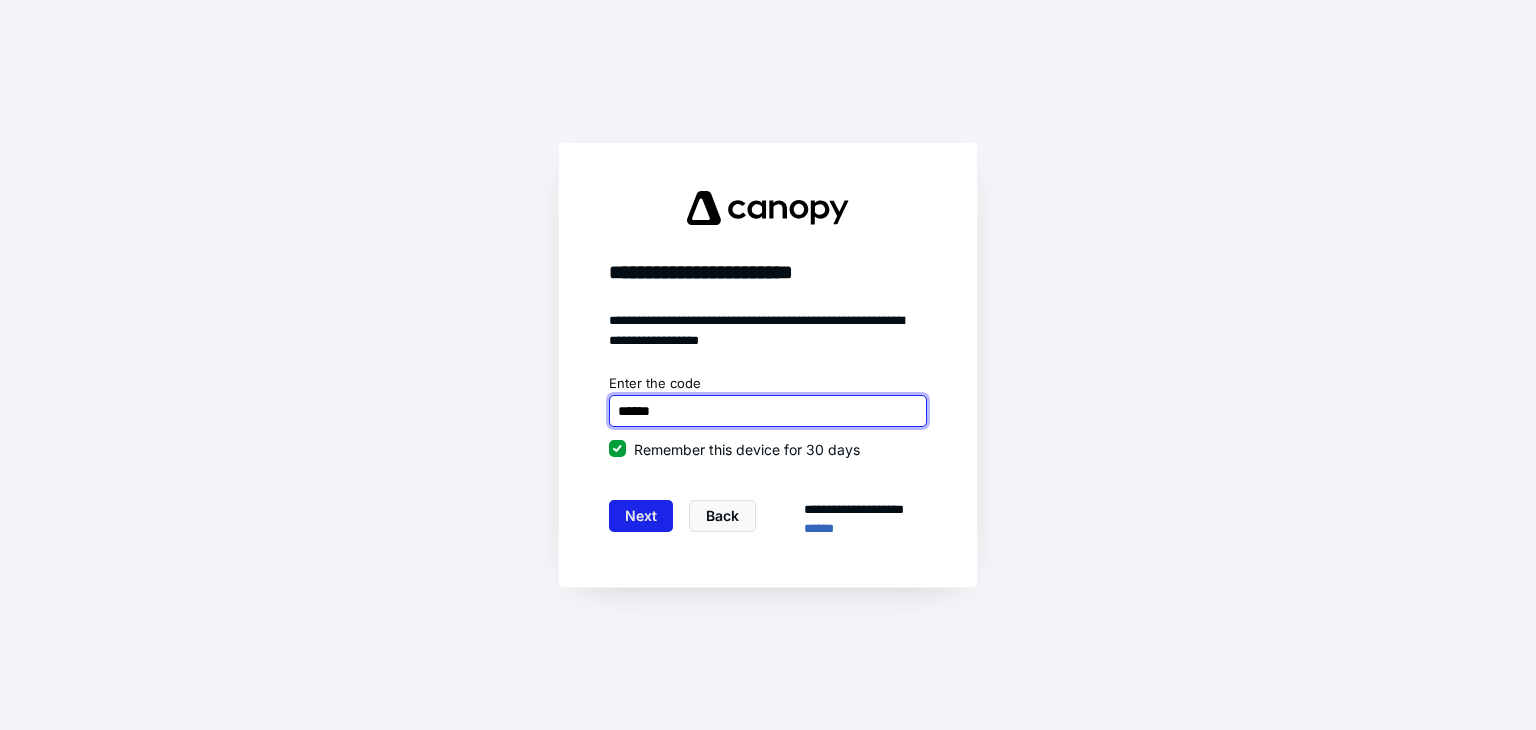 type on "******" 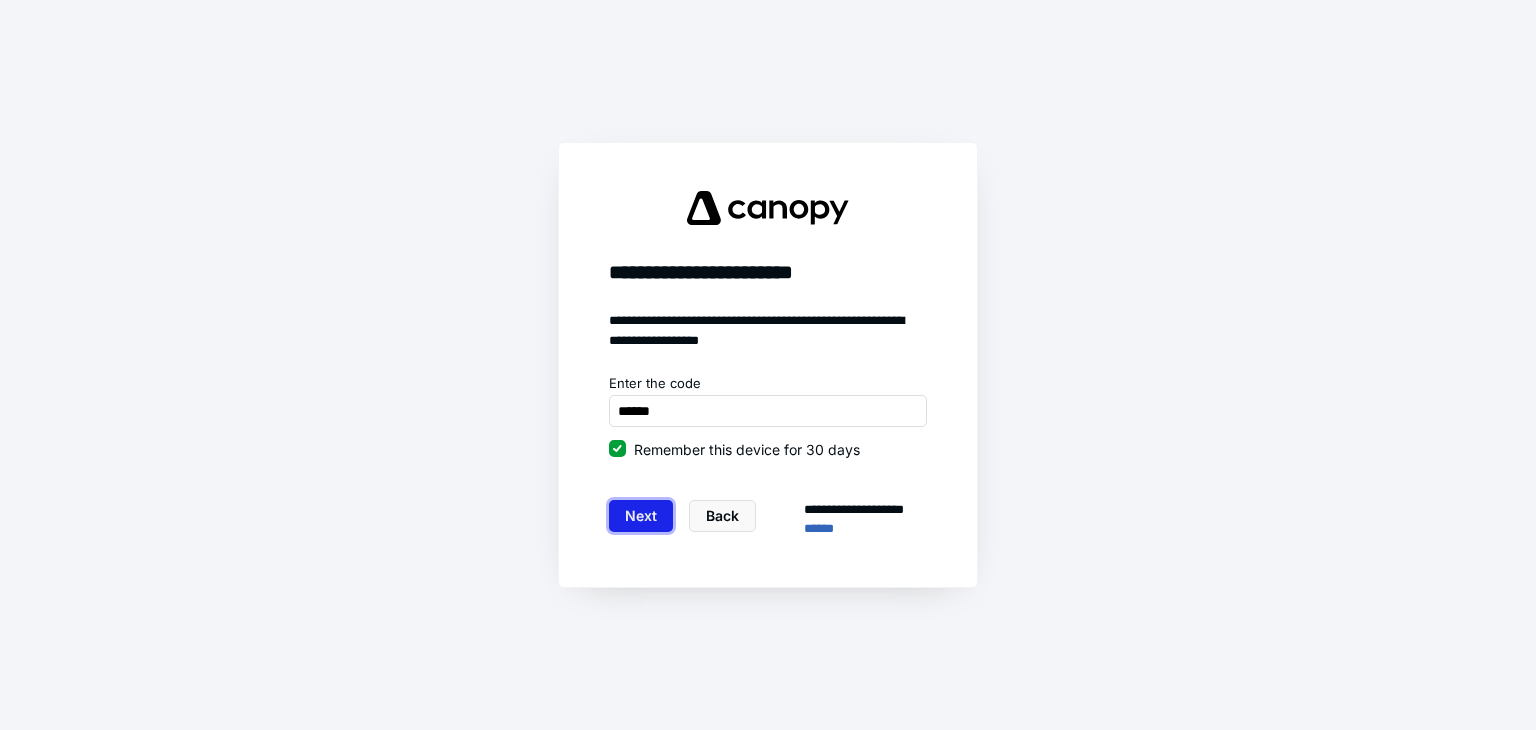 click on "Next" at bounding box center [641, 516] 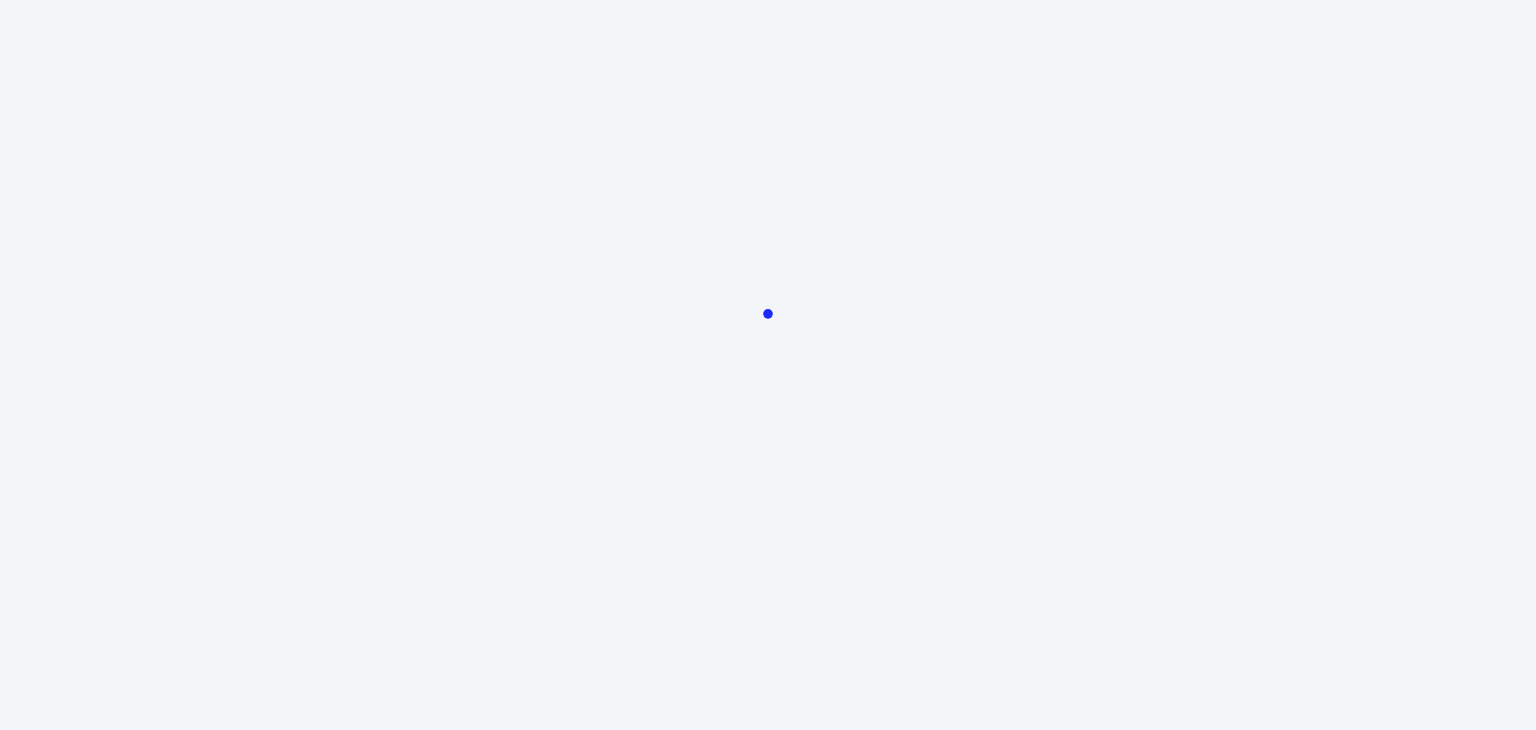 scroll, scrollTop: 0, scrollLeft: 0, axis: both 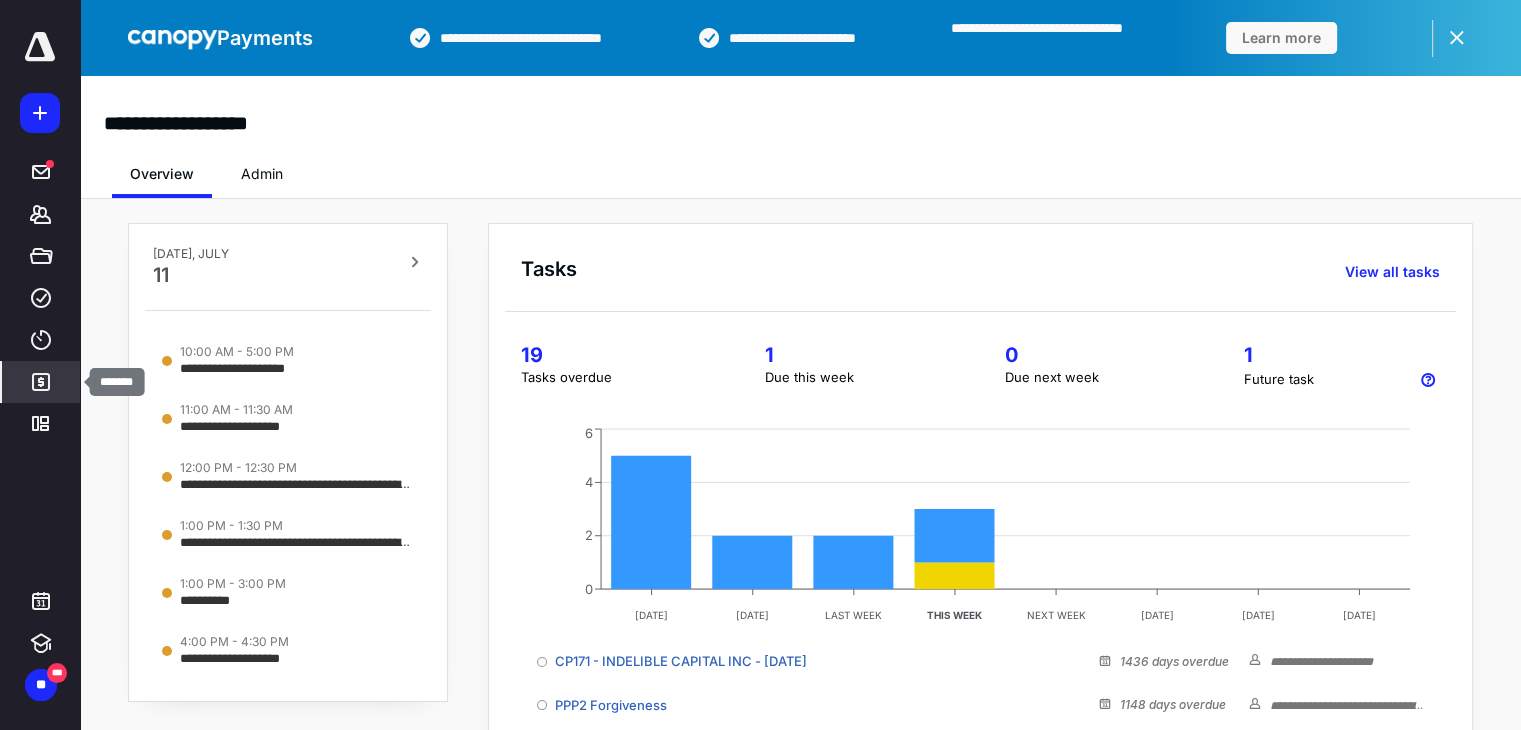 click 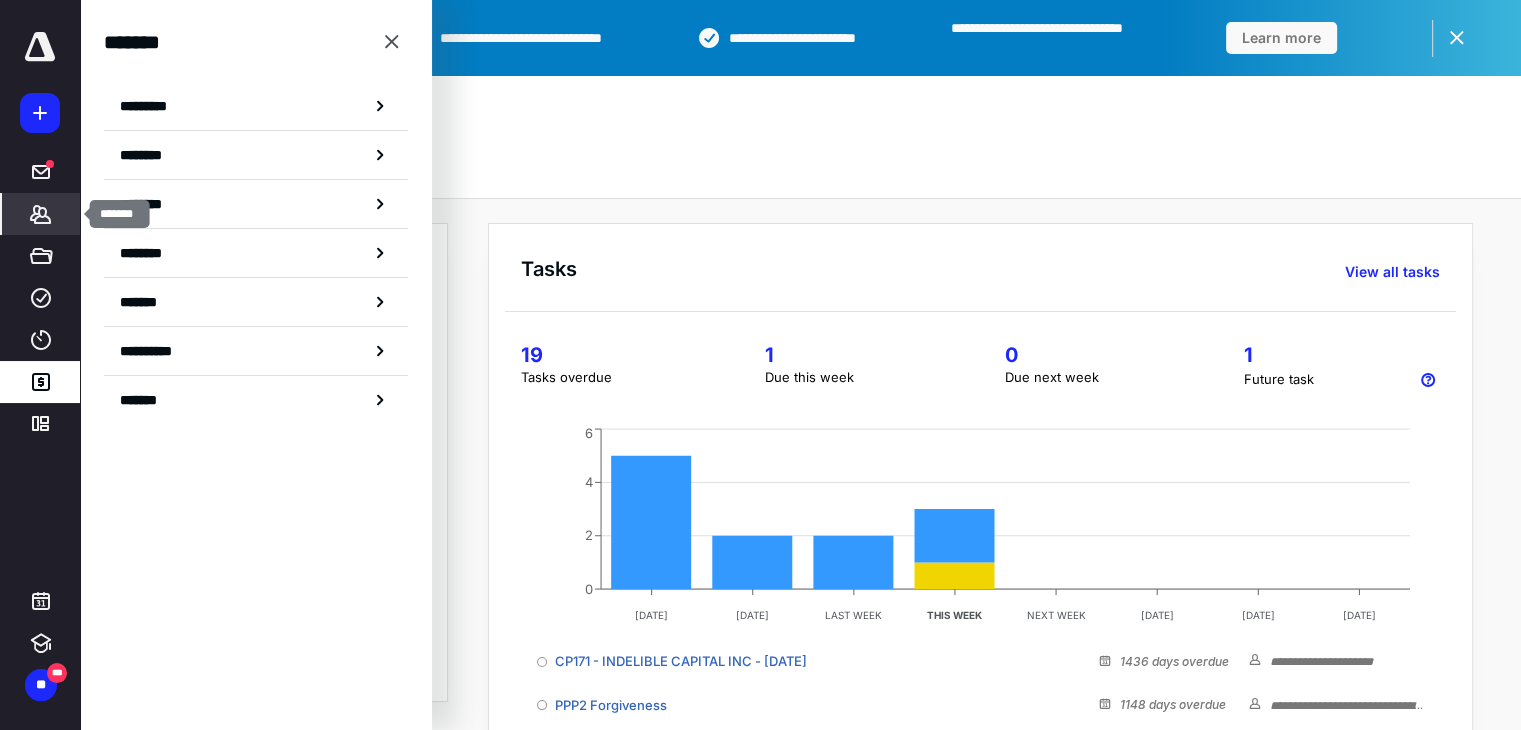 click 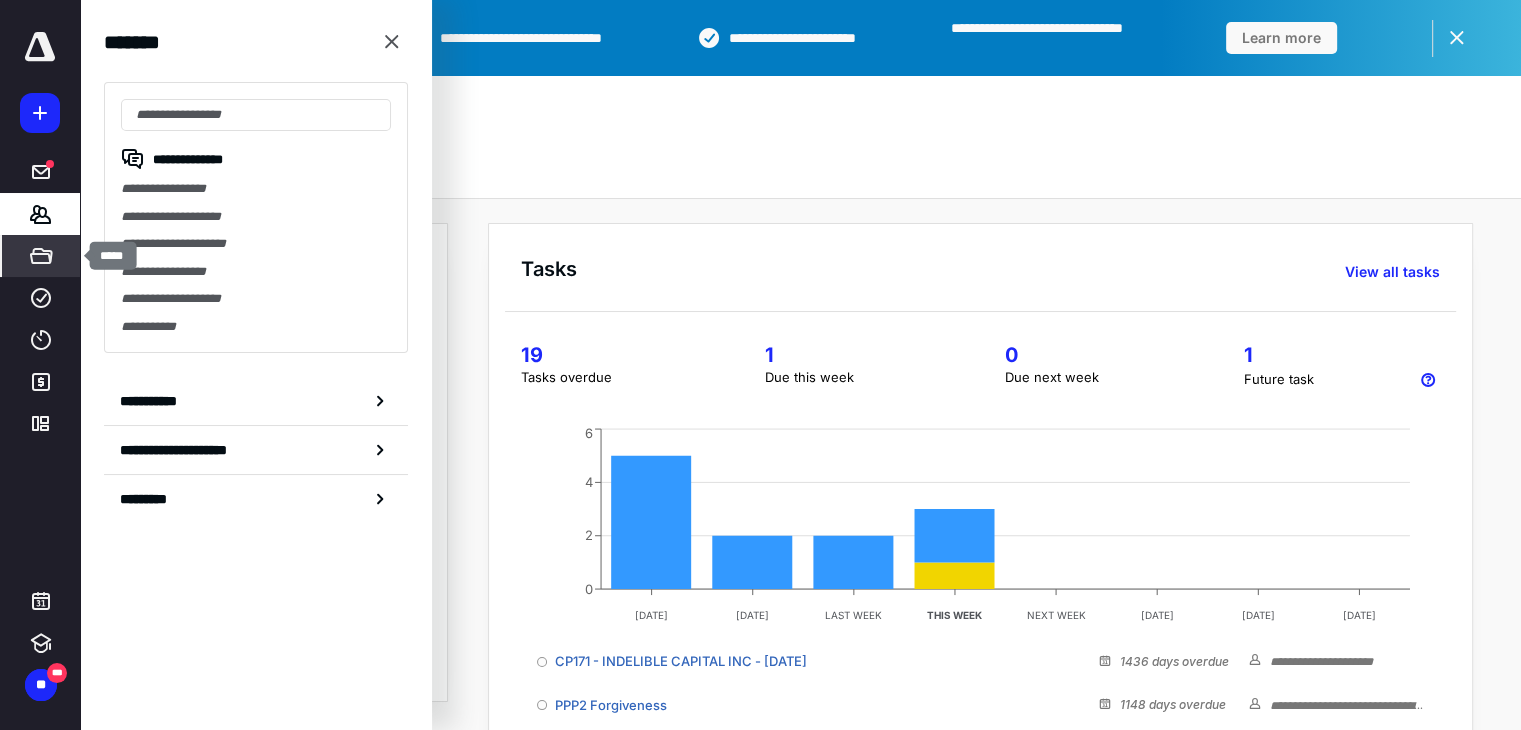 click on "*****" at bounding box center [41, 256] 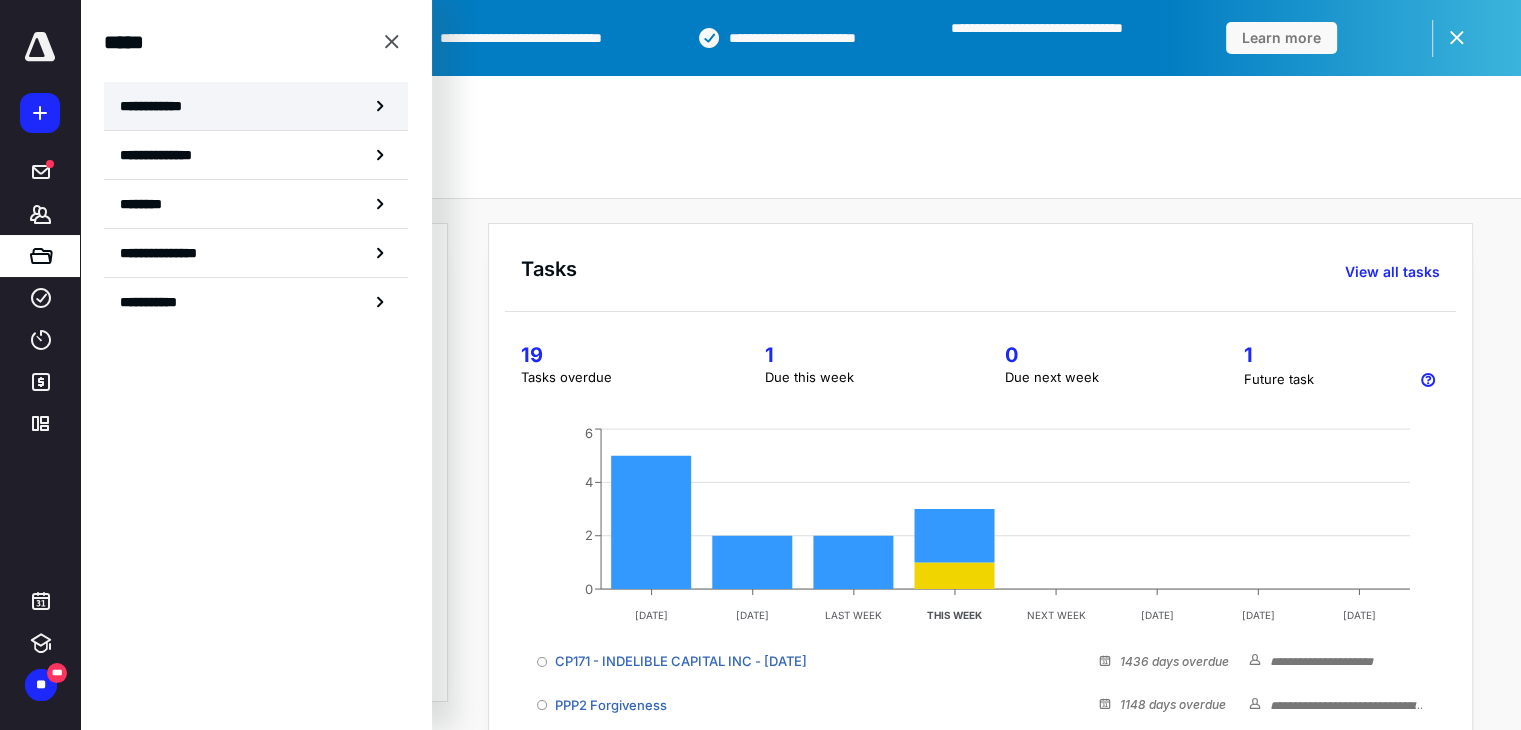 click 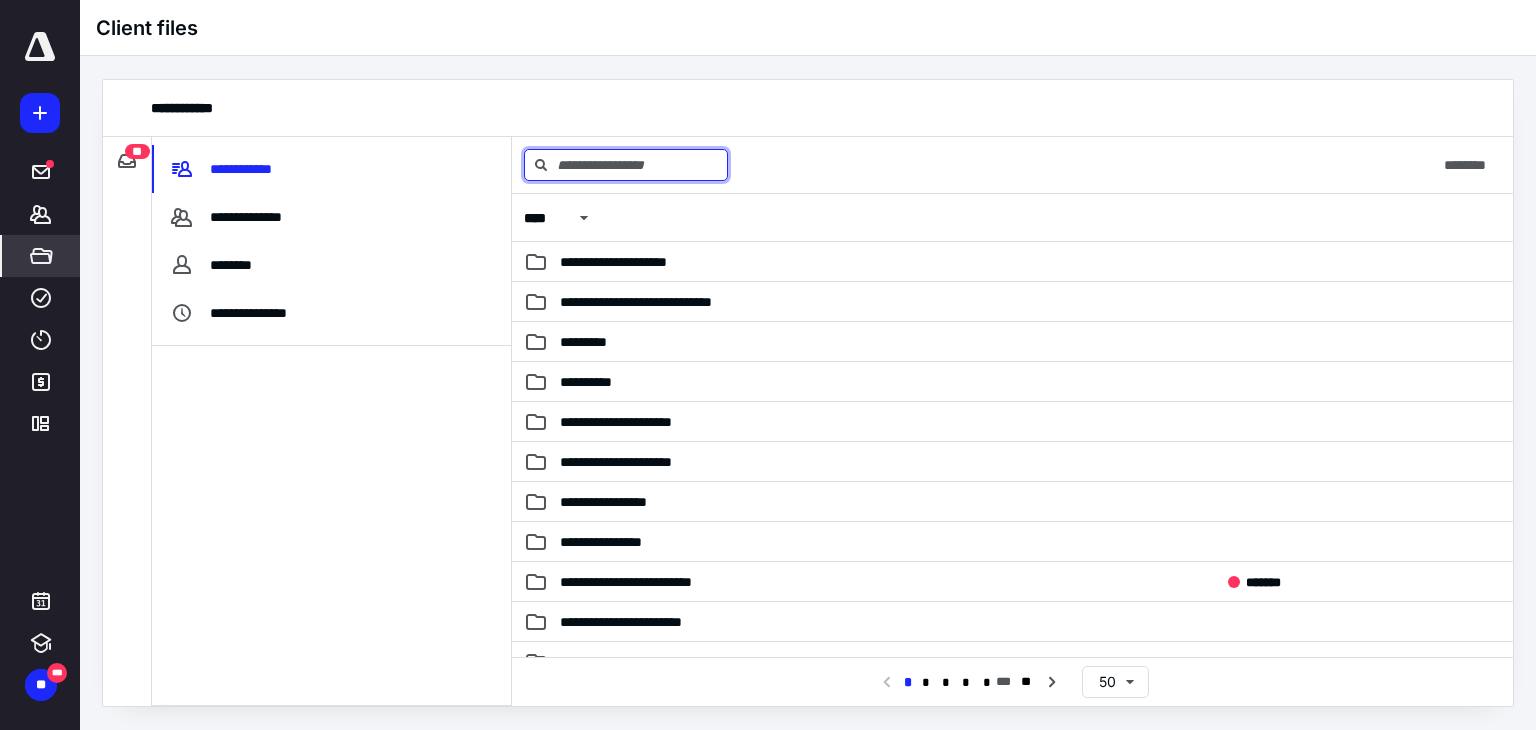 click at bounding box center [626, 165] 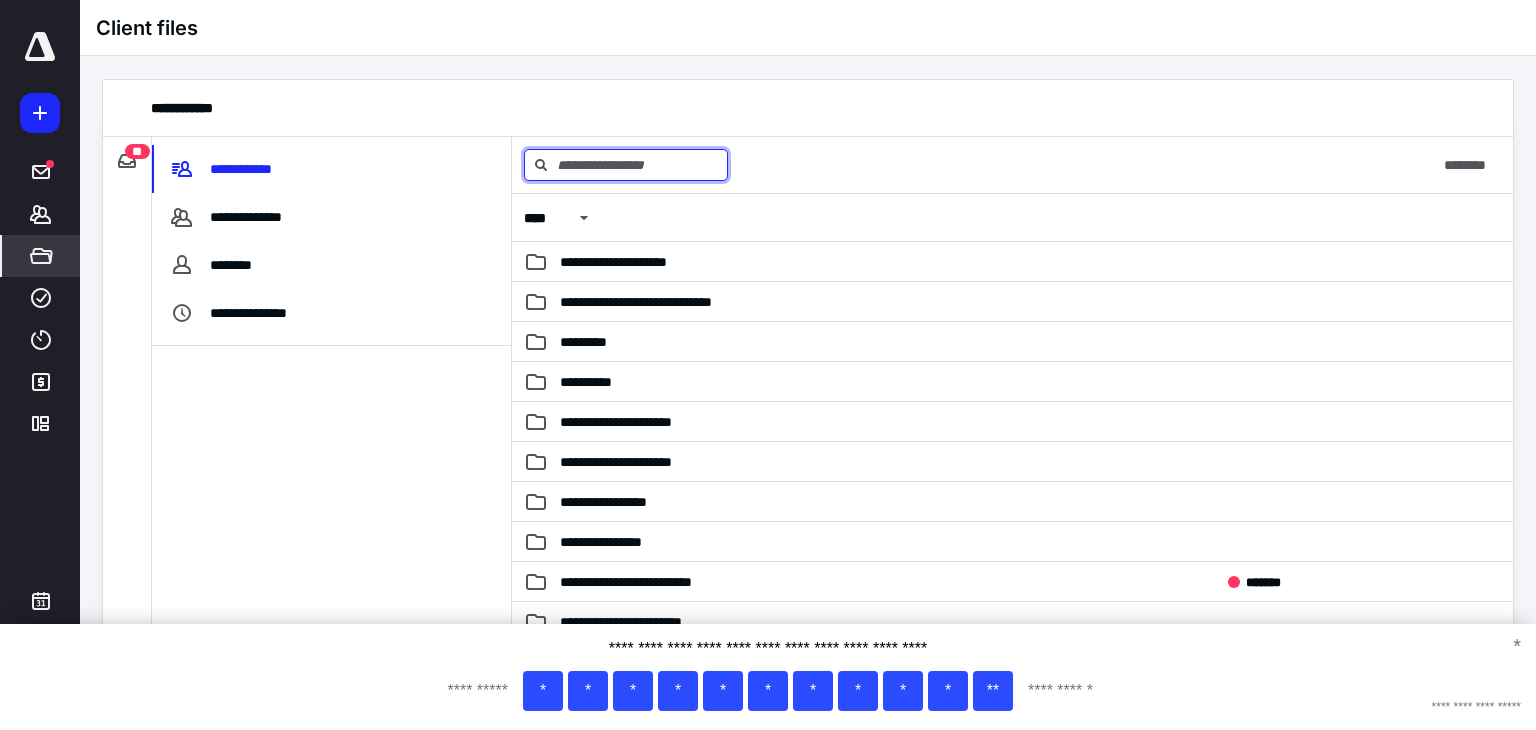 click at bounding box center (626, 165) 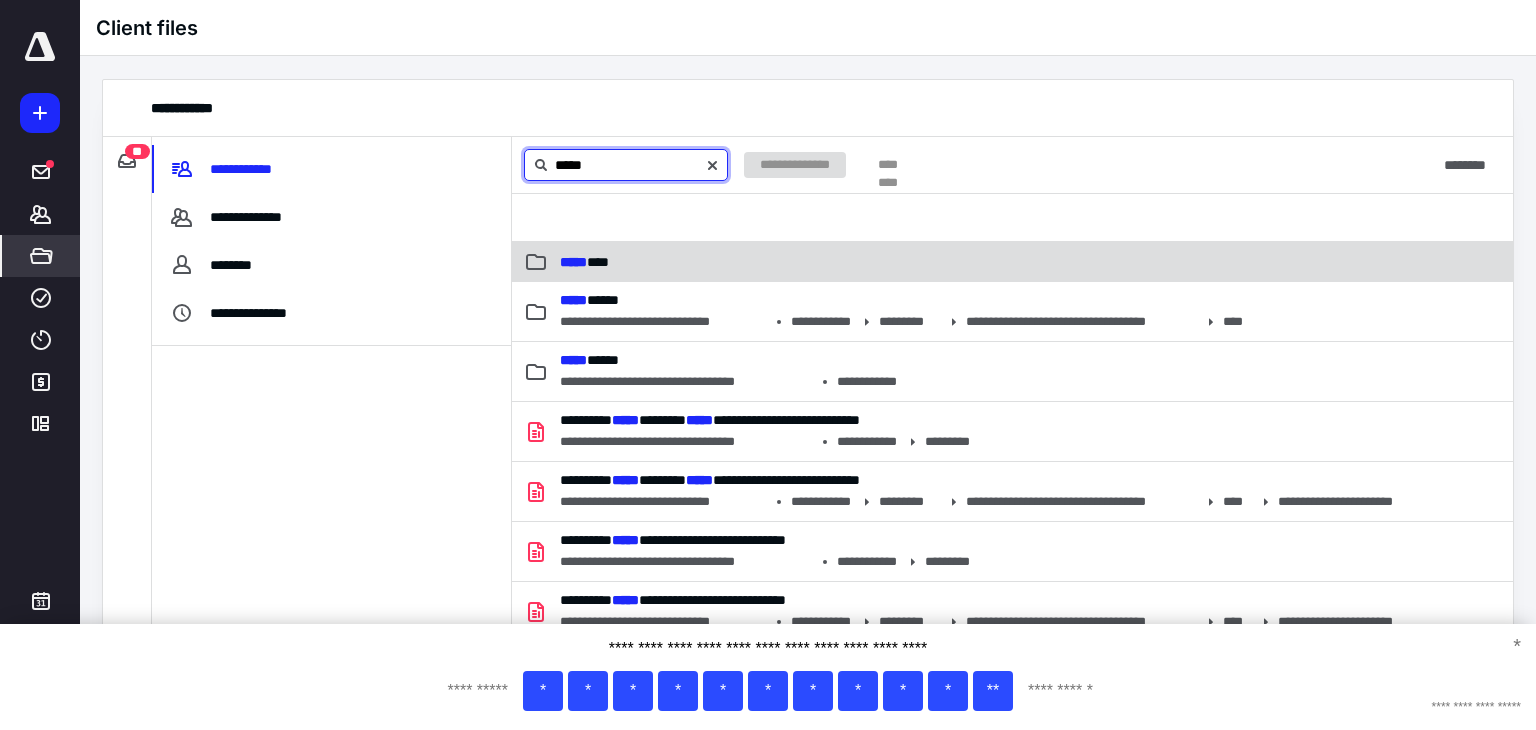 type on "*****" 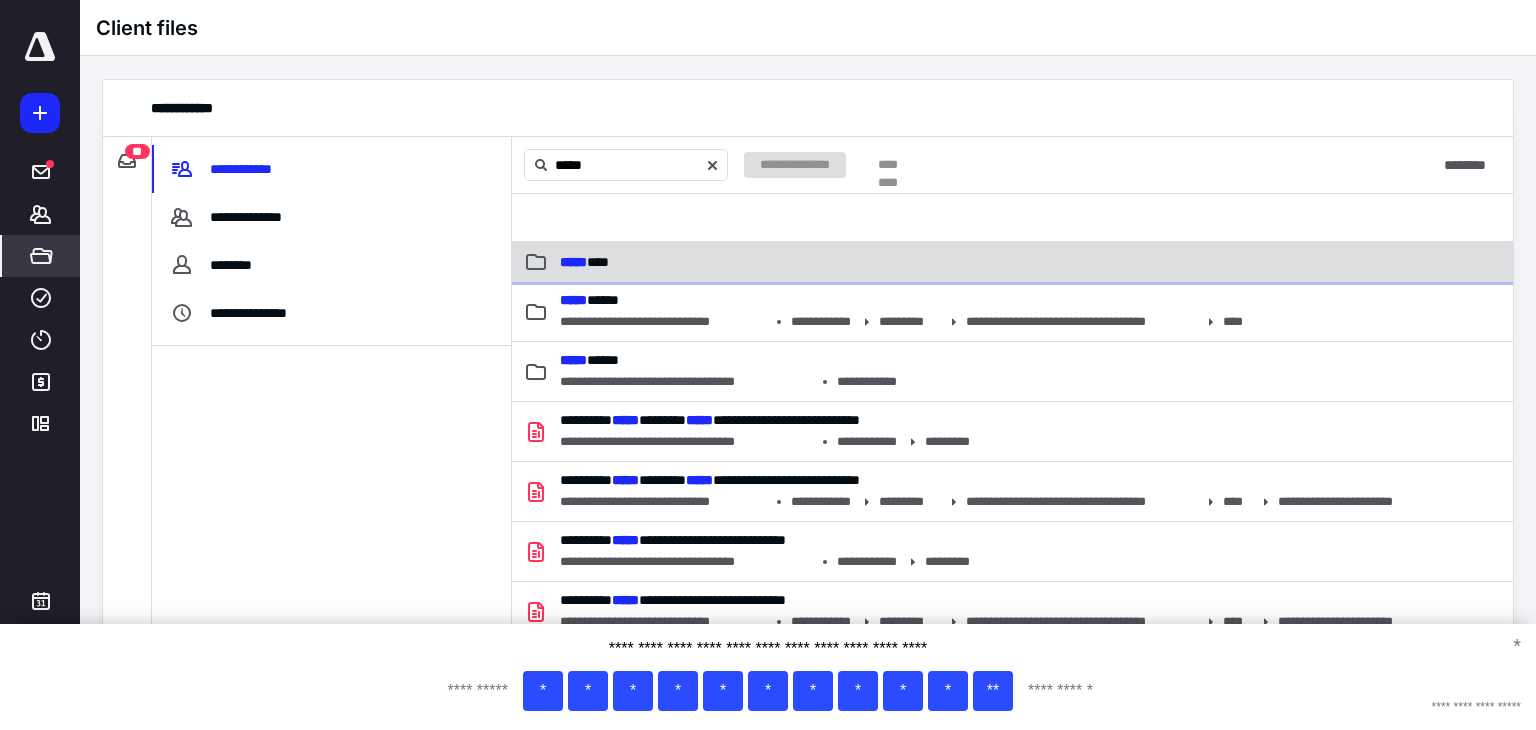 click on "***** ***" at bounding box center [873, 262] 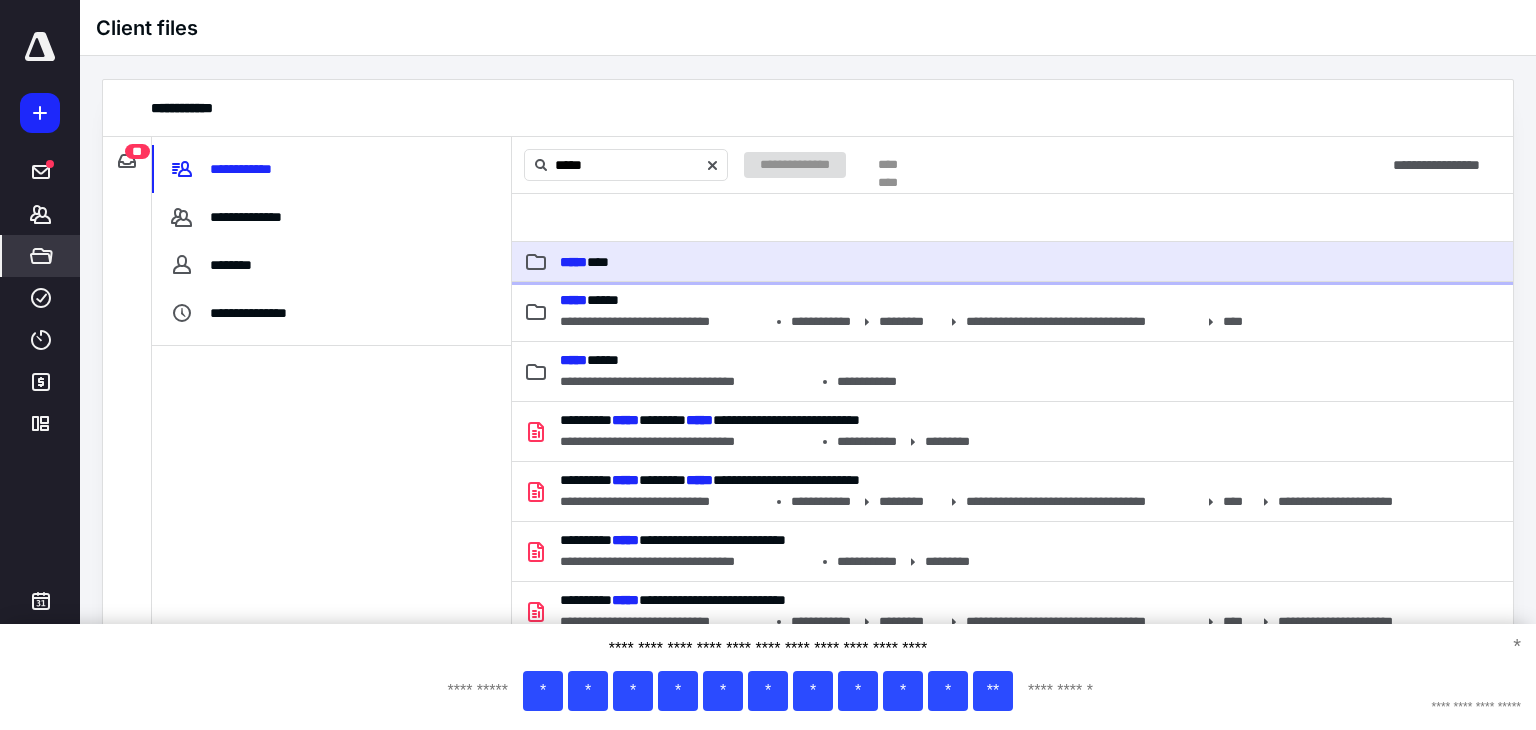click on "***** ***" at bounding box center [873, 262] 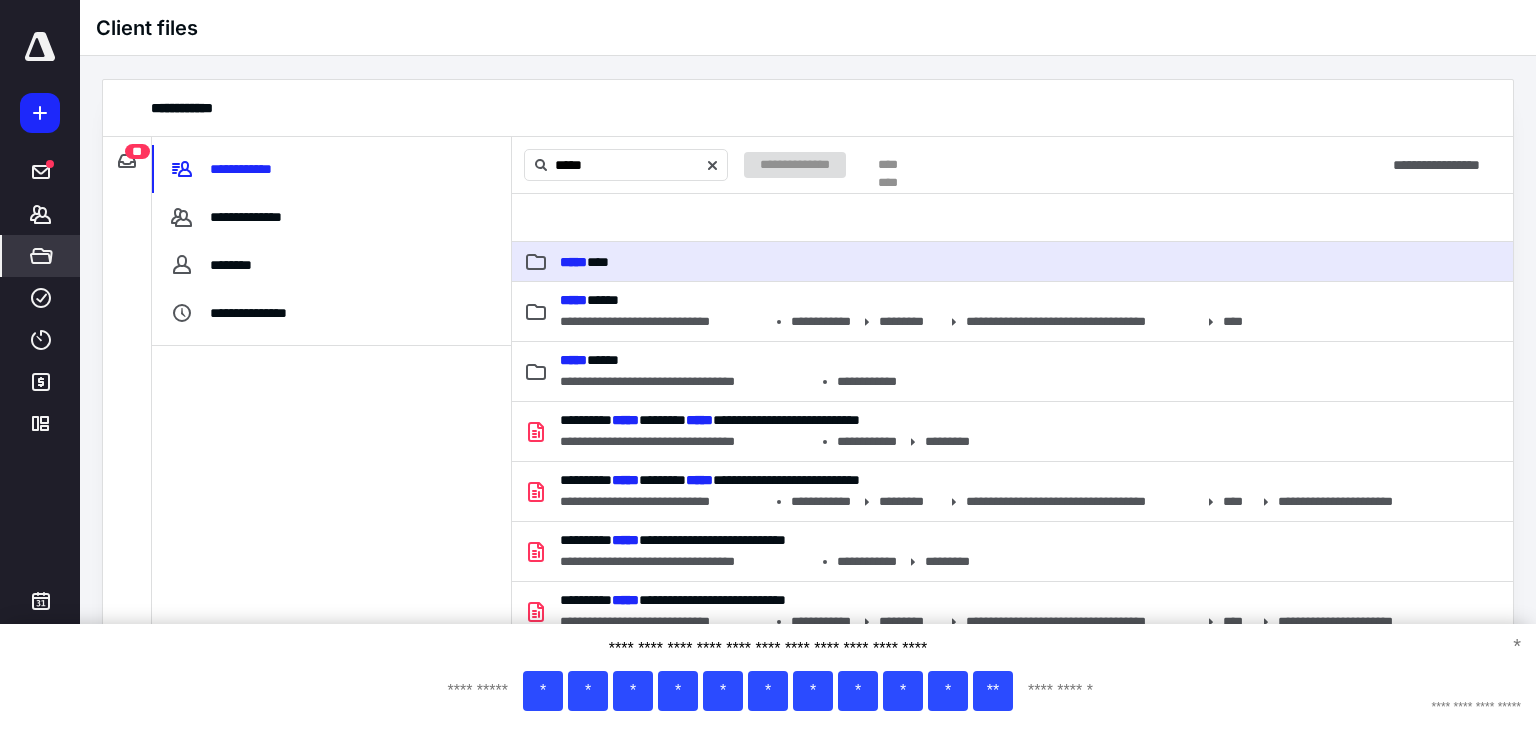 type 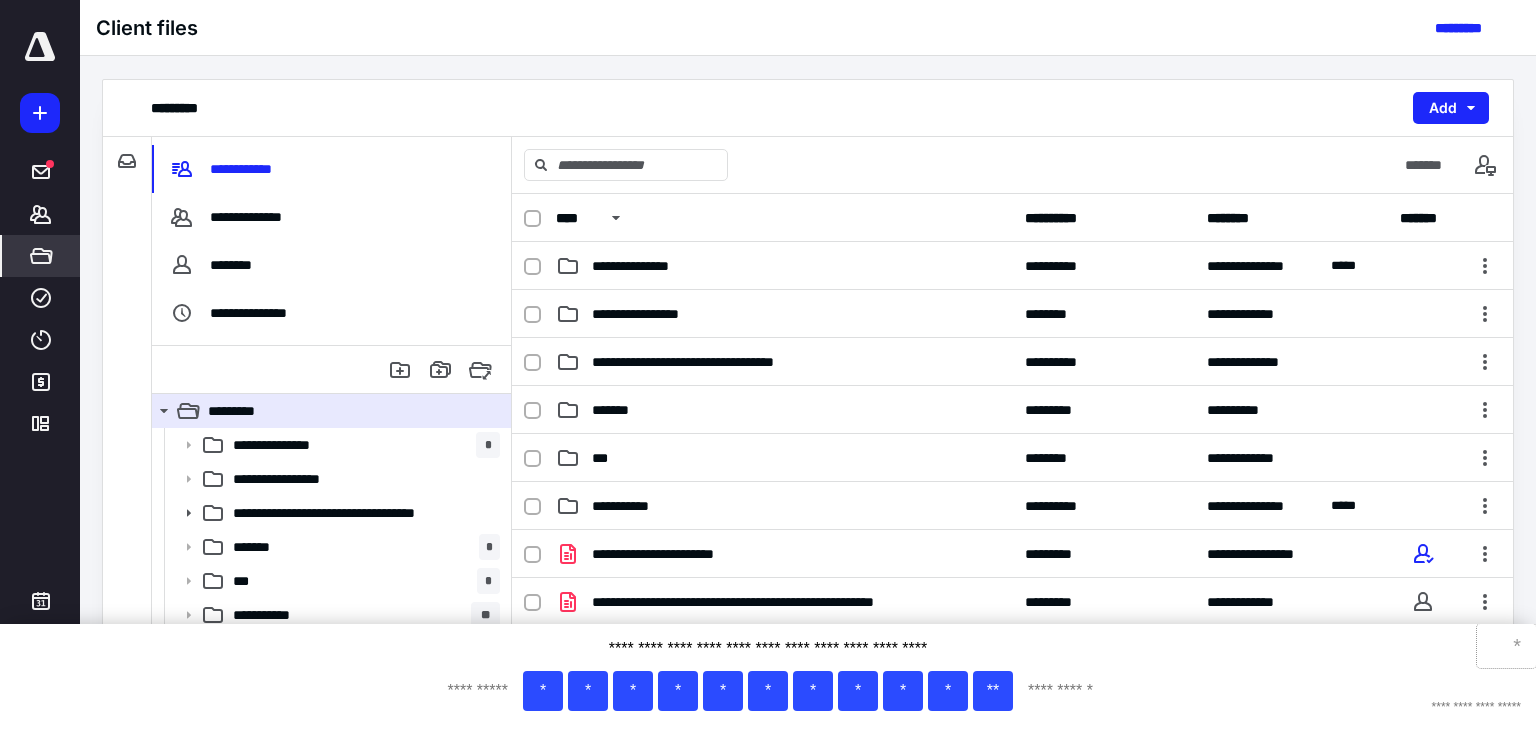 click on "*" at bounding box center (1506, 646) 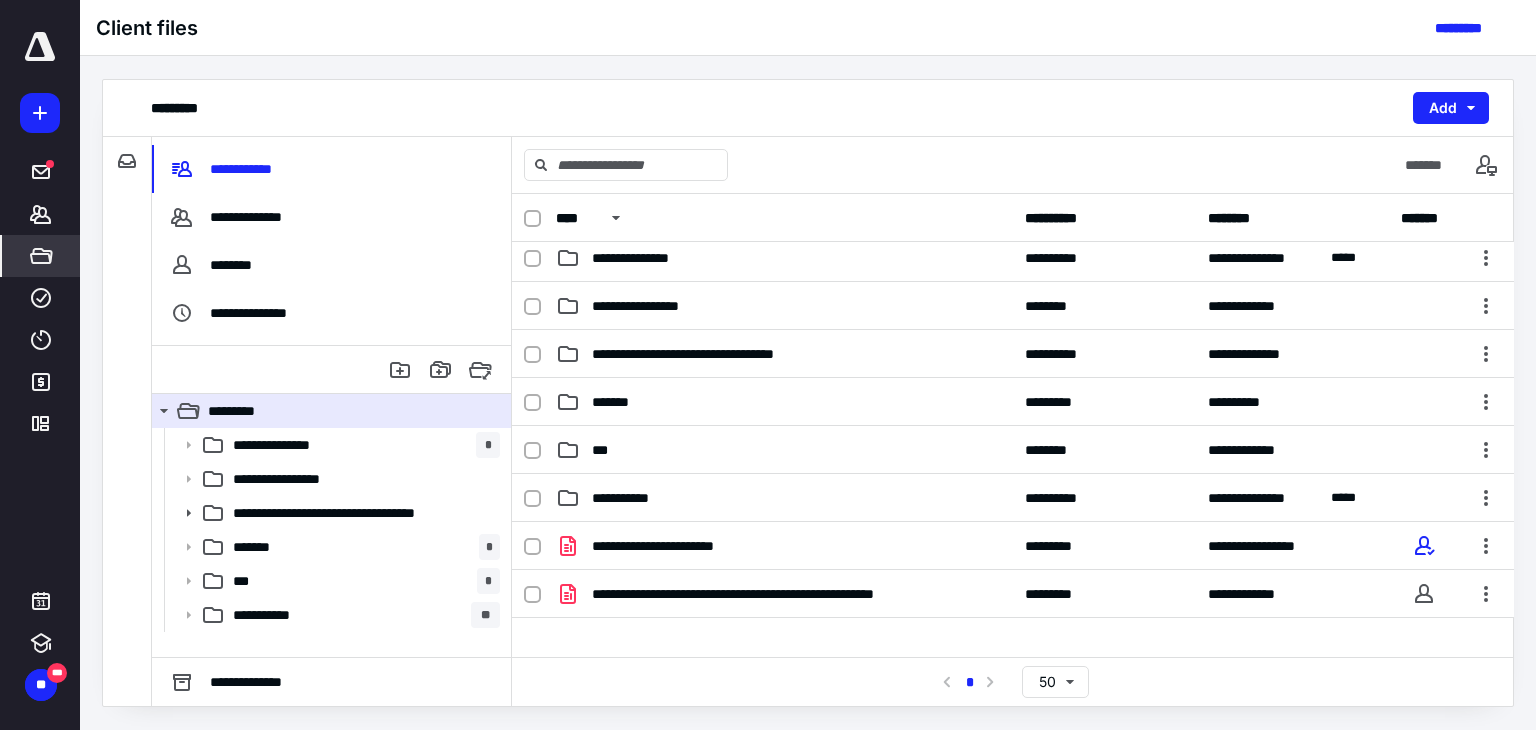 scroll, scrollTop: 5, scrollLeft: 0, axis: vertical 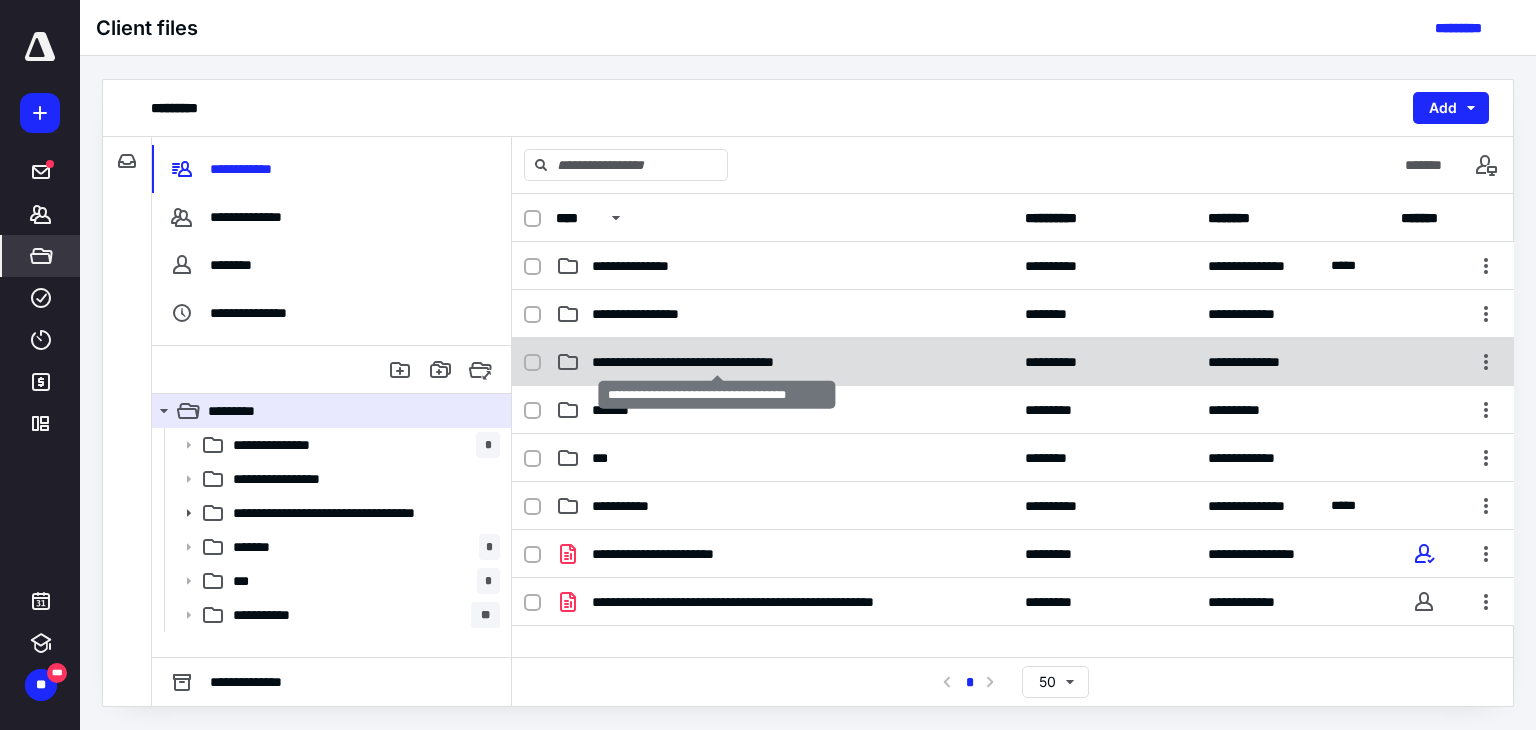 click on "**********" at bounding box center (717, 362) 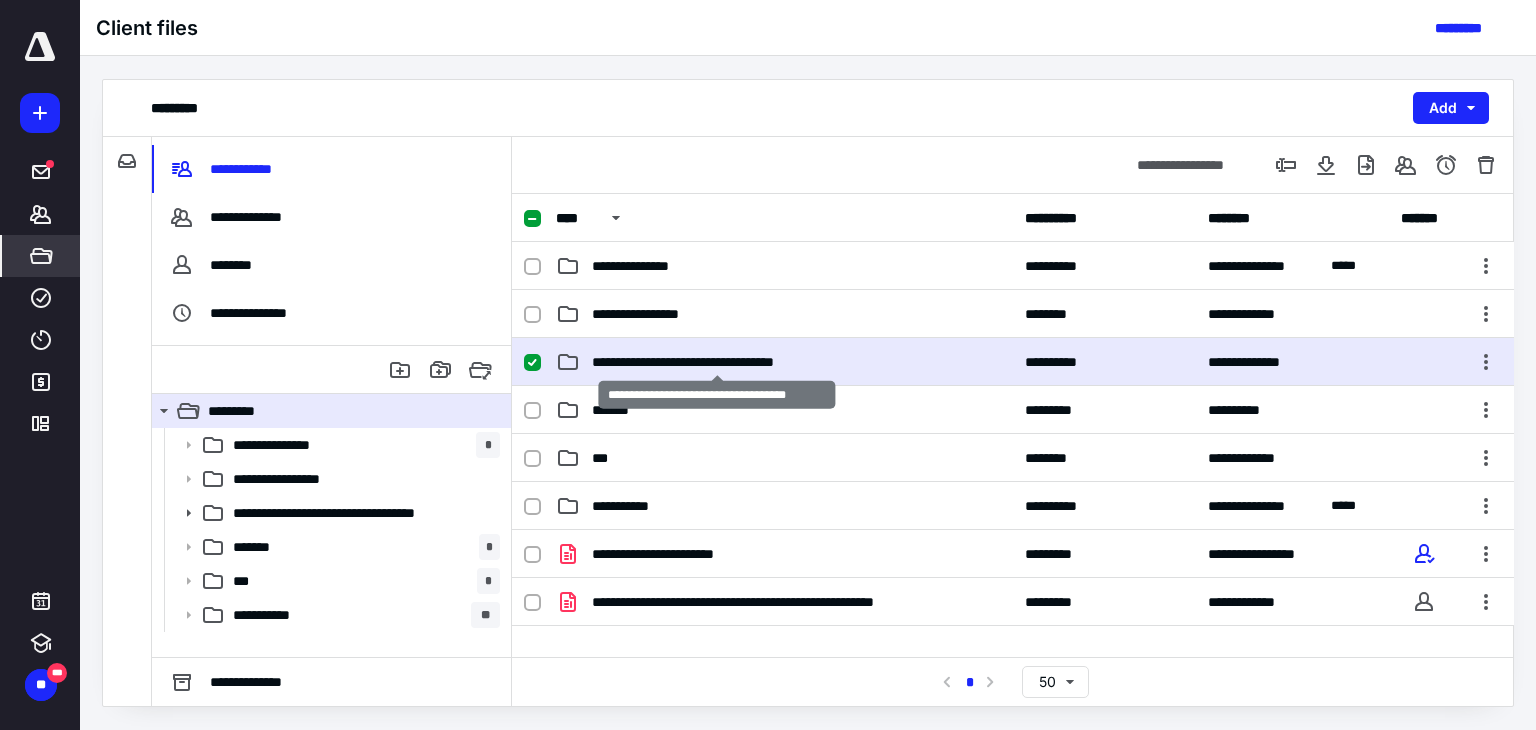 click on "**********" at bounding box center [717, 362] 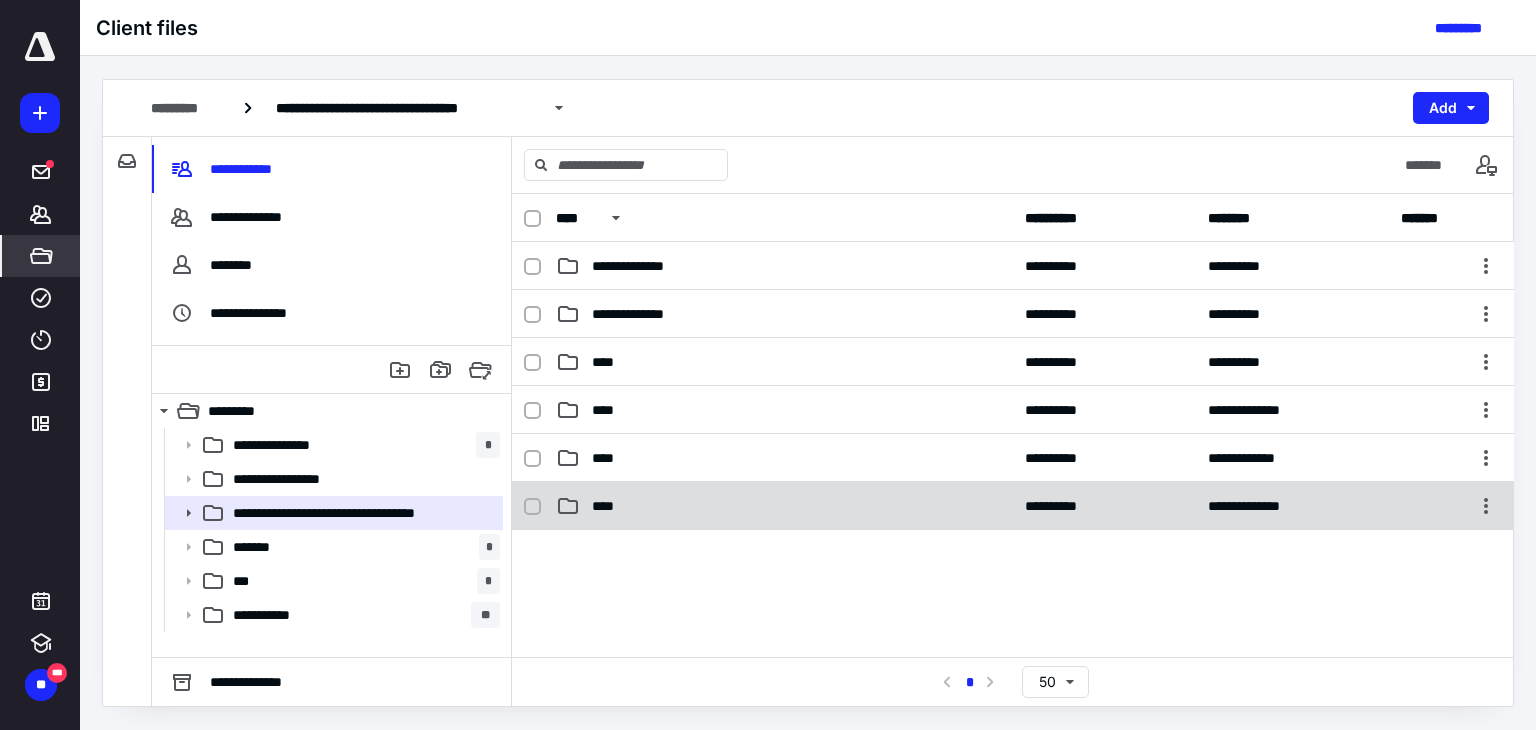 click on "****" at bounding box center (784, 506) 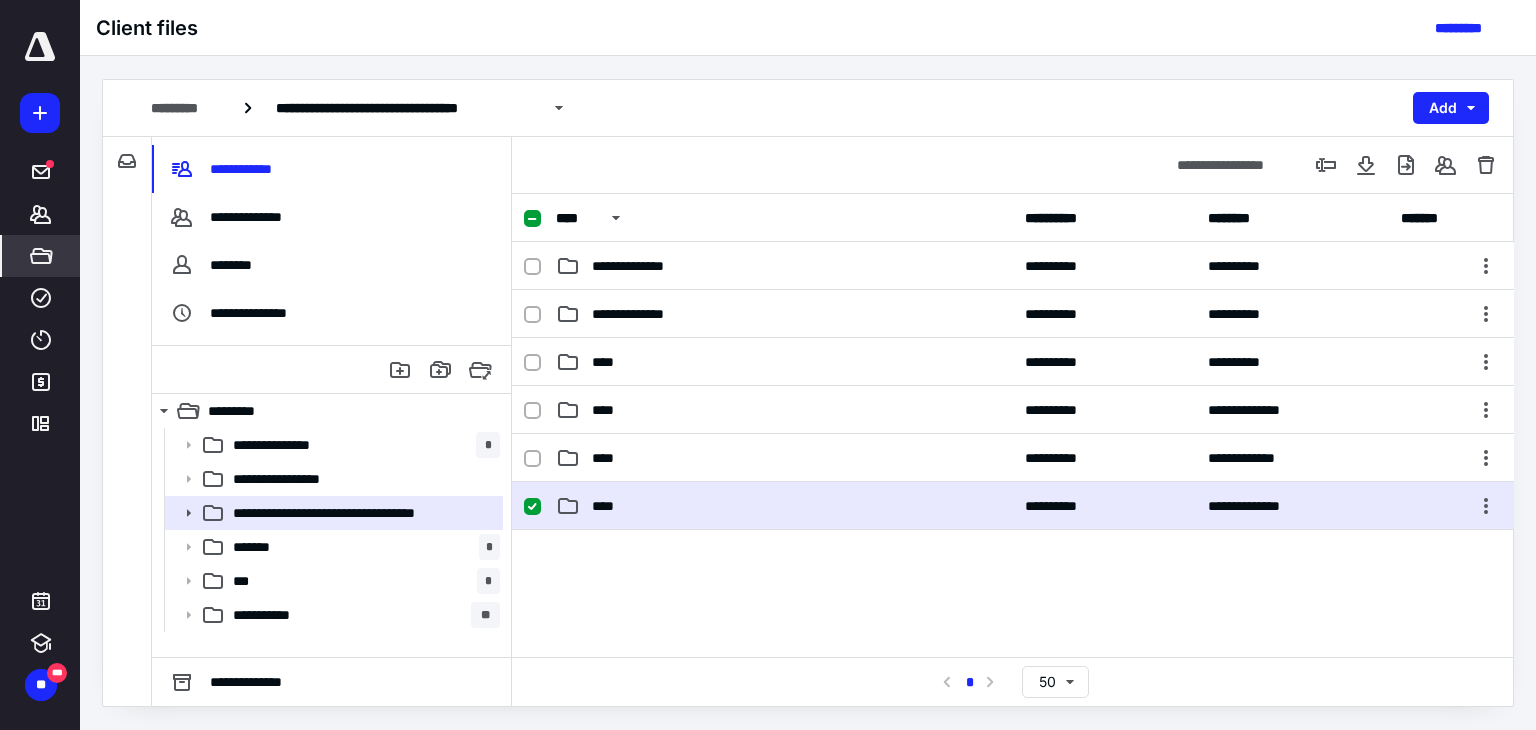 click on "****" at bounding box center [784, 506] 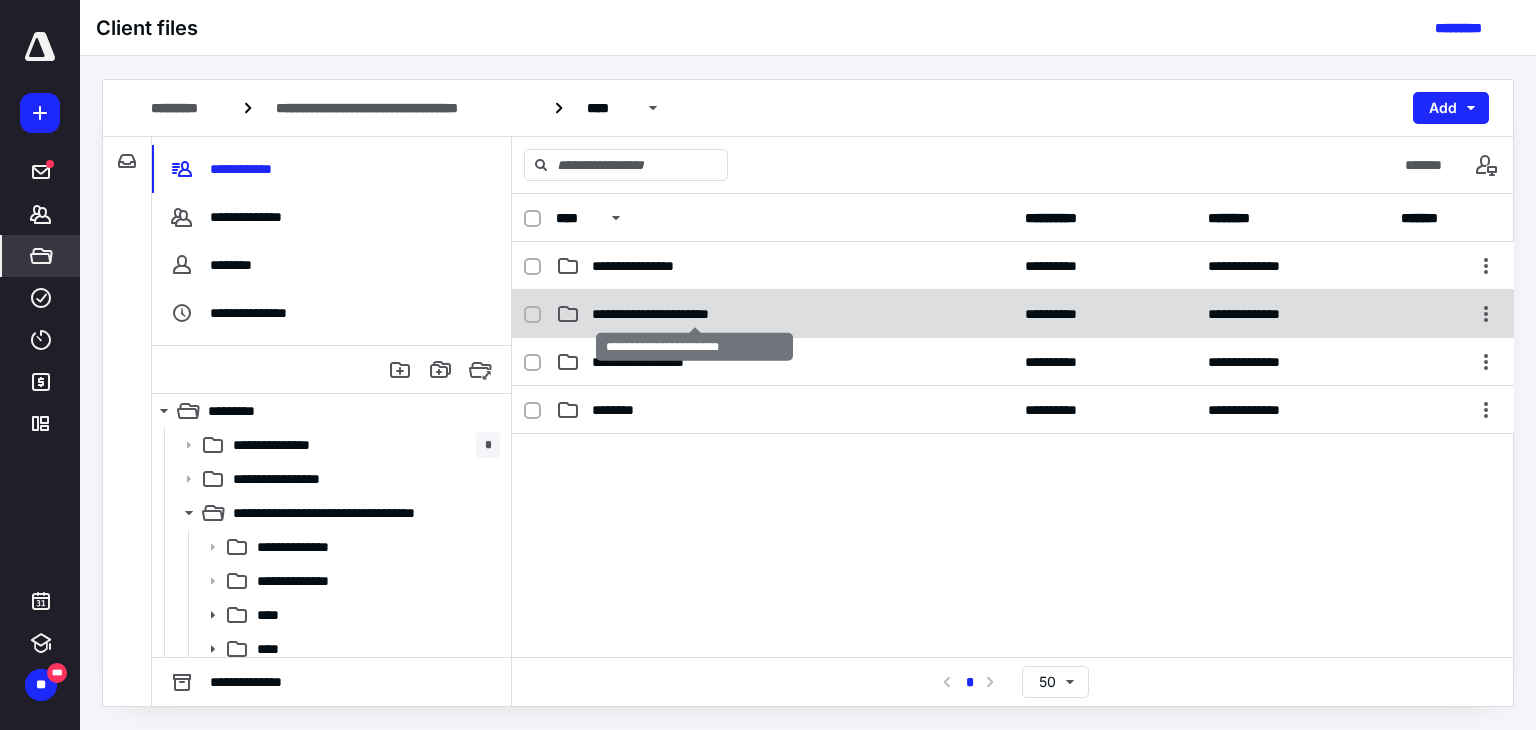 click on "**********" at bounding box center [695, 314] 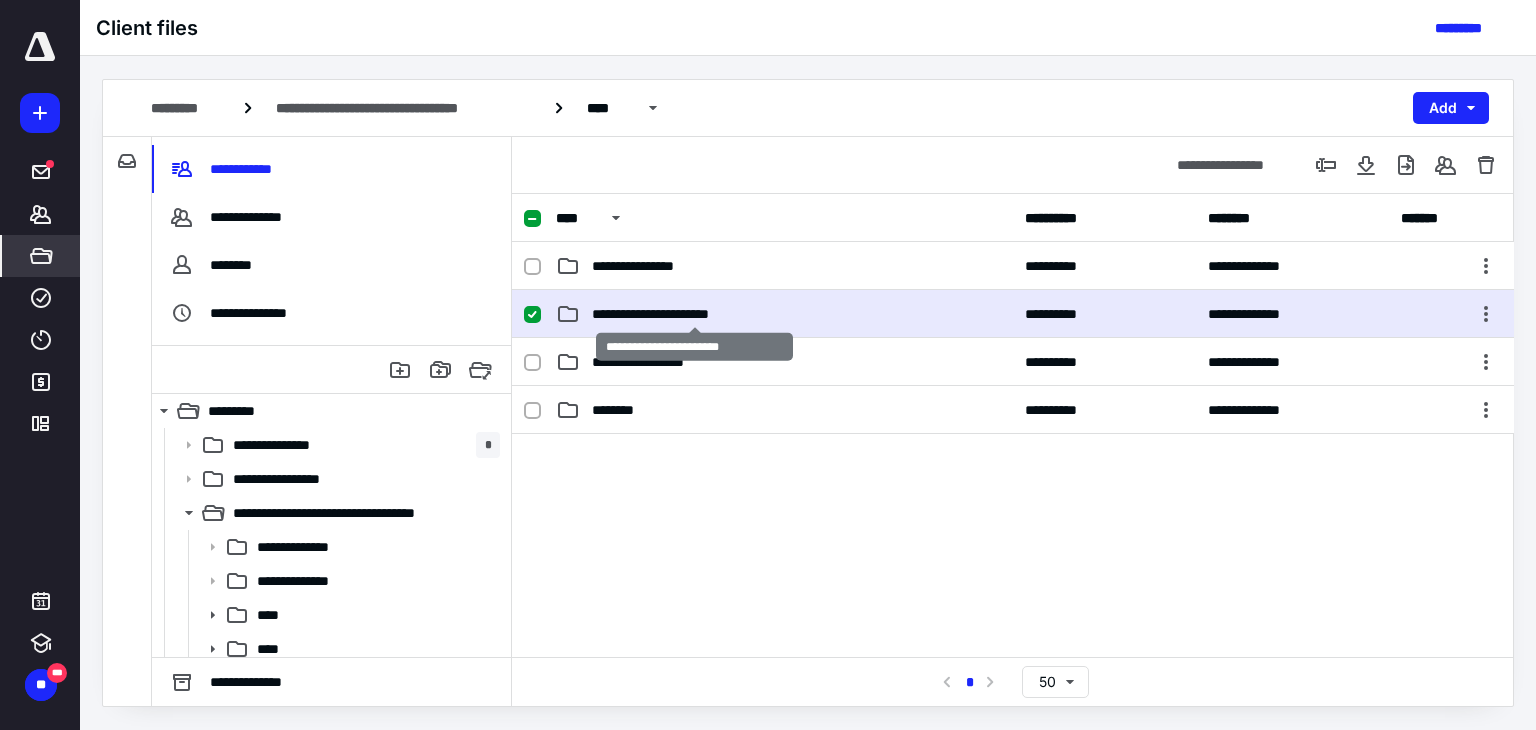 click on "**********" at bounding box center [695, 314] 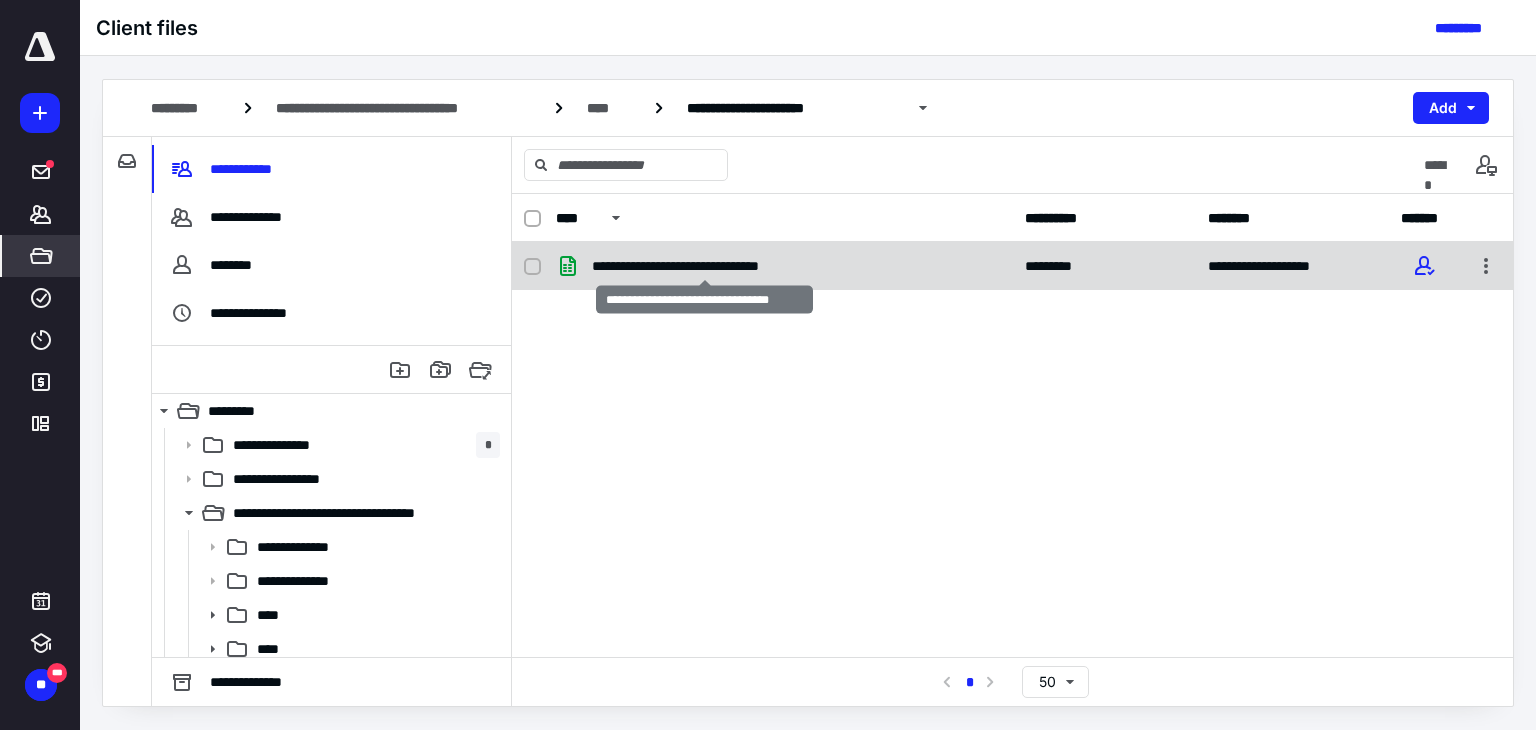 click on "**********" at bounding box center [705, 266] 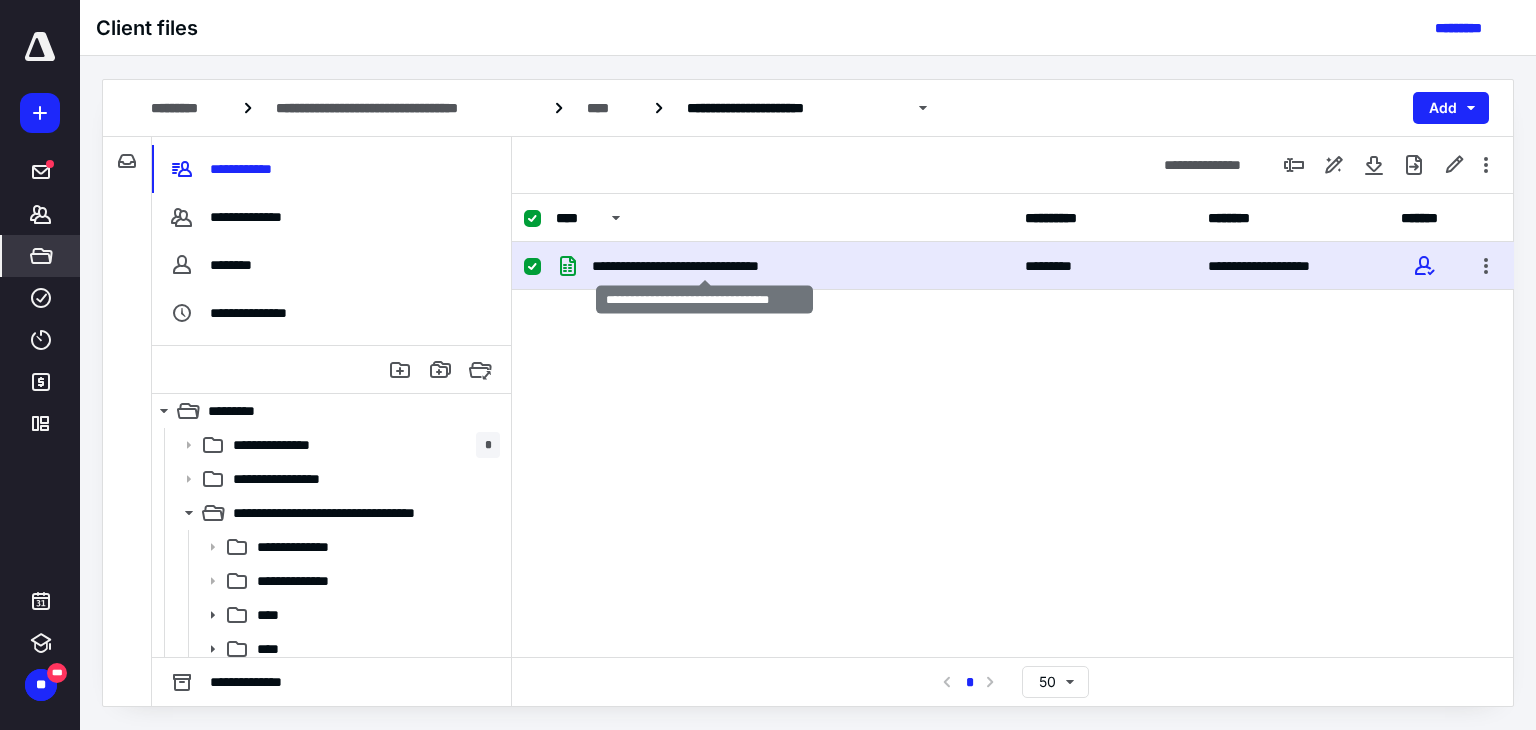 click on "**********" at bounding box center (705, 266) 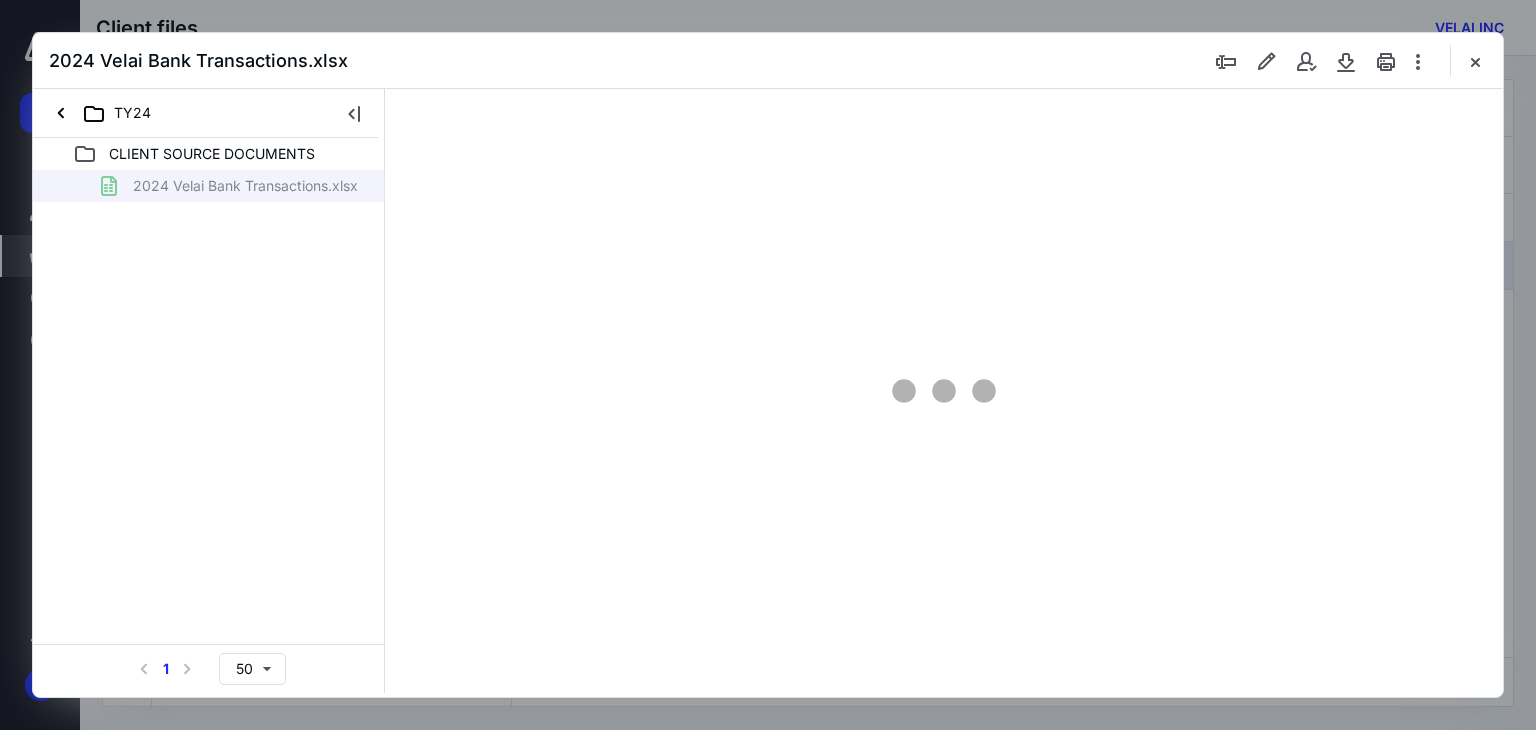 scroll, scrollTop: 0, scrollLeft: 0, axis: both 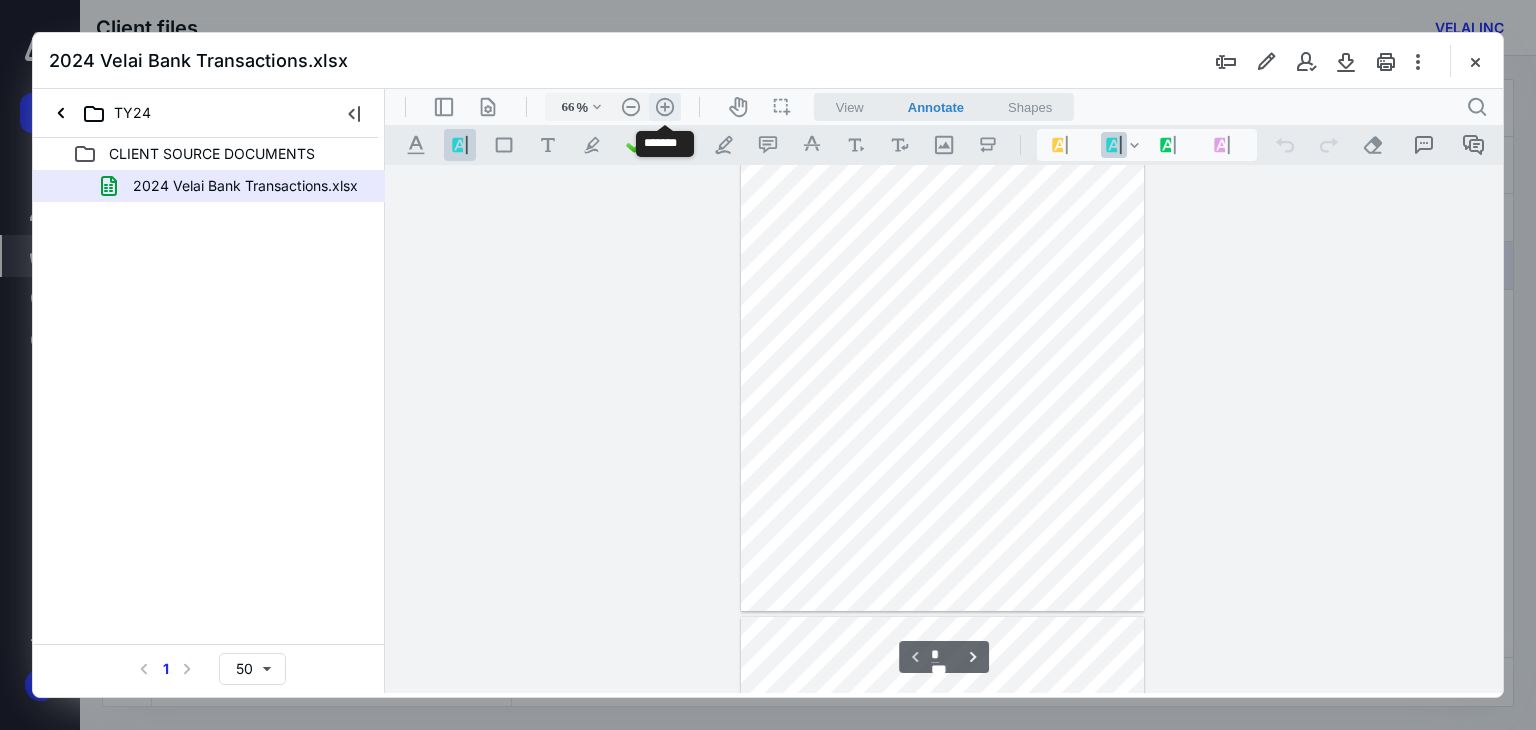 click on ".cls-1{fill:#abb0c4;} icon - header - zoom - in - line" at bounding box center [665, 107] 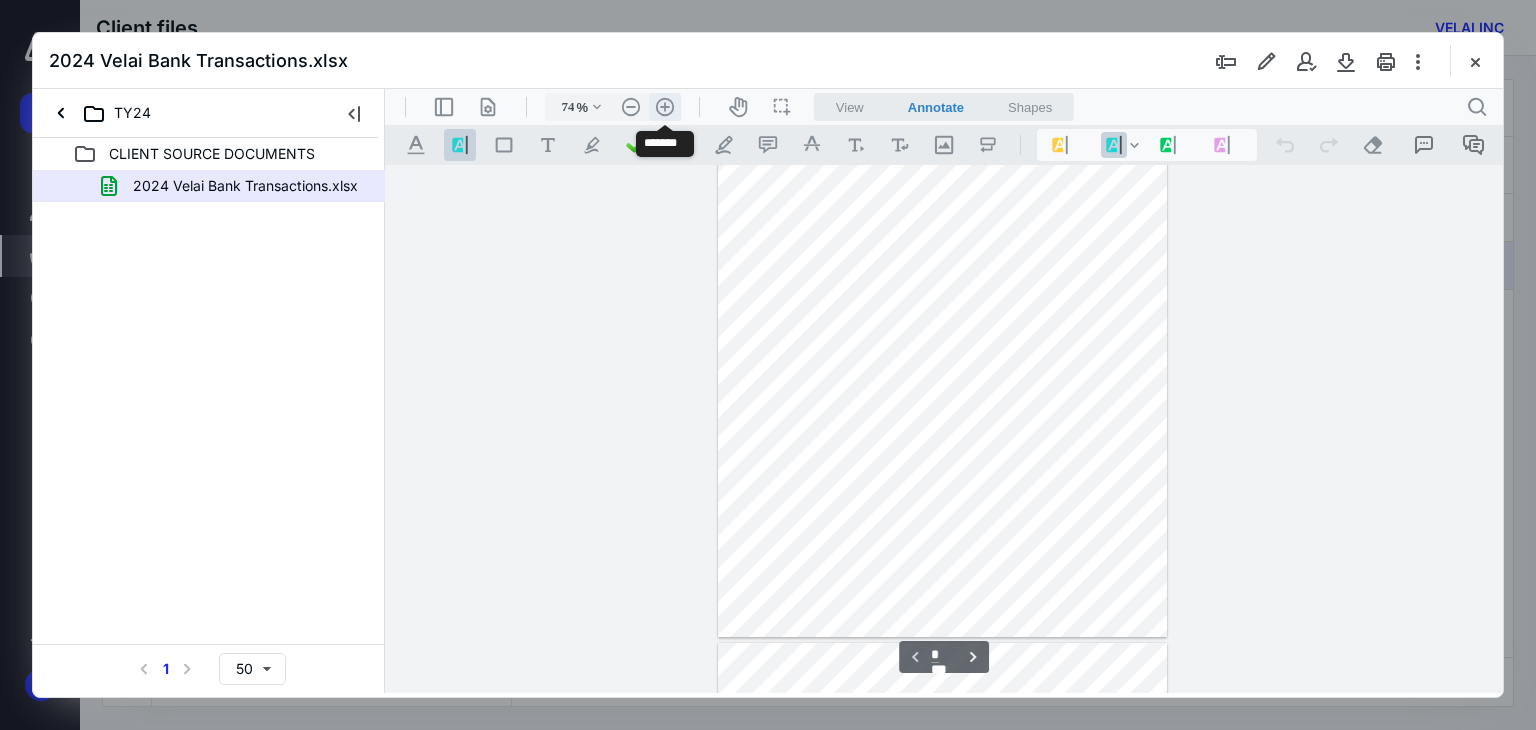 click on ".cls-1{fill:#abb0c4;} icon - header - zoom - in - line" at bounding box center (665, 107) 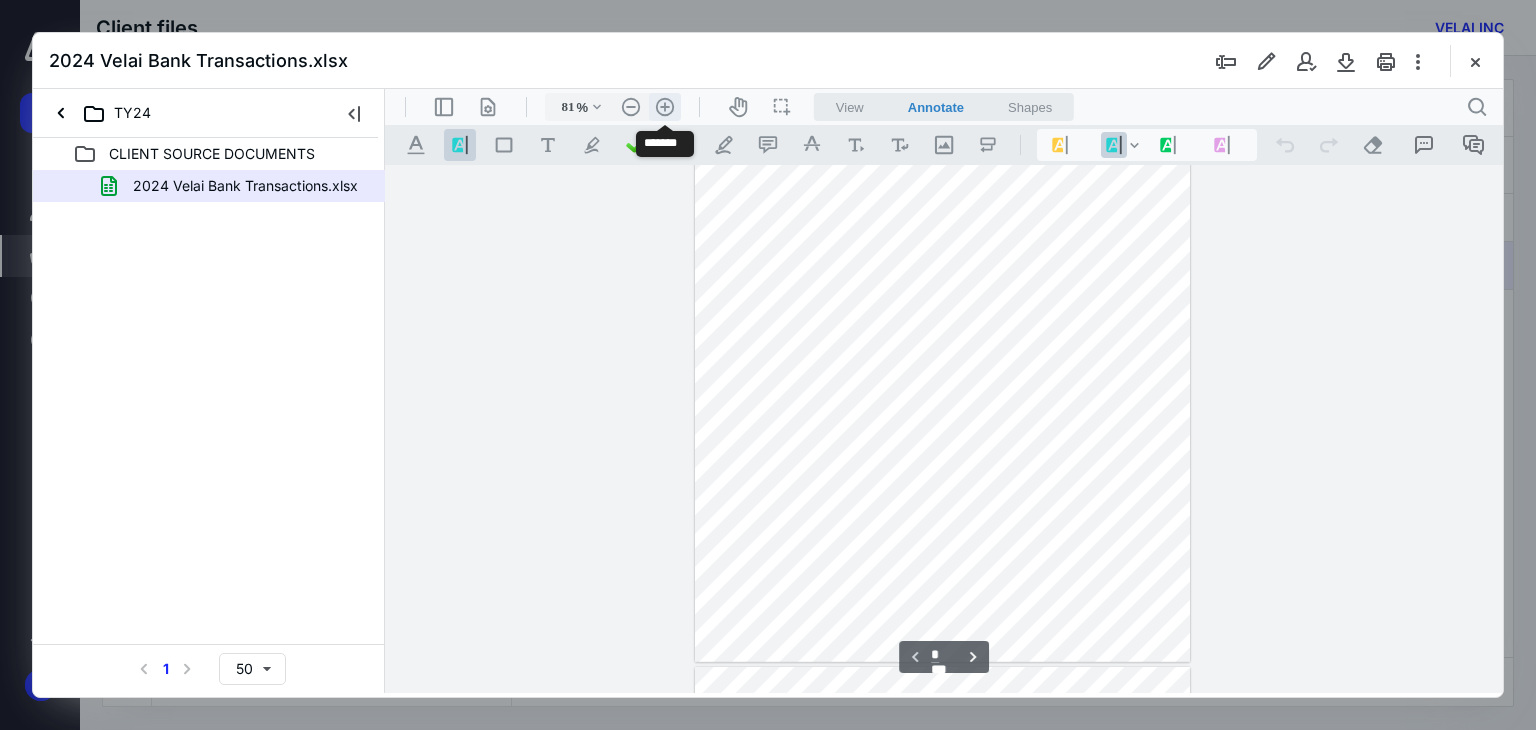click on ".cls-1{fill:#abb0c4;} icon - header - zoom - in - line" at bounding box center [665, 107] 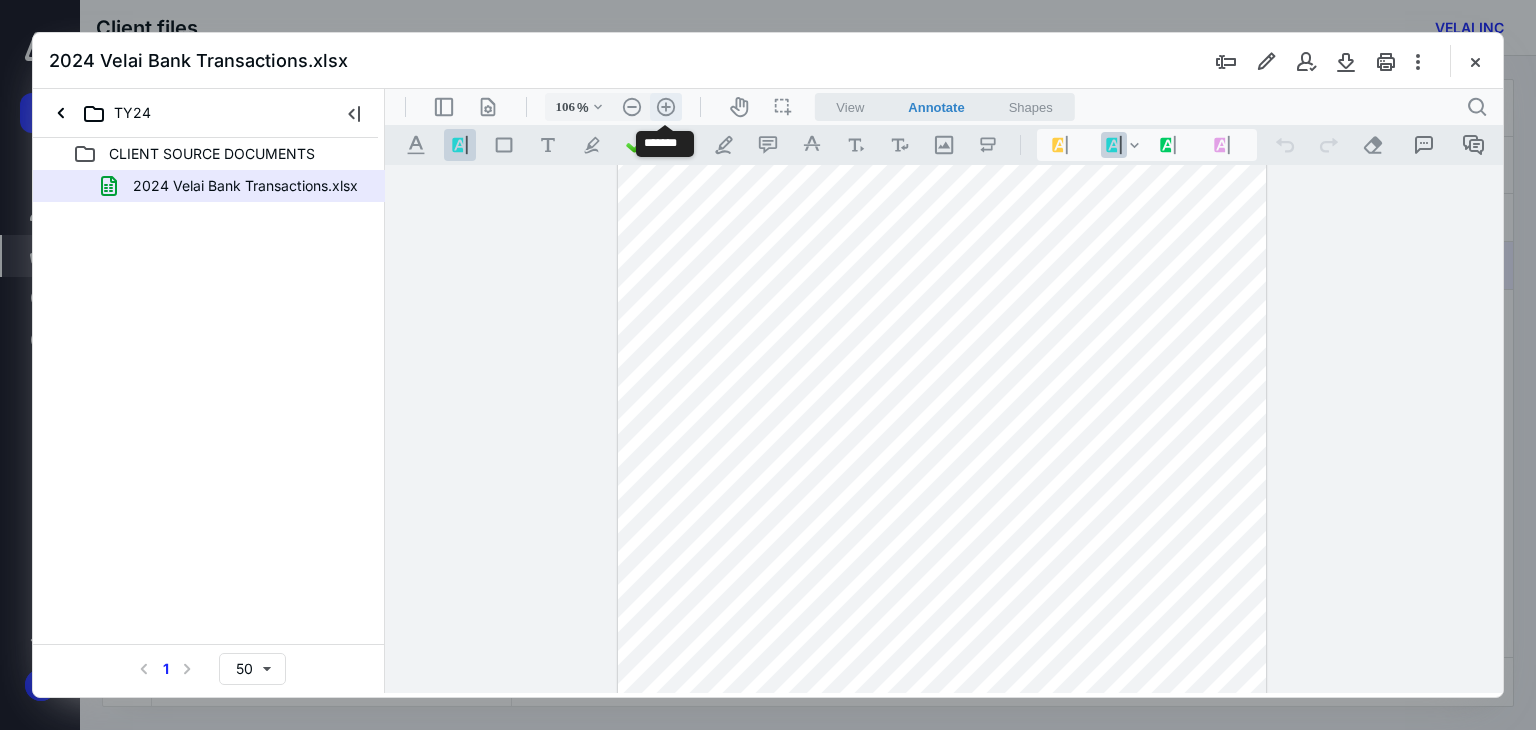 click on ".cls-1{fill:#abb0c4;} icon - header - zoom - in - line" at bounding box center (666, 107) 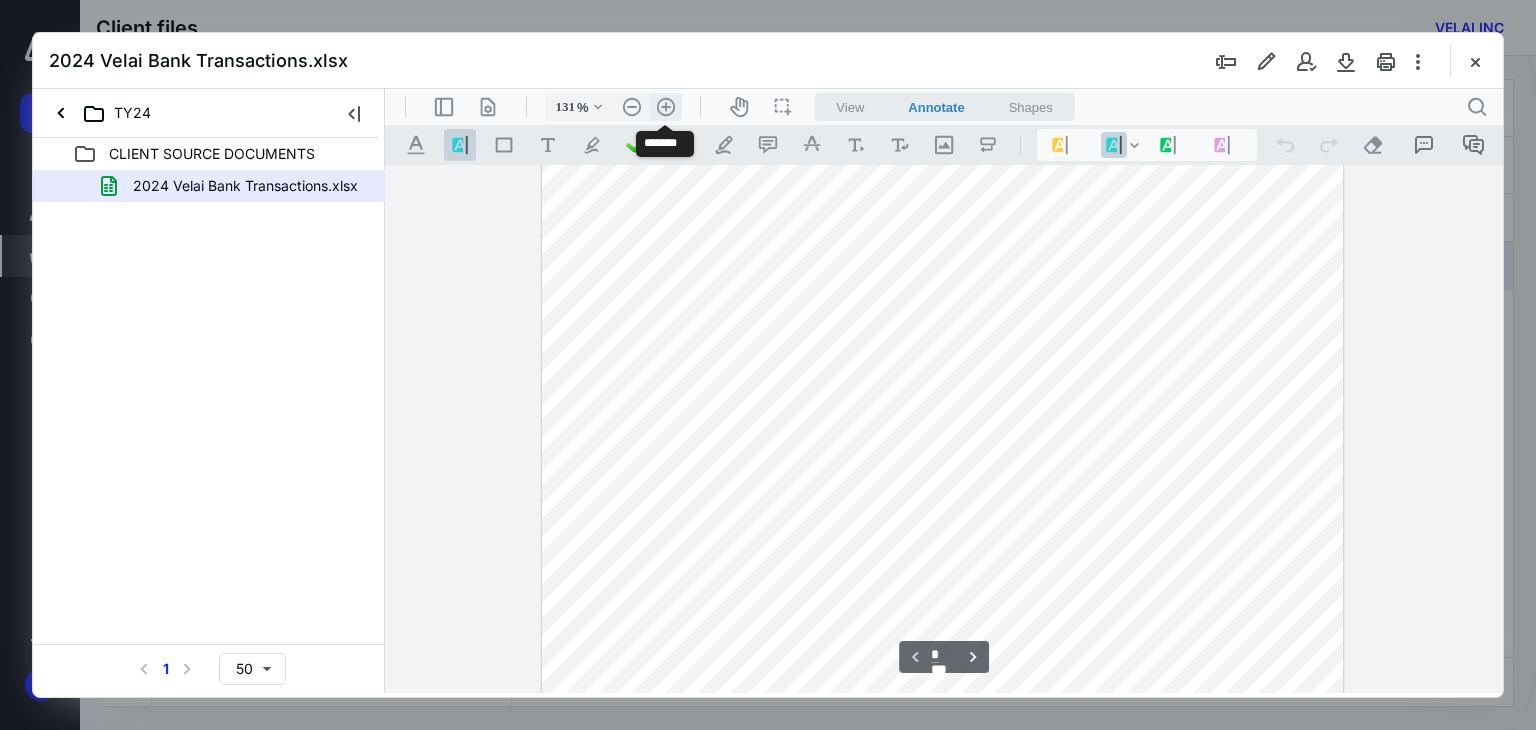 click on ".cls-1{fill:#abb0c4;} icon - header - zoom - in - line" at bounding box center (666, 107) 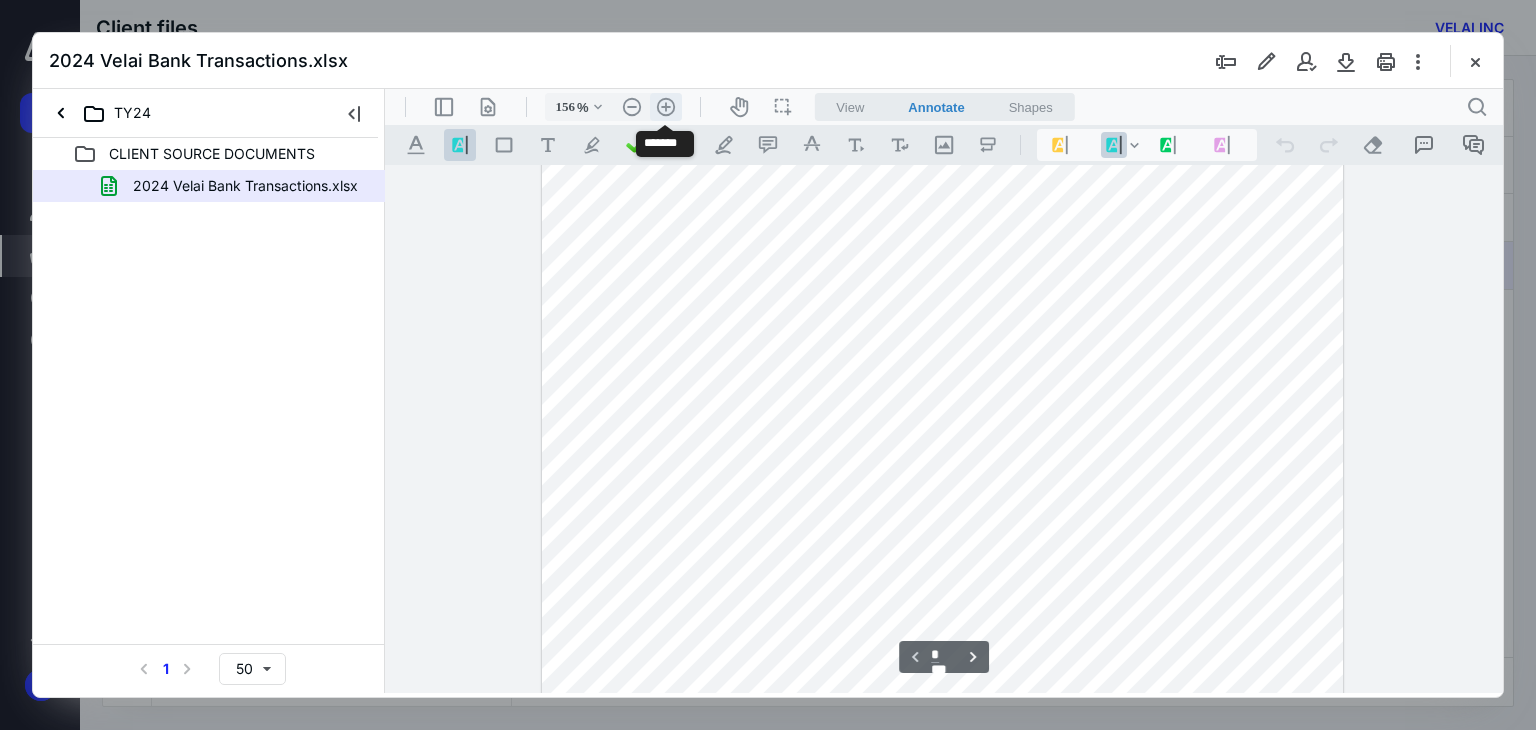 scroll, scrollTop: 493, scrollLeft: 0, axis: vertical 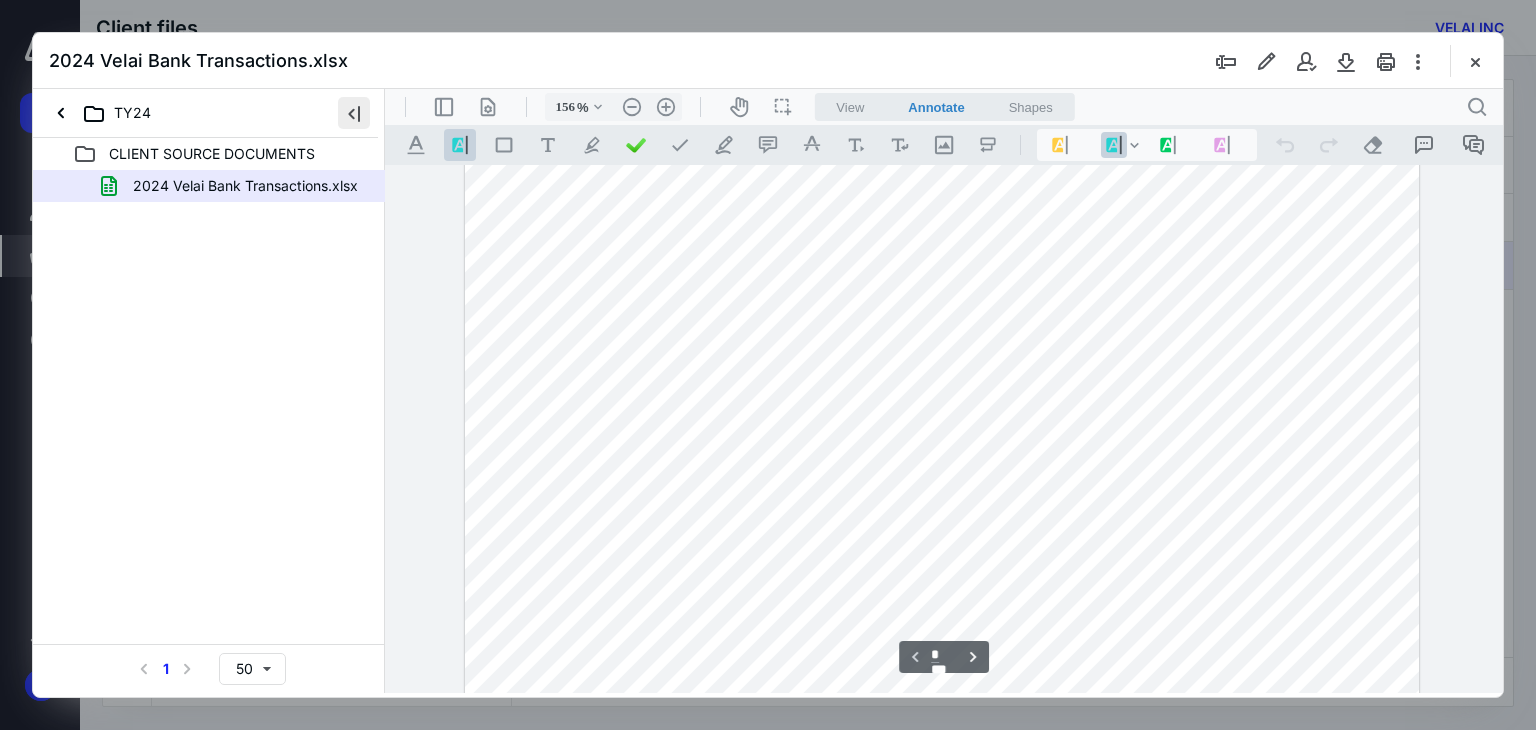 click at bounding box center [354, 113] 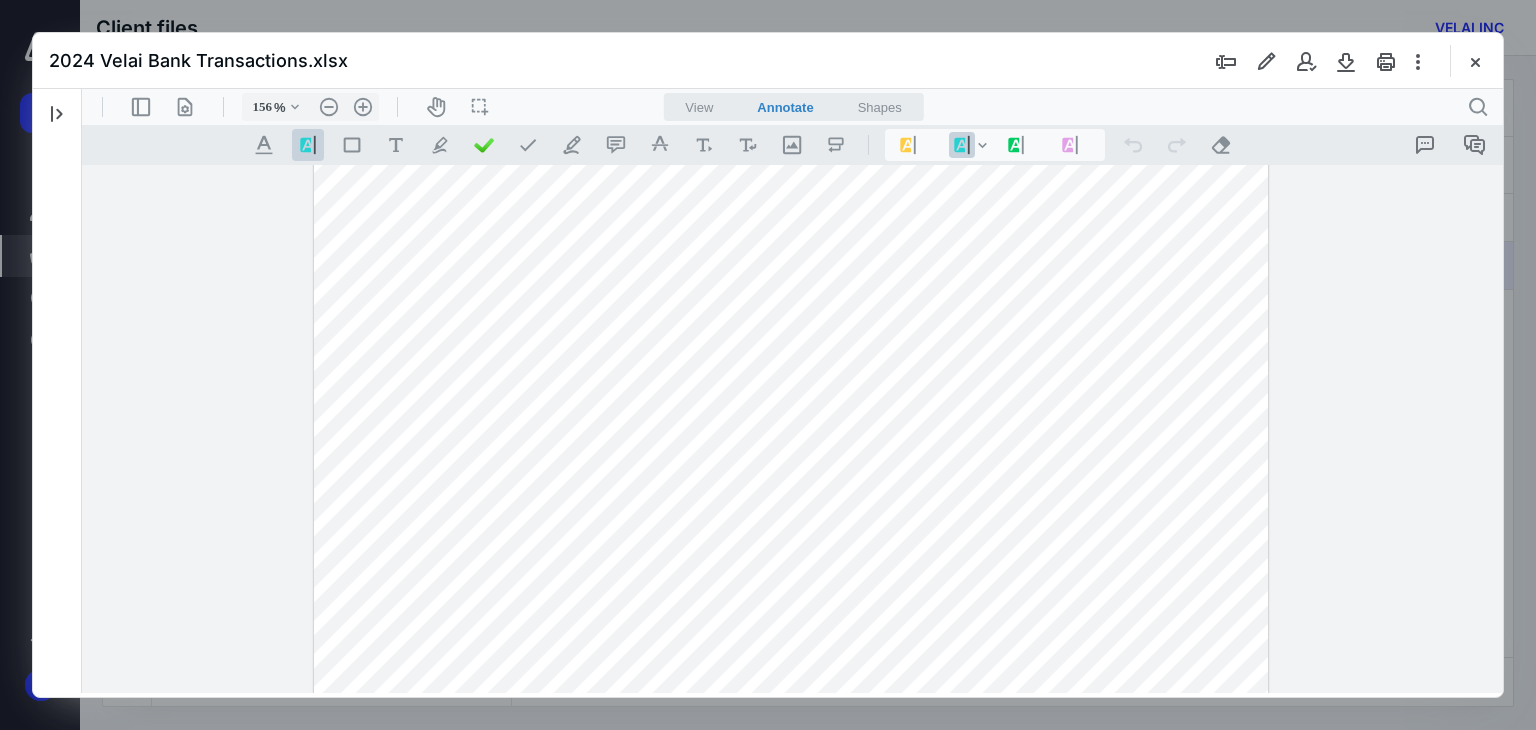 click at bounding box center [791, 296] 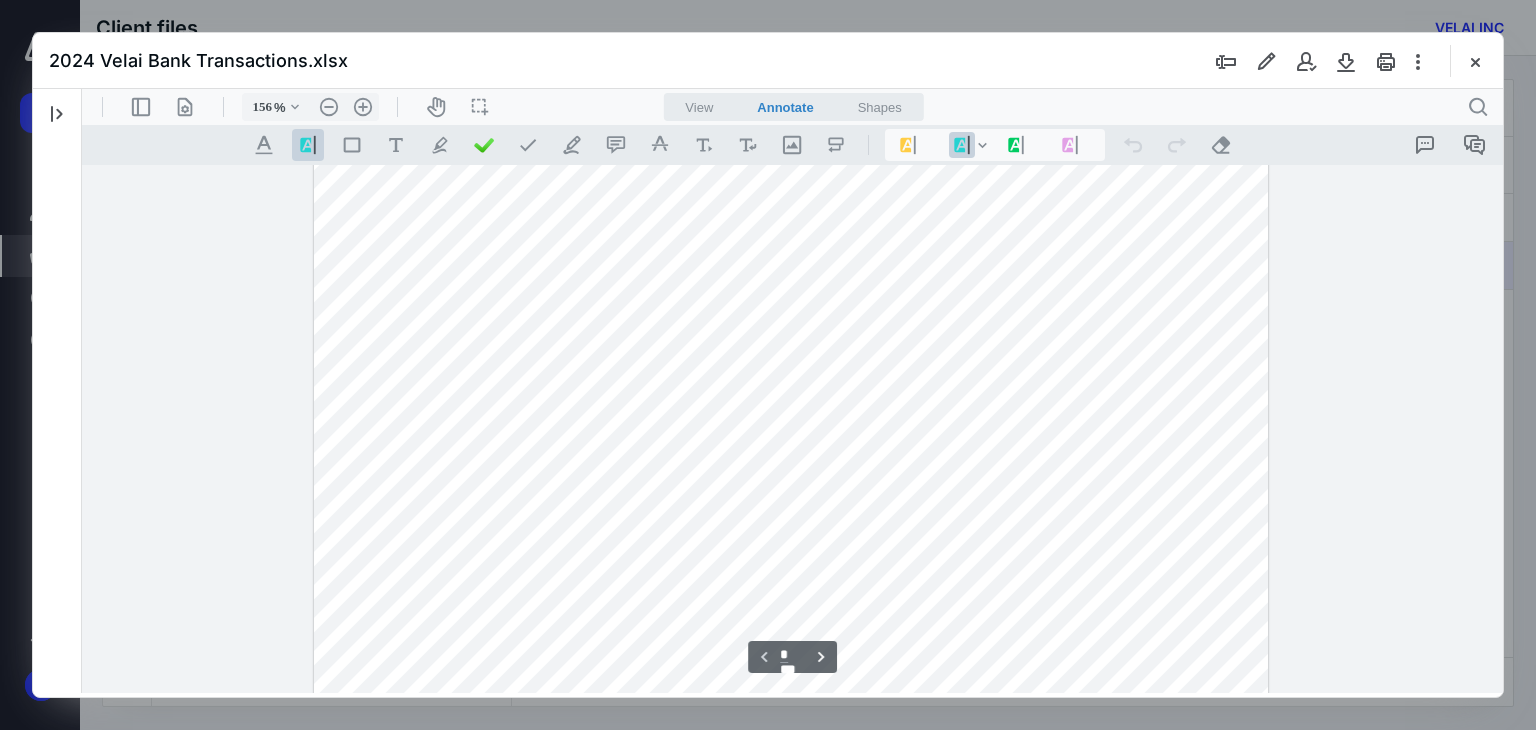 scroll, scrollTop: 40, scrollLeft: 0, axis: vertical 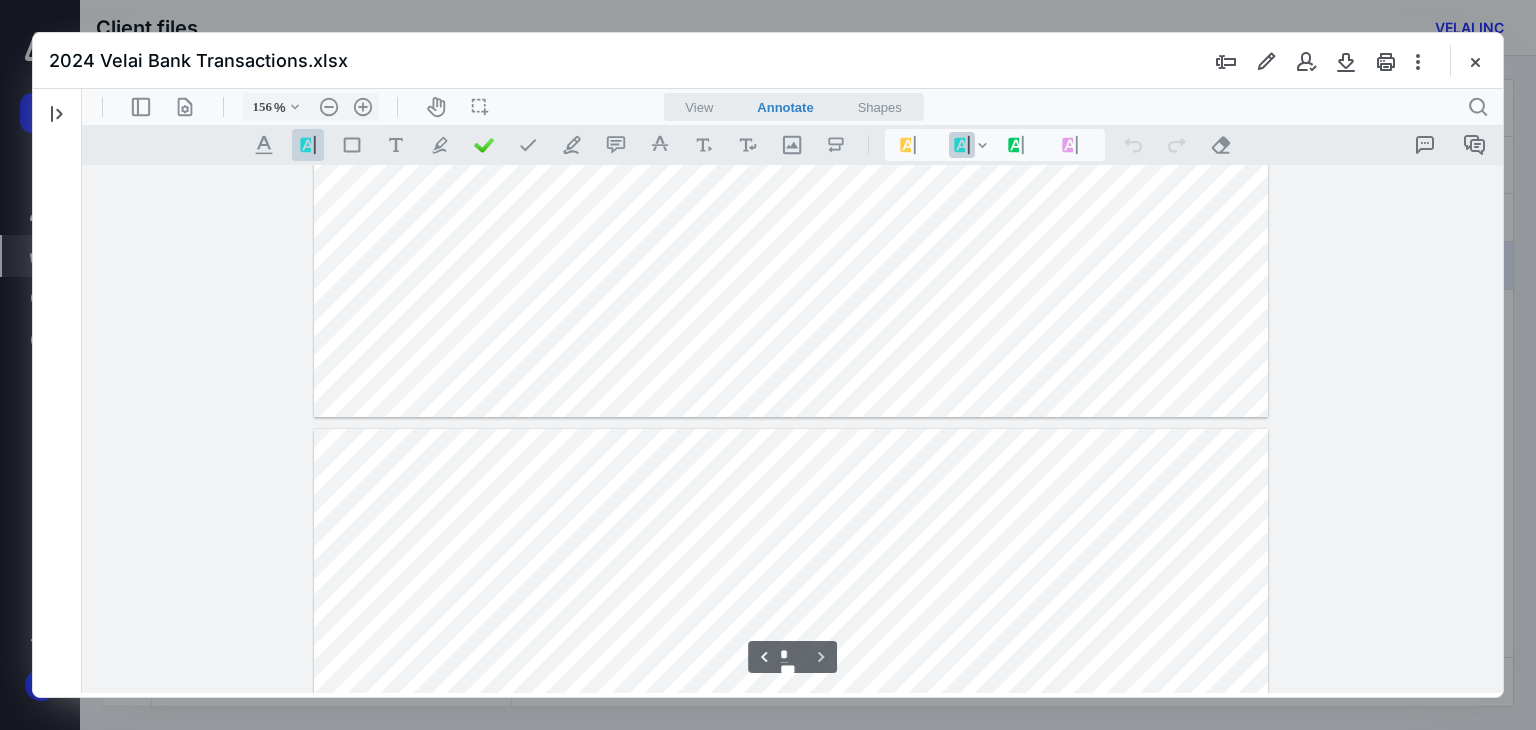 type on "*" 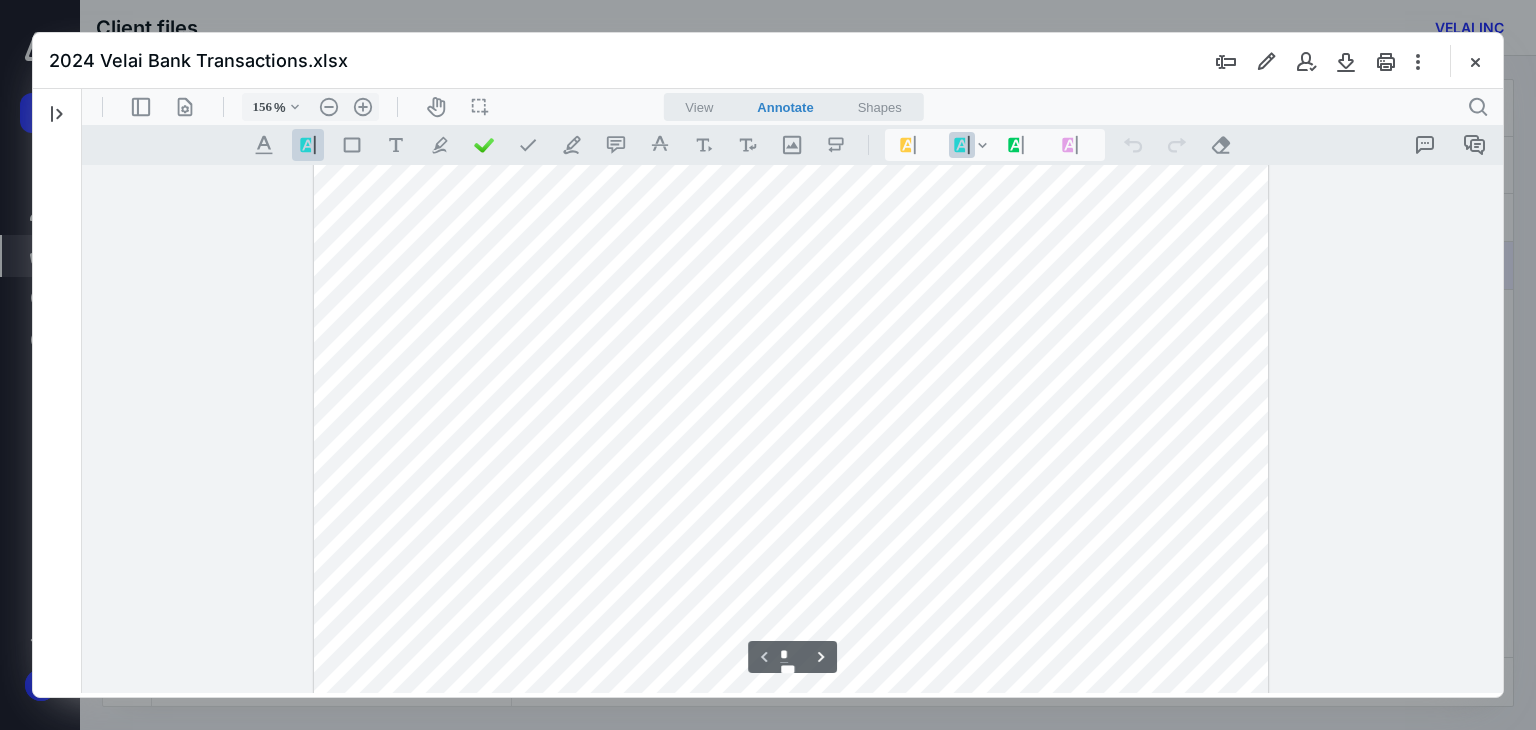scroll, scrollTop: 0, scrollLeft: 0, axis: both 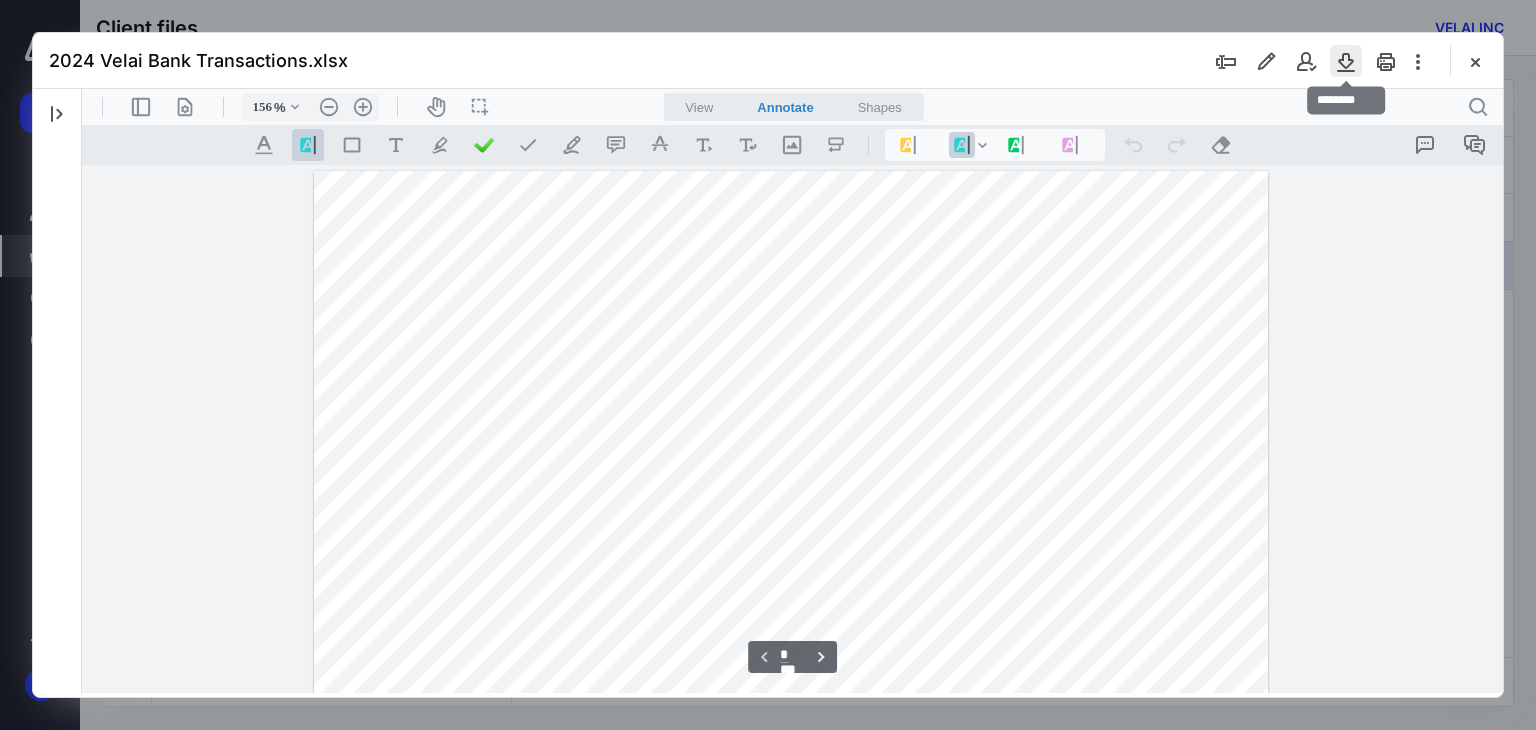 click at bounding box center (1346, 61) 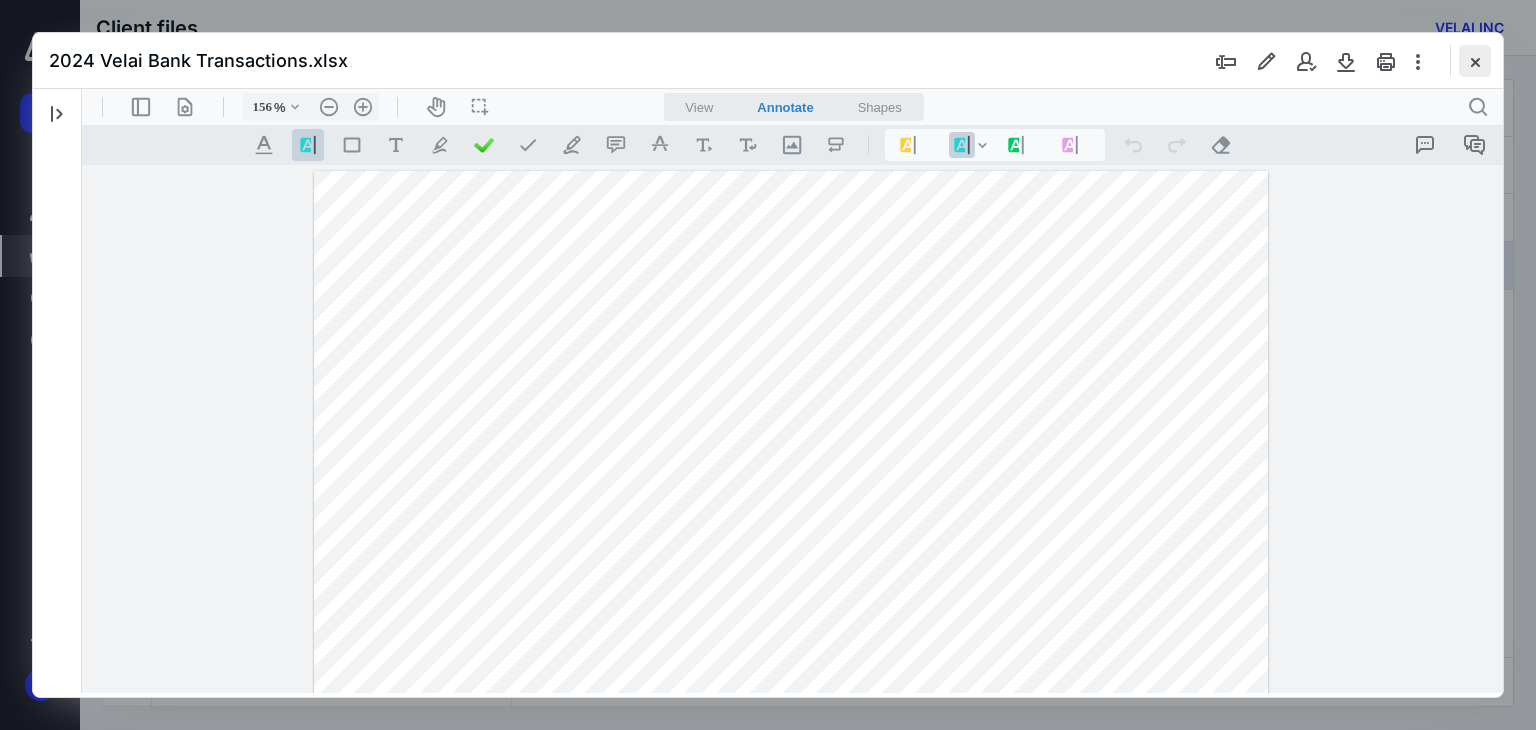click at bounding box center [1475, 61] 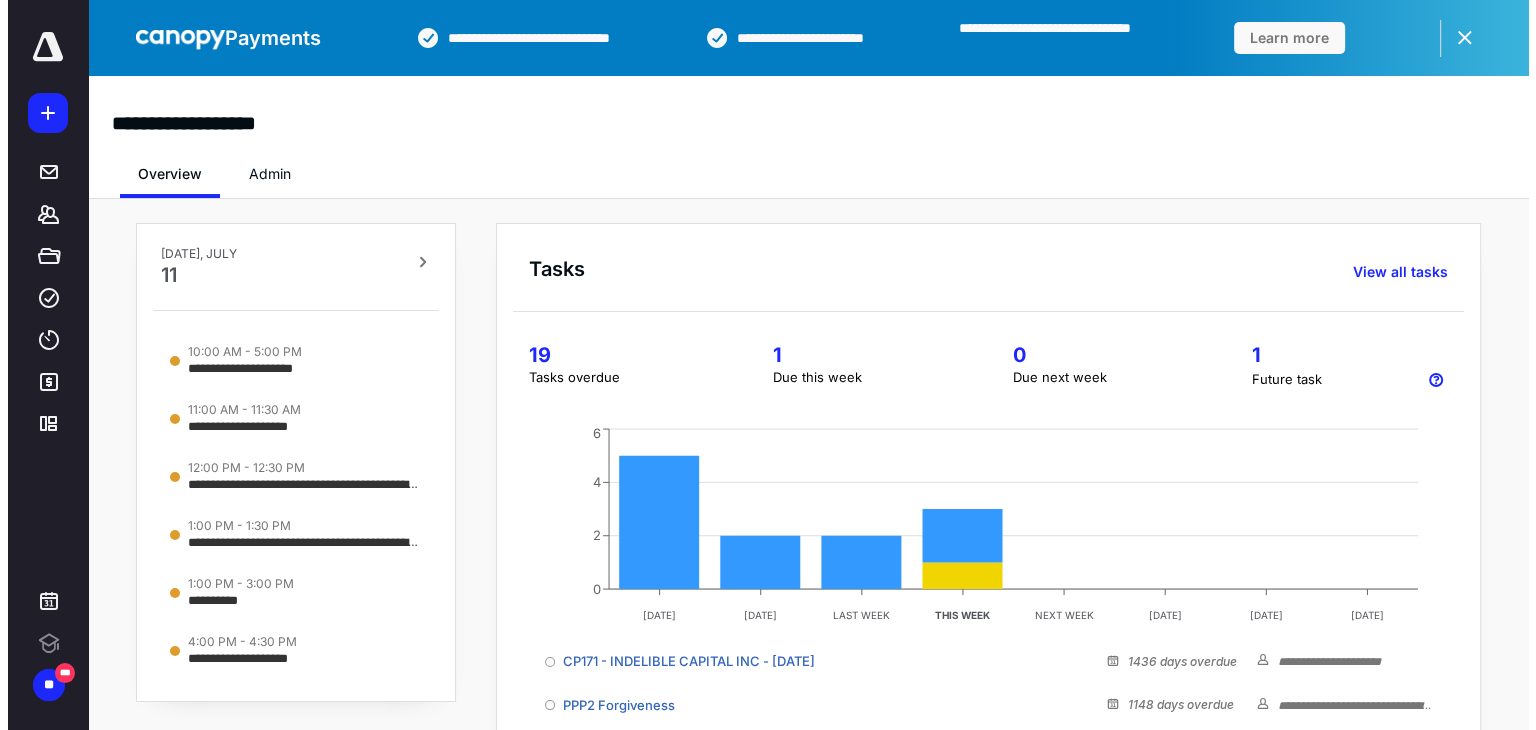 scroll, scrollTop: 0, scrollLeft: 0, axis: both 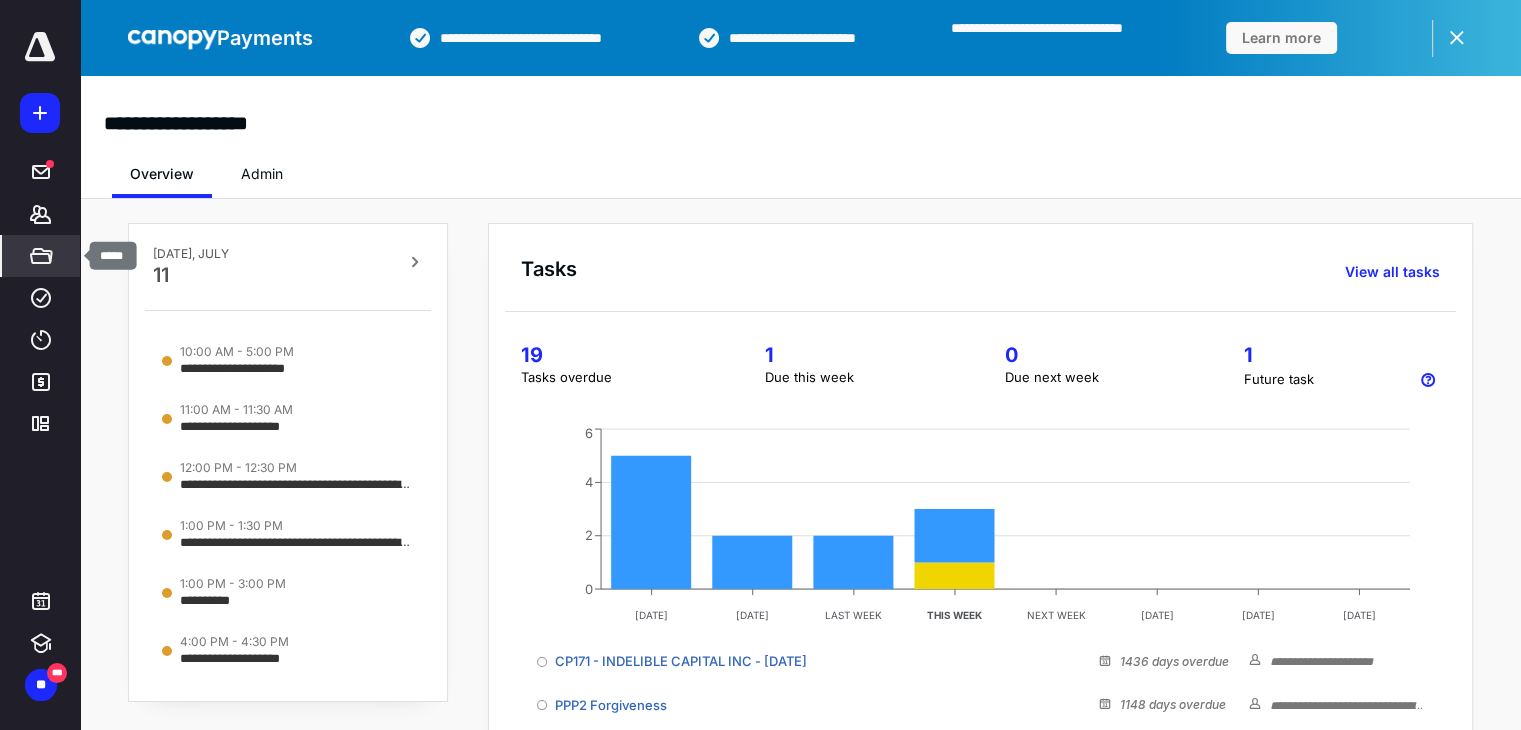 click on "*****" at bounding box center (41, 256) 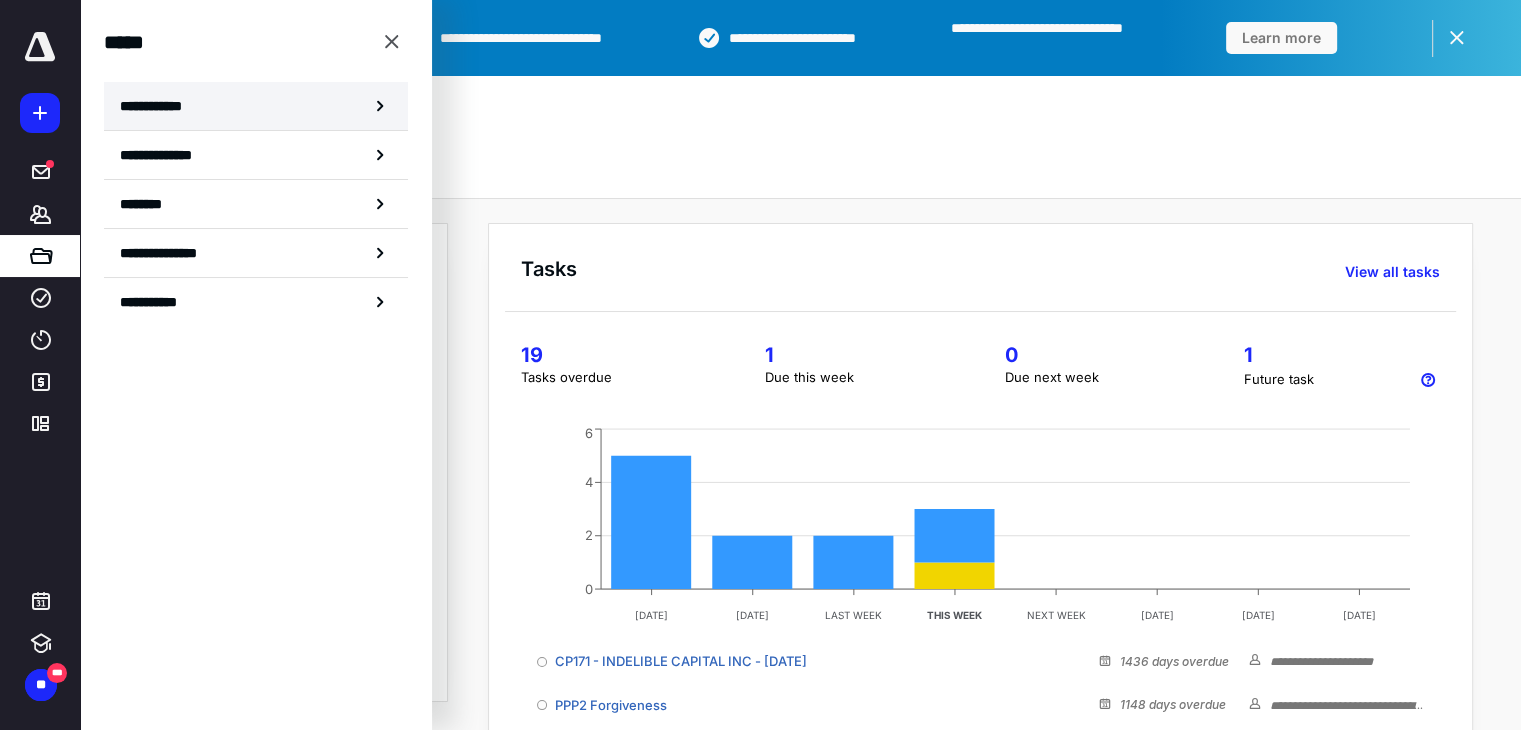 click 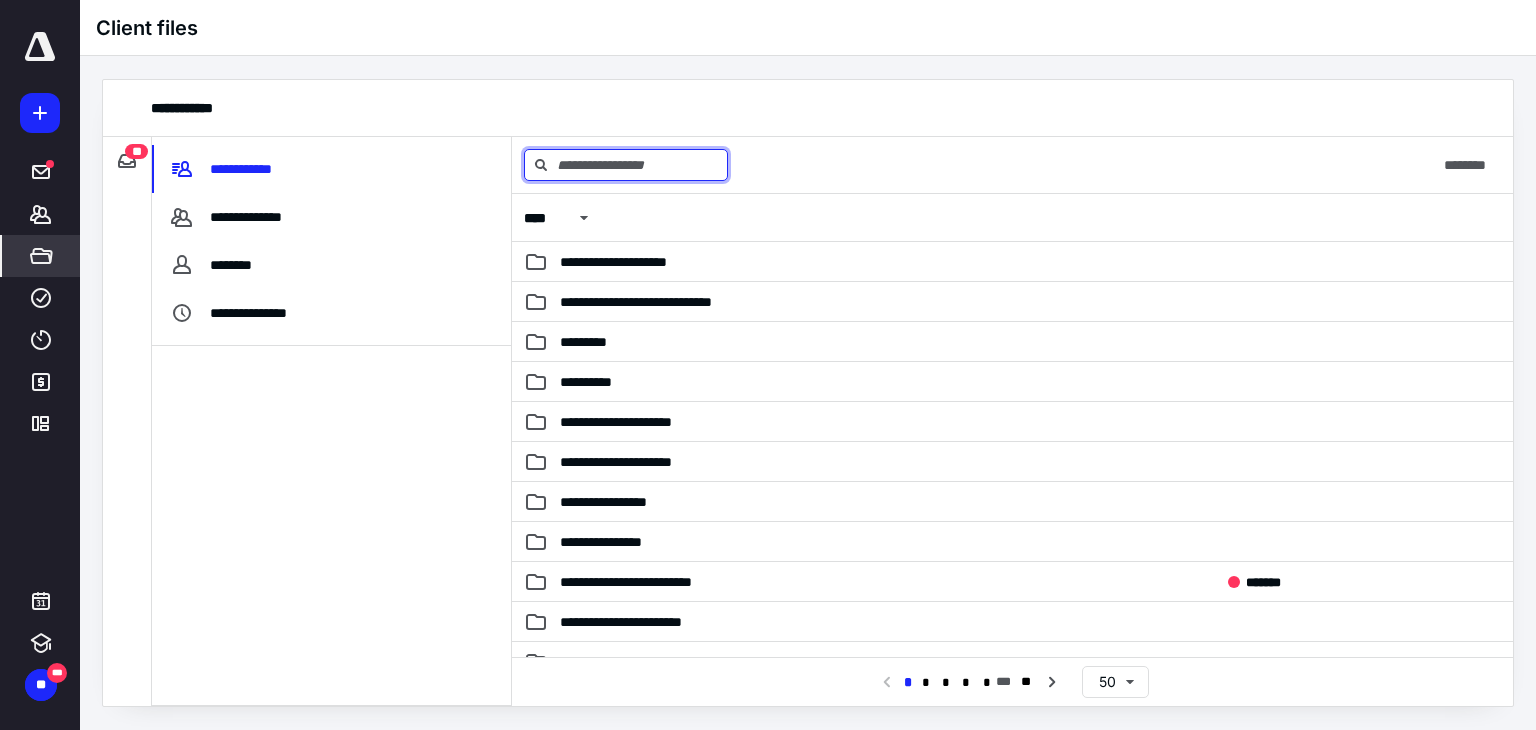 click at bounding box center (626, 165) 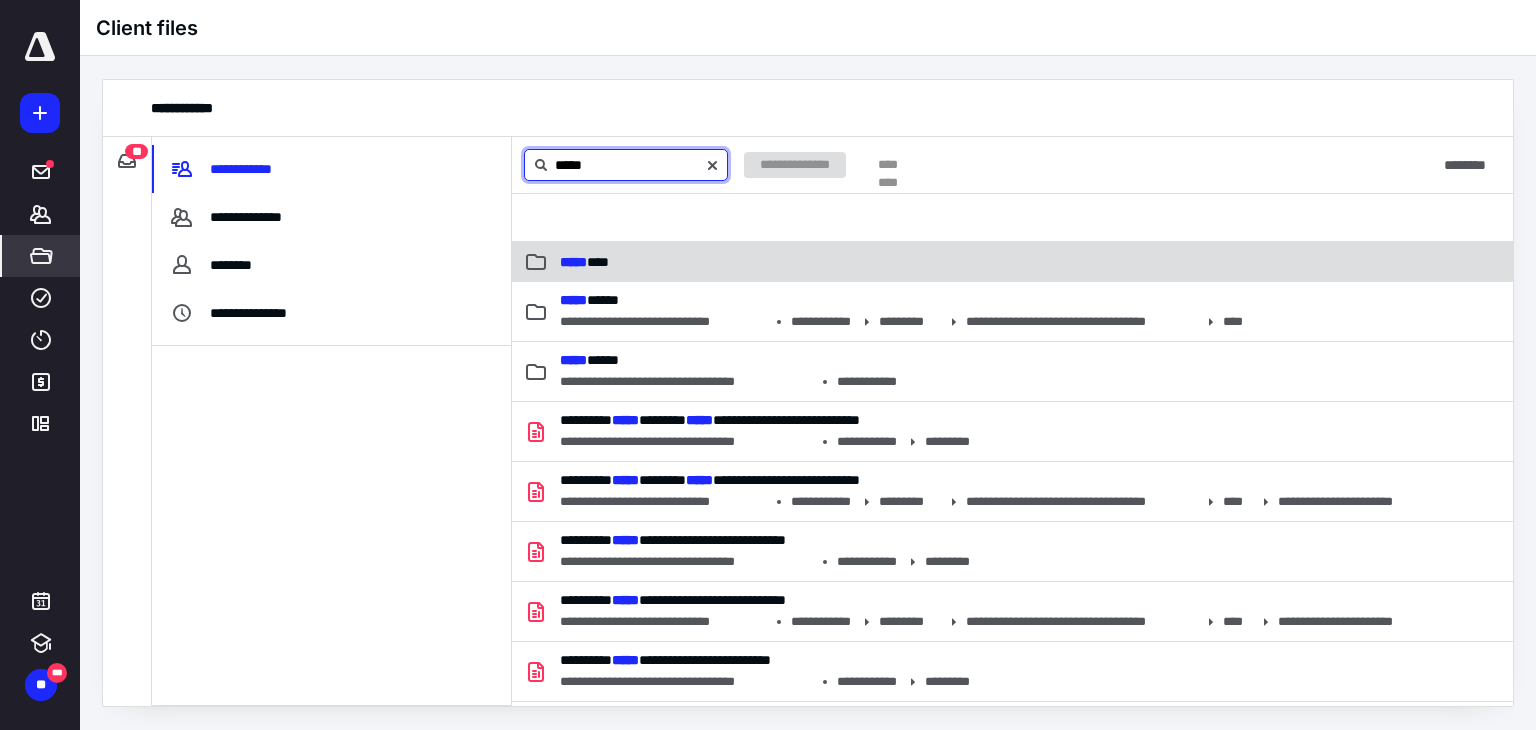 type on "*****" 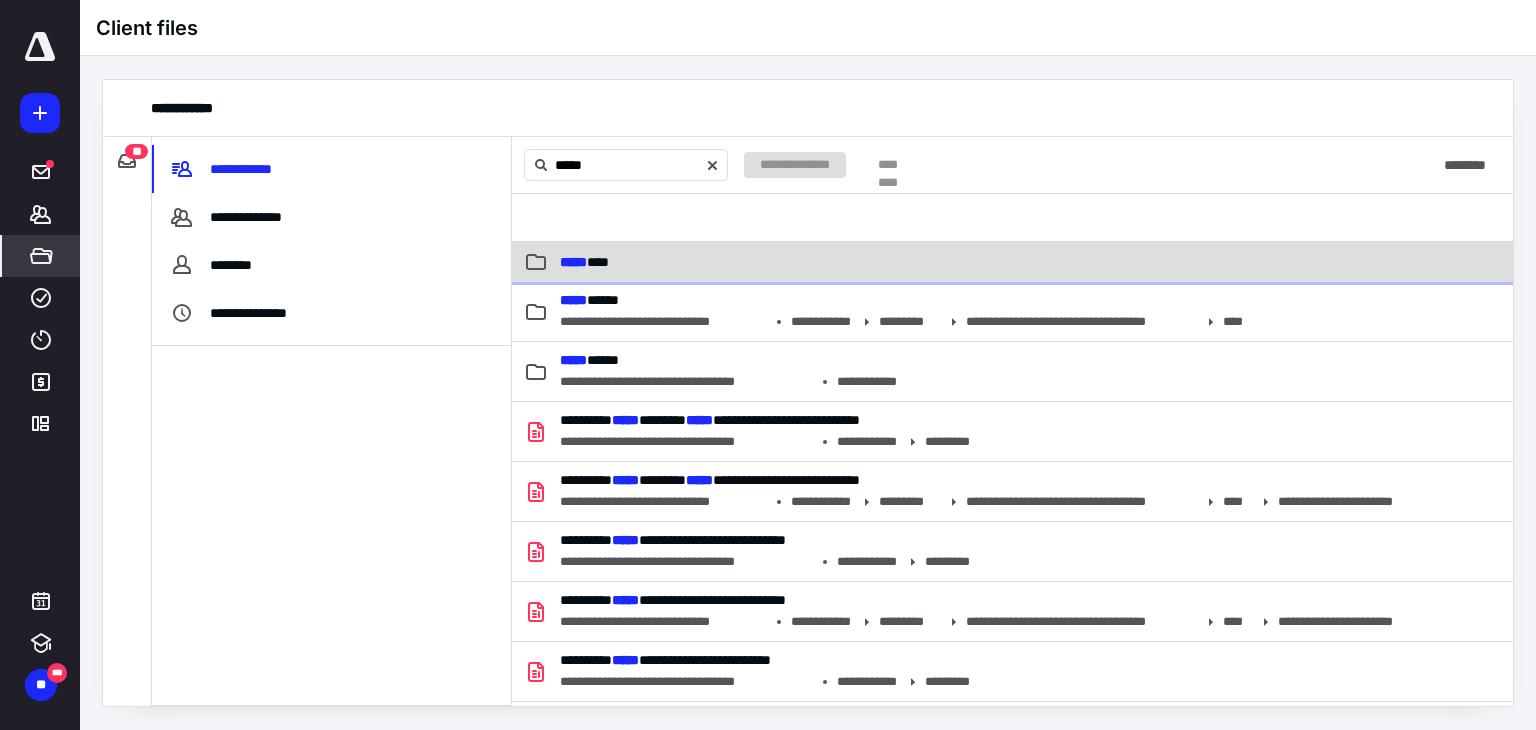 click on "***** ***" at bounding box center [873, 262] 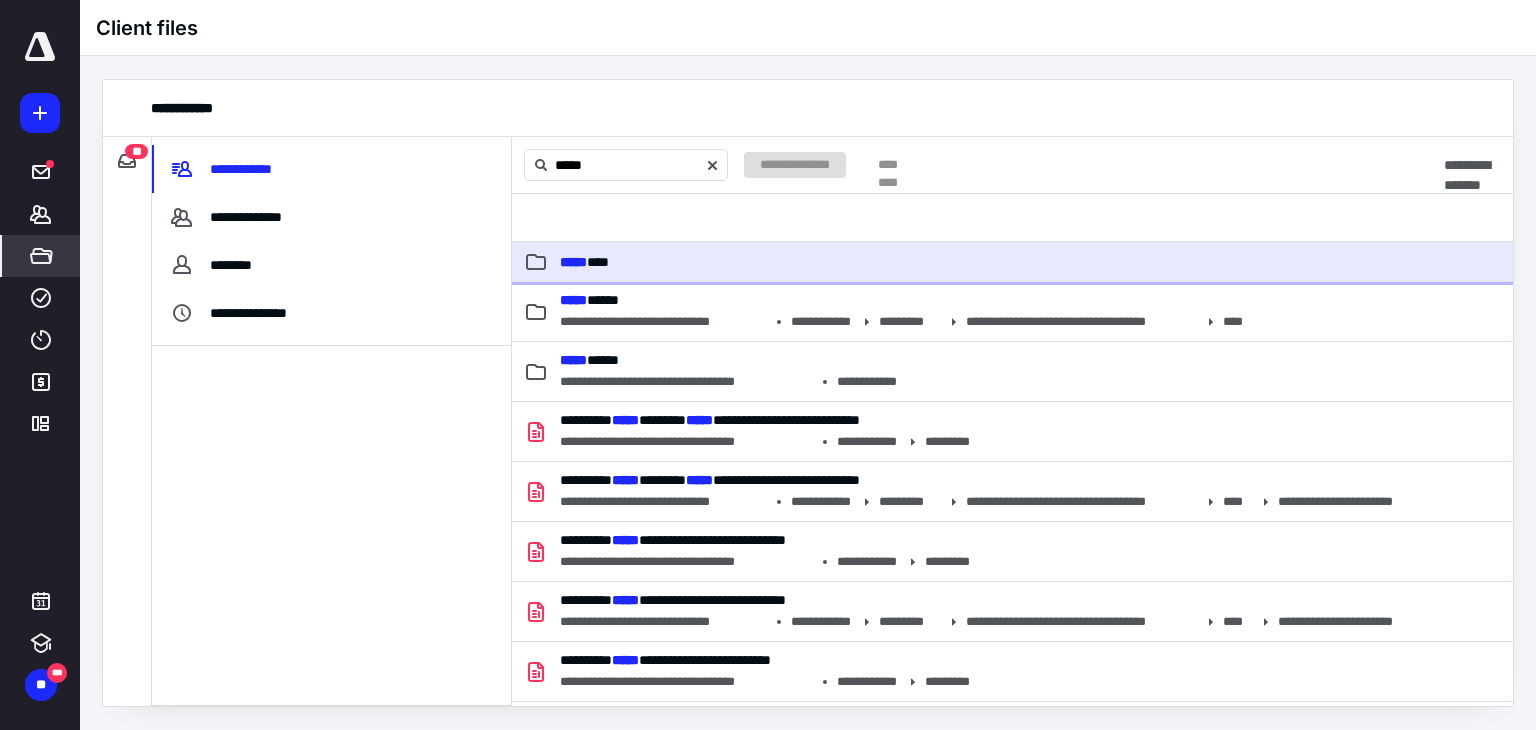 click on "***** ***" at bounding box center (873, 262) 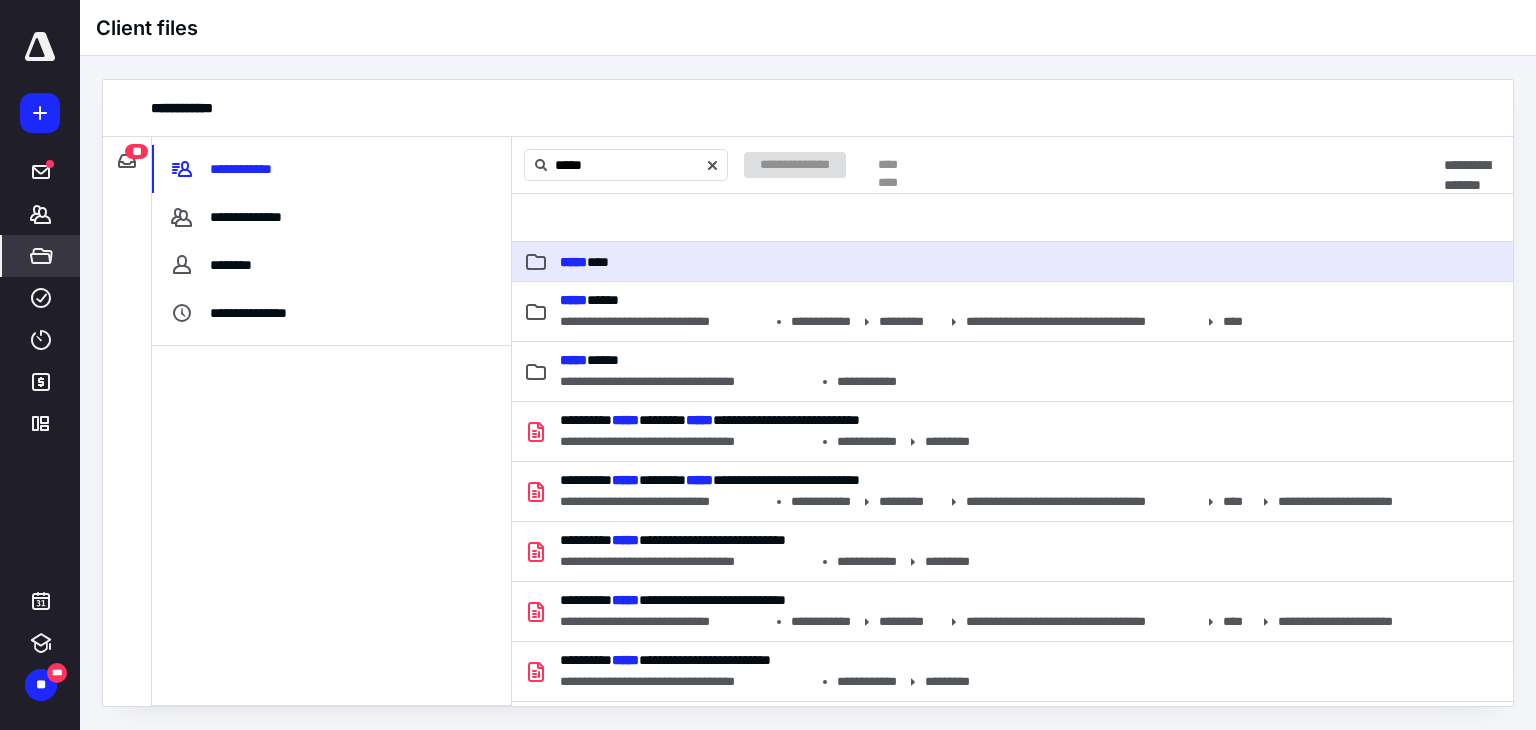 type 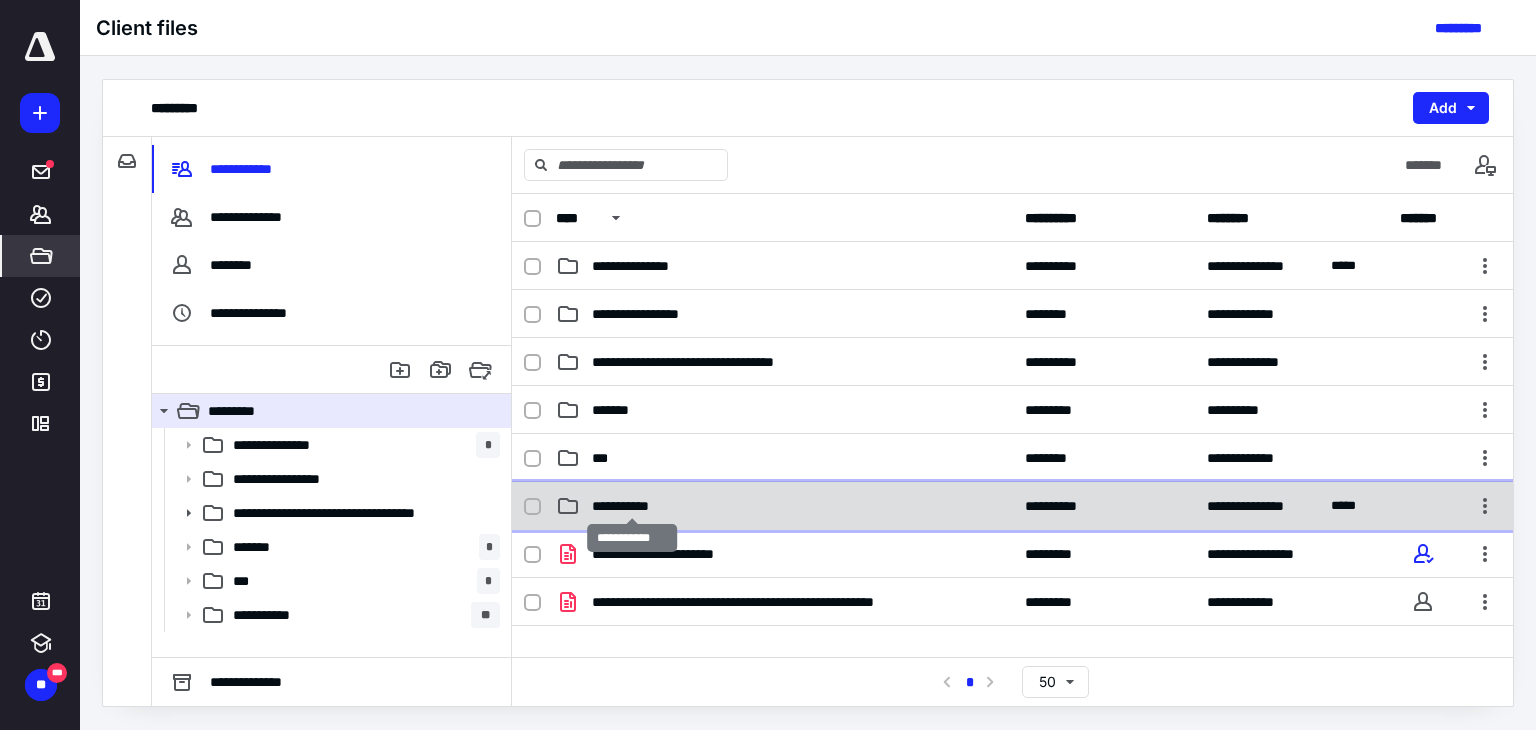 click on "**********" at bounding box center (632, 506) 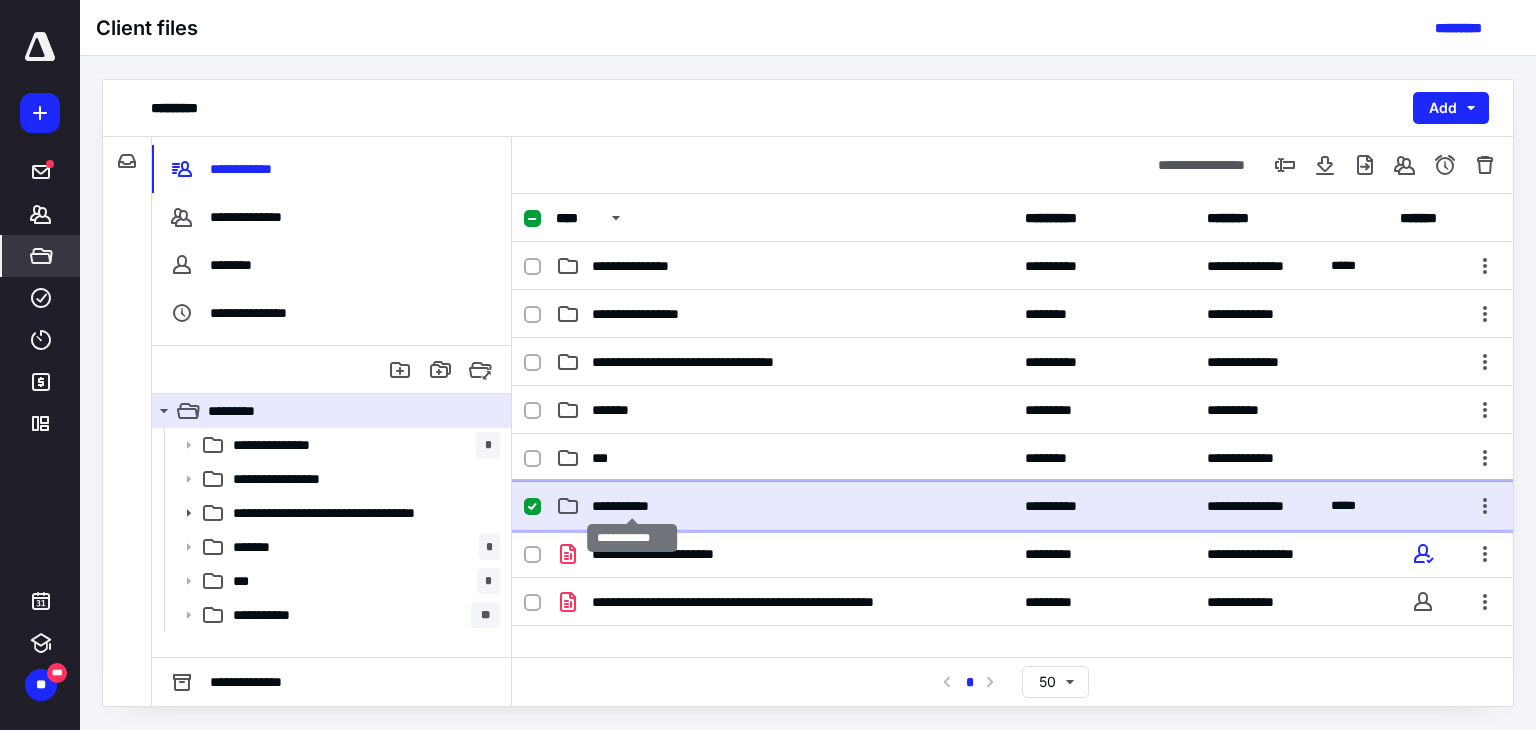 checkbox on "true" 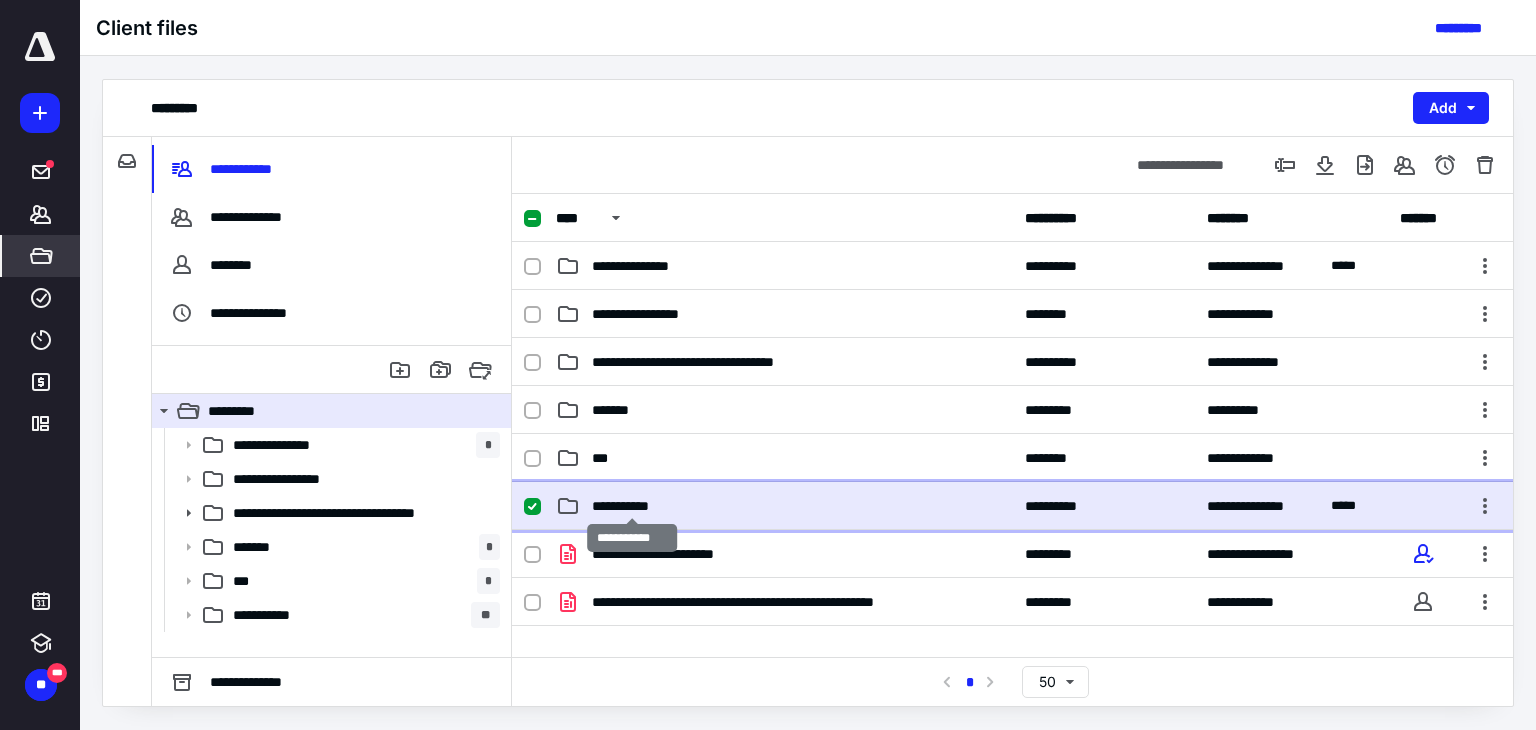 click on "**********" at bounding box center (632, 506) 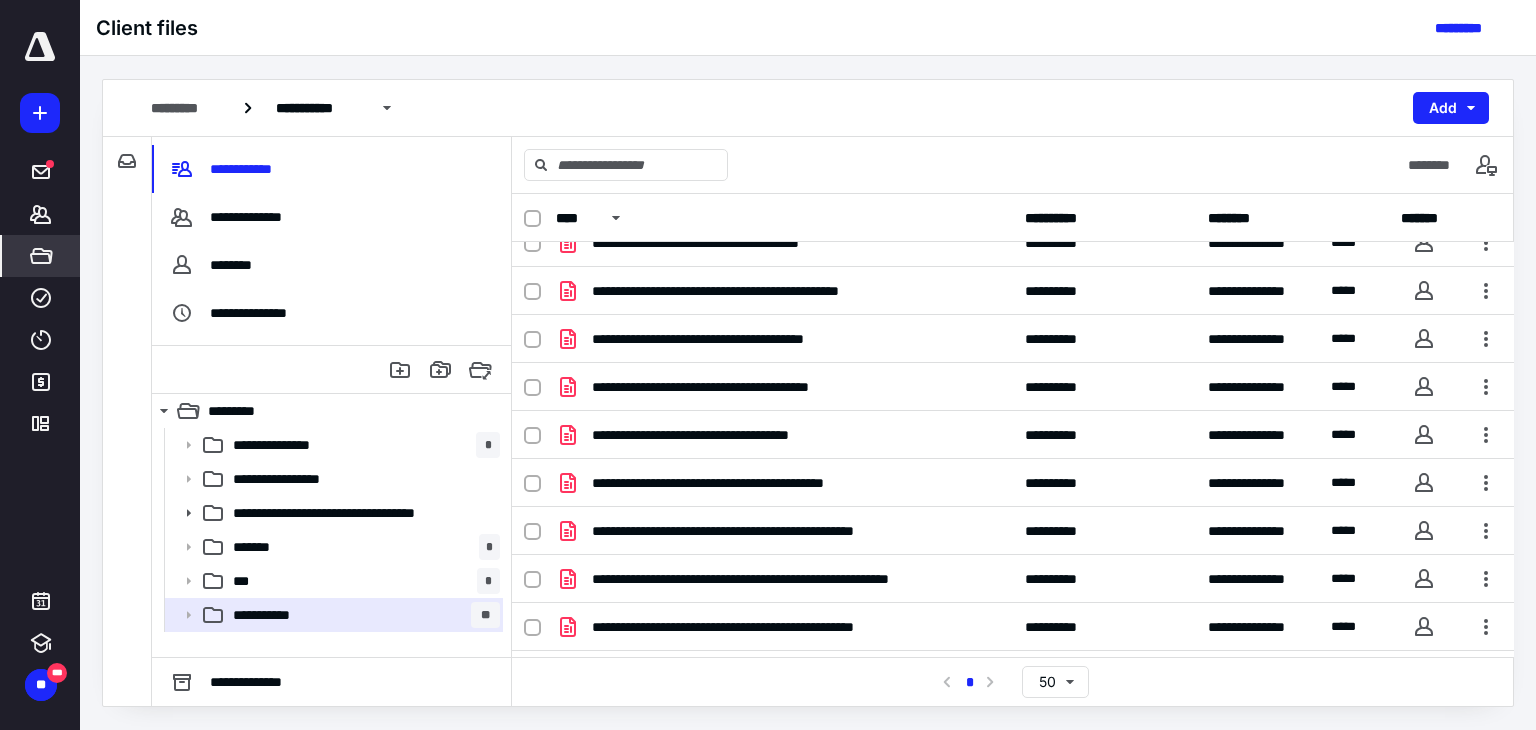 scroll, scrollTop: 158, scrollLeft: 0, axis: vertical 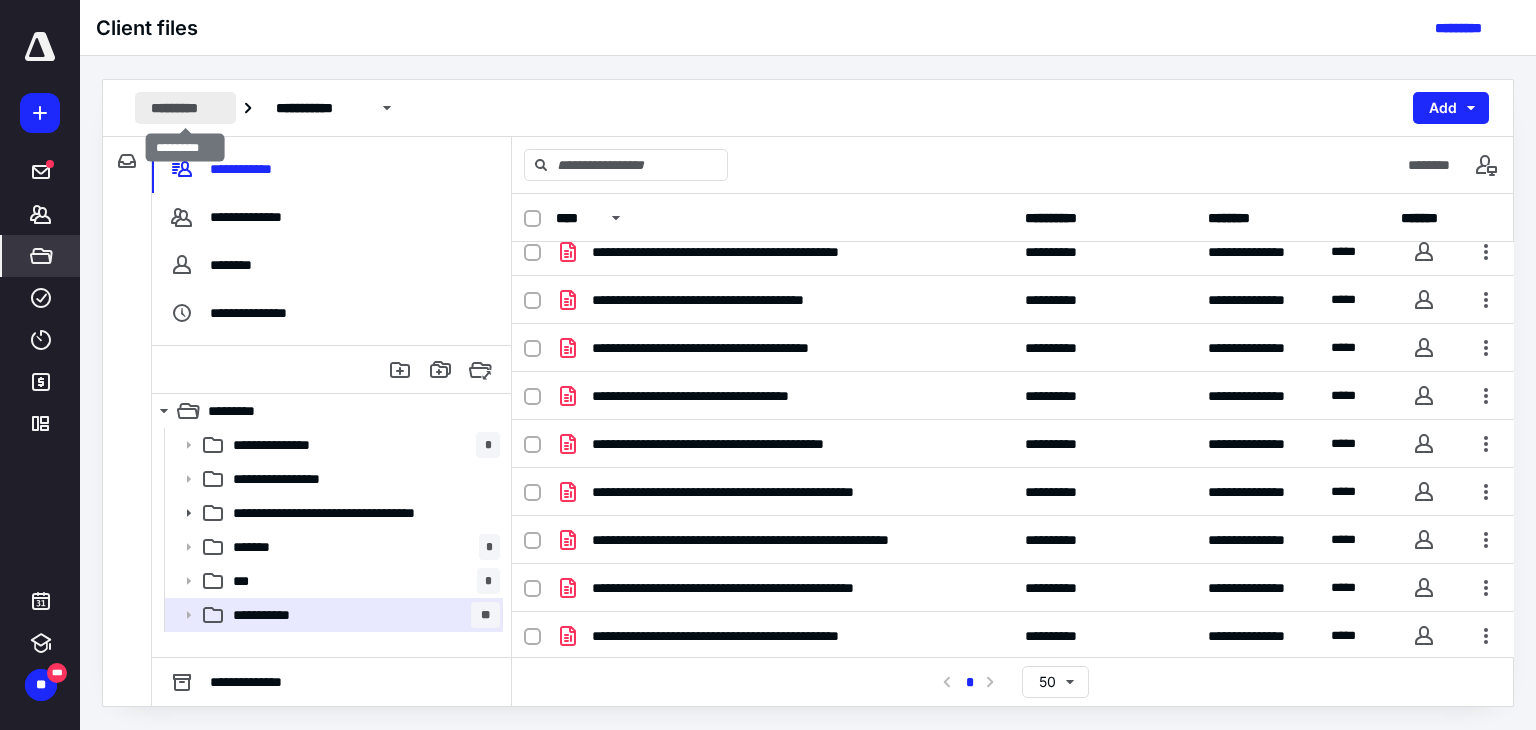 click on "*********" at bounding box center [185, 108] 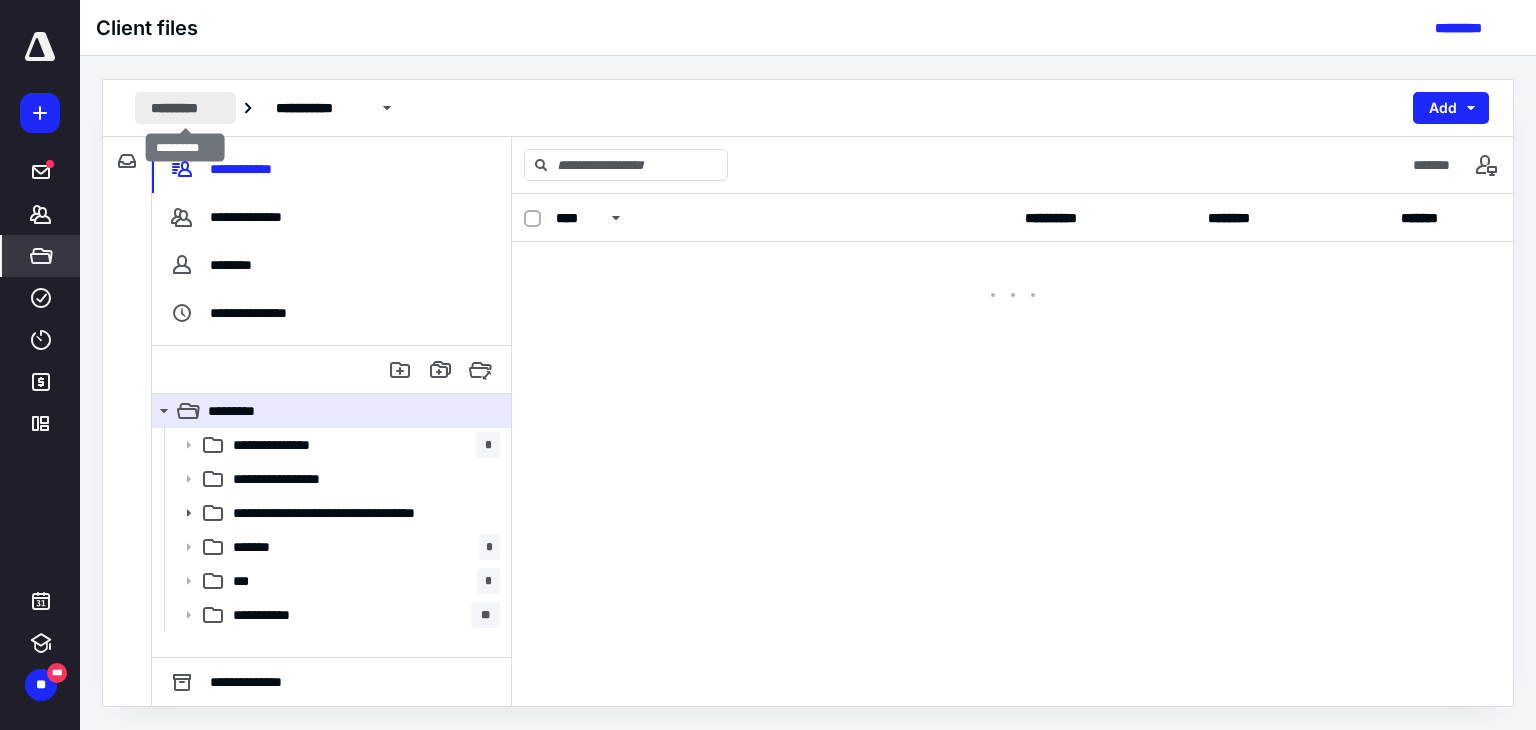 scroll, scrollTop: 0, scrollLeft: 0, axis: both 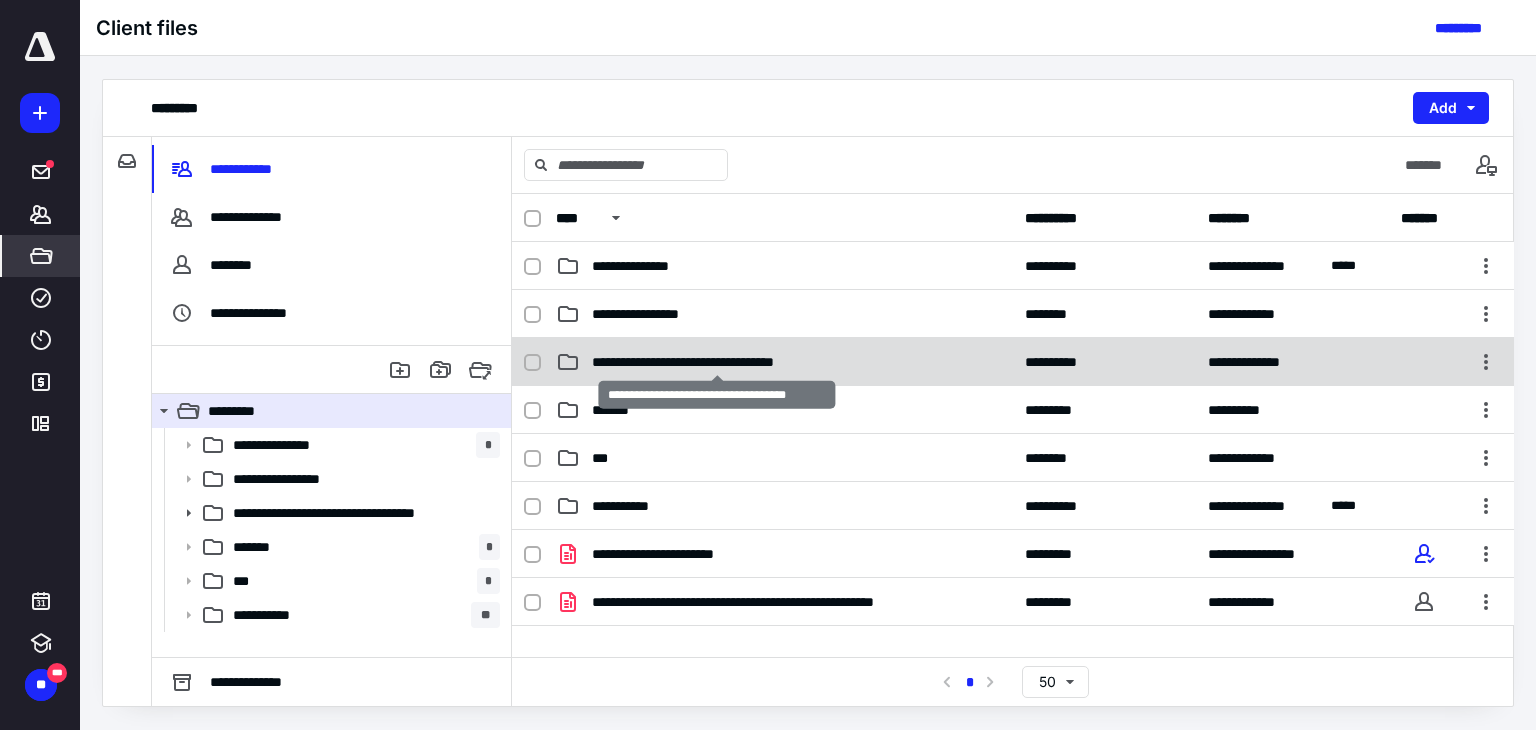 click on "**********" at bounding box center (717, 362) 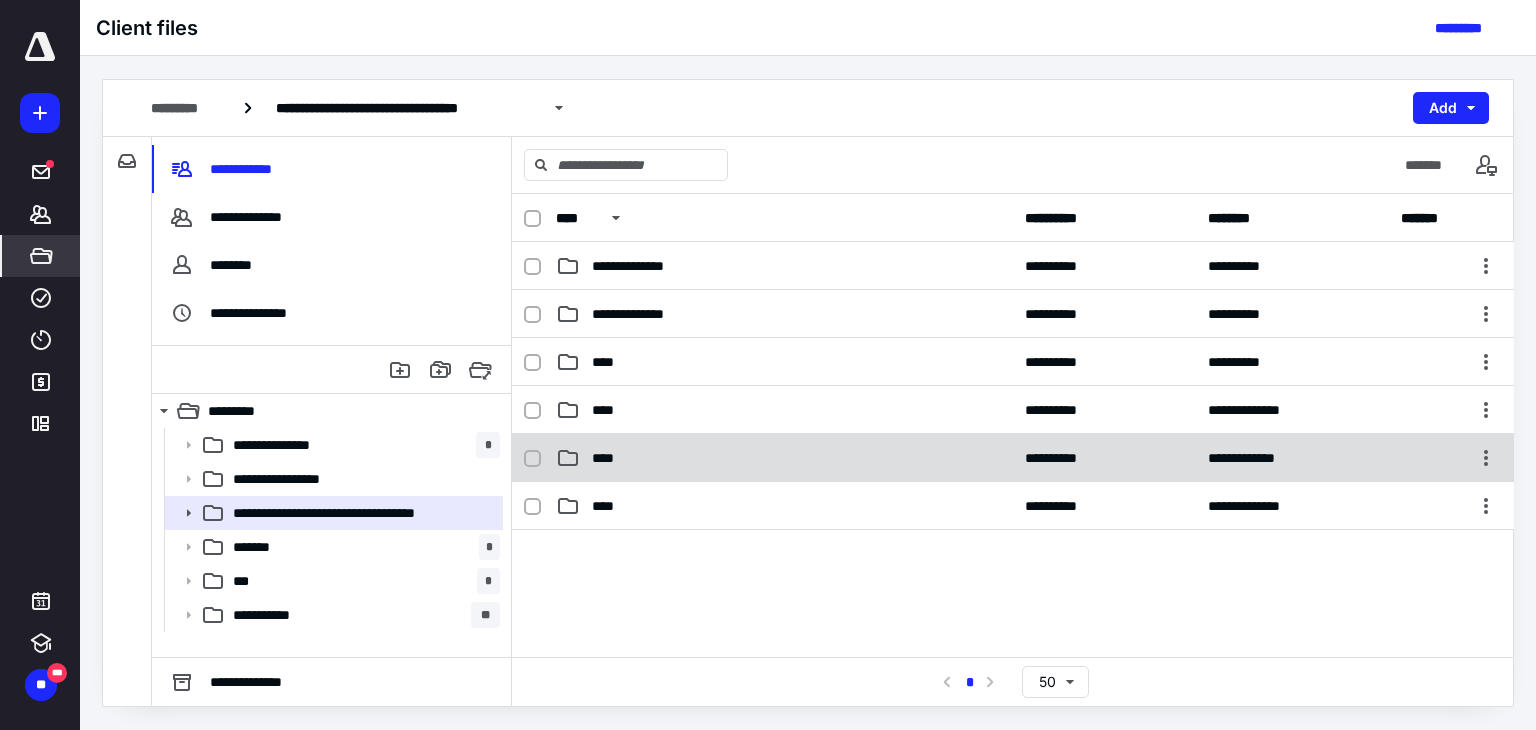 click on "****" at bounding box center [784, 458] 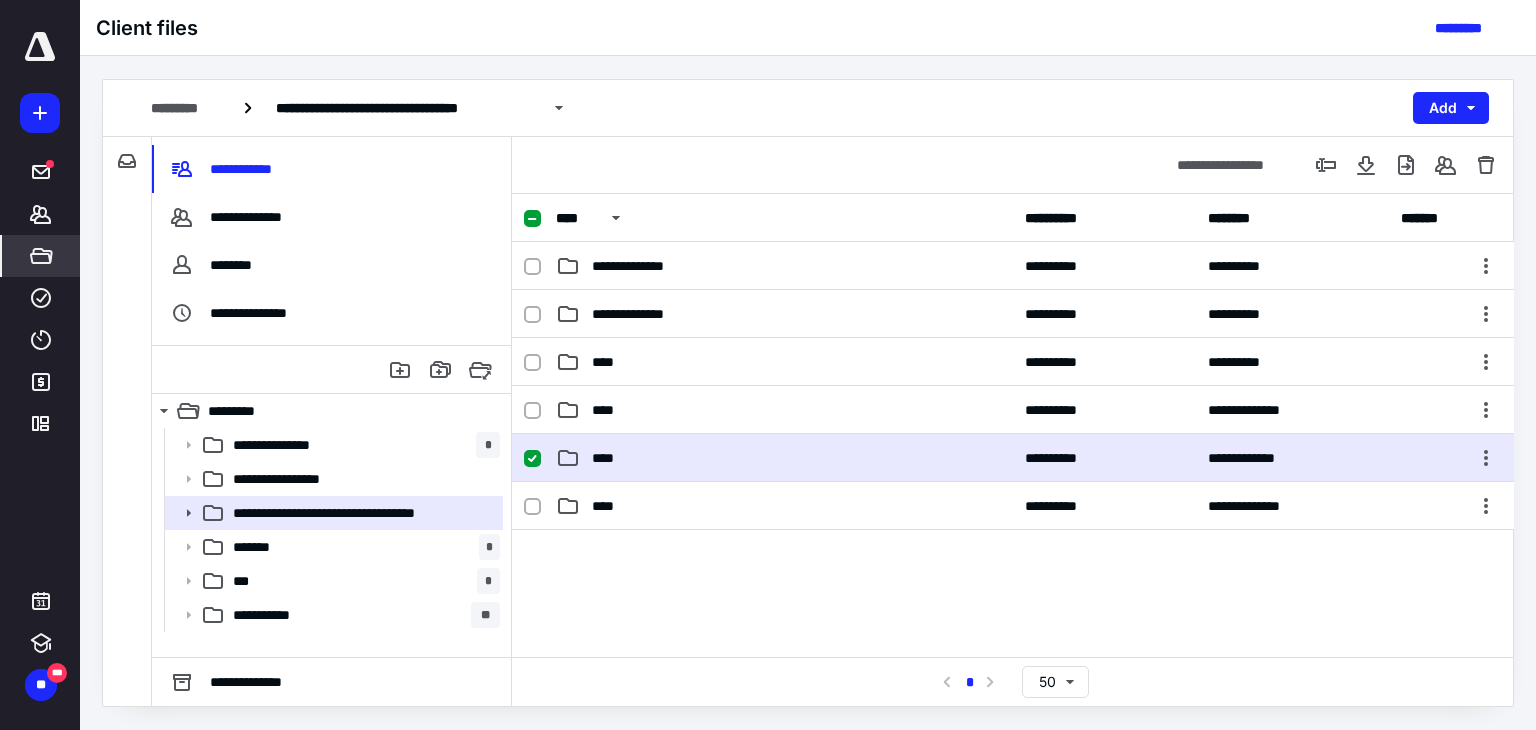 click on "****" at bounding box center (784, 458) 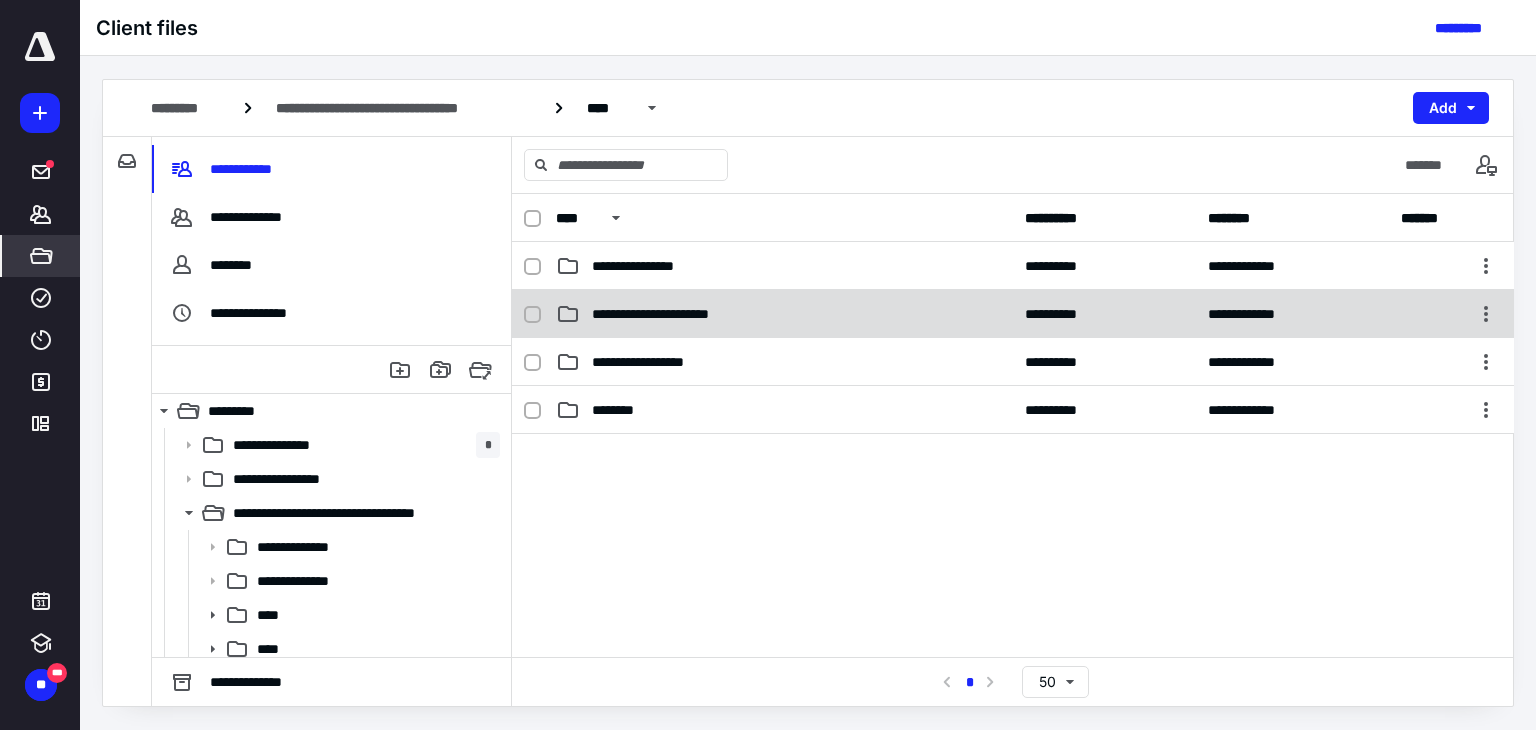 click on "**********" at bounding box center [784, 314] 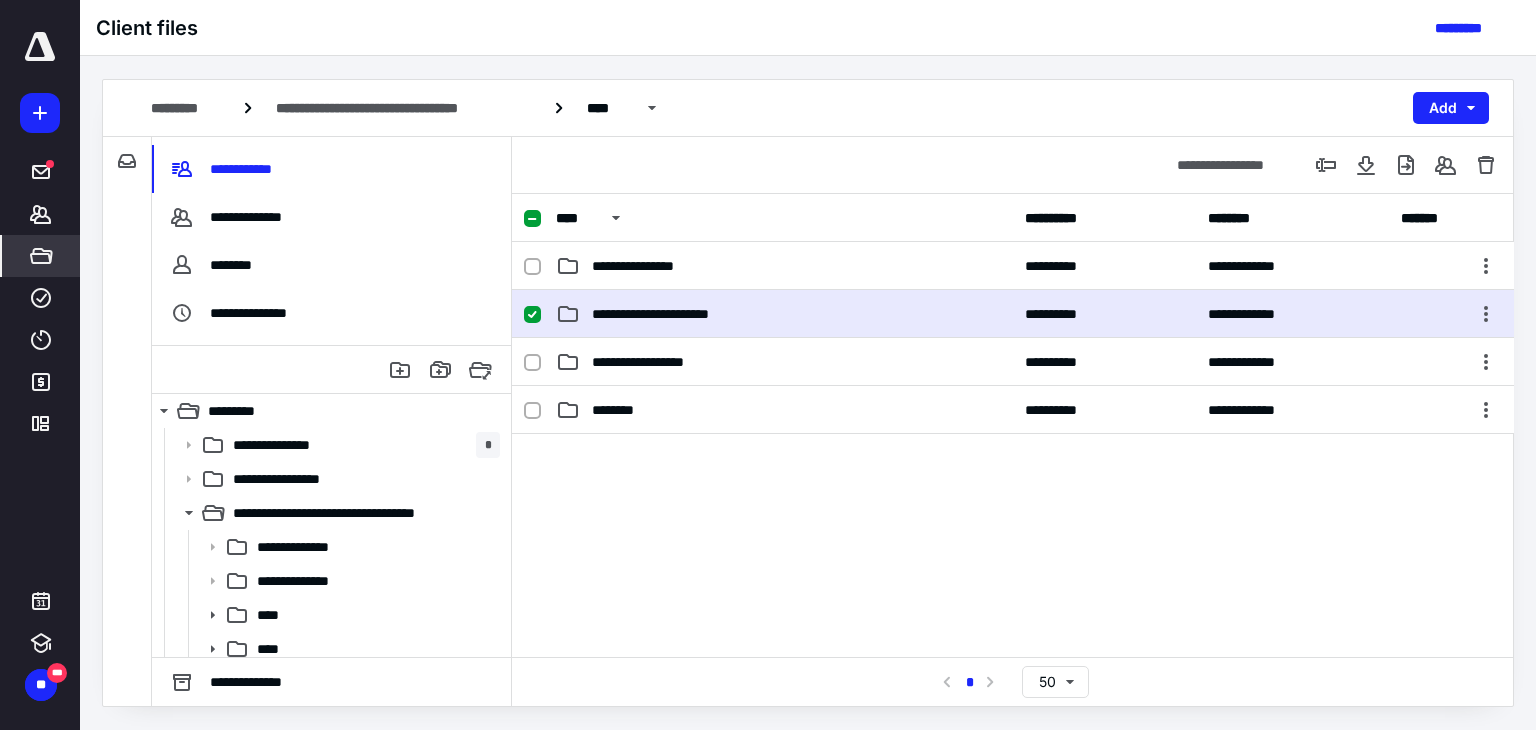 click on "**********" at bounding box center [784, 314] 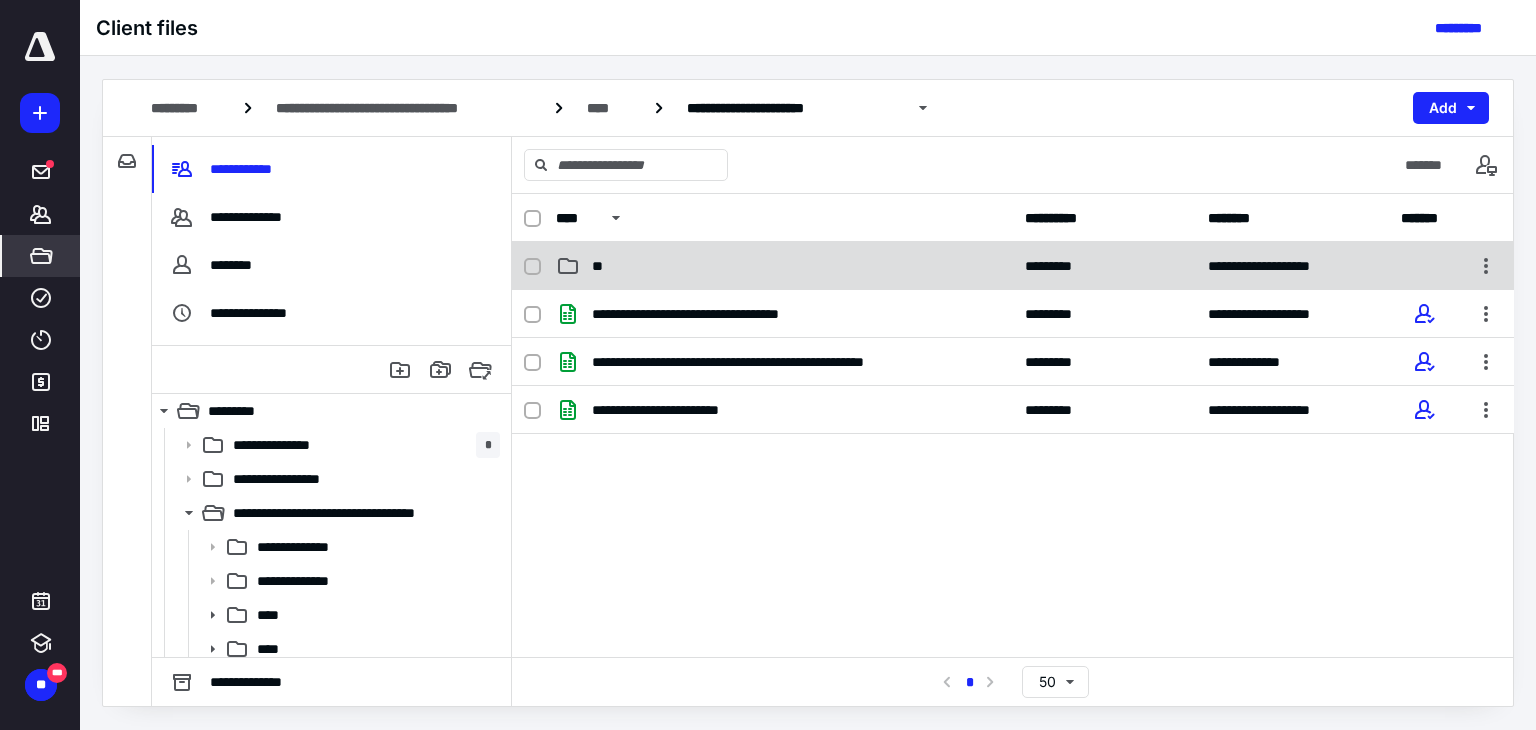 click on "**" at bounding box center (784, 266) 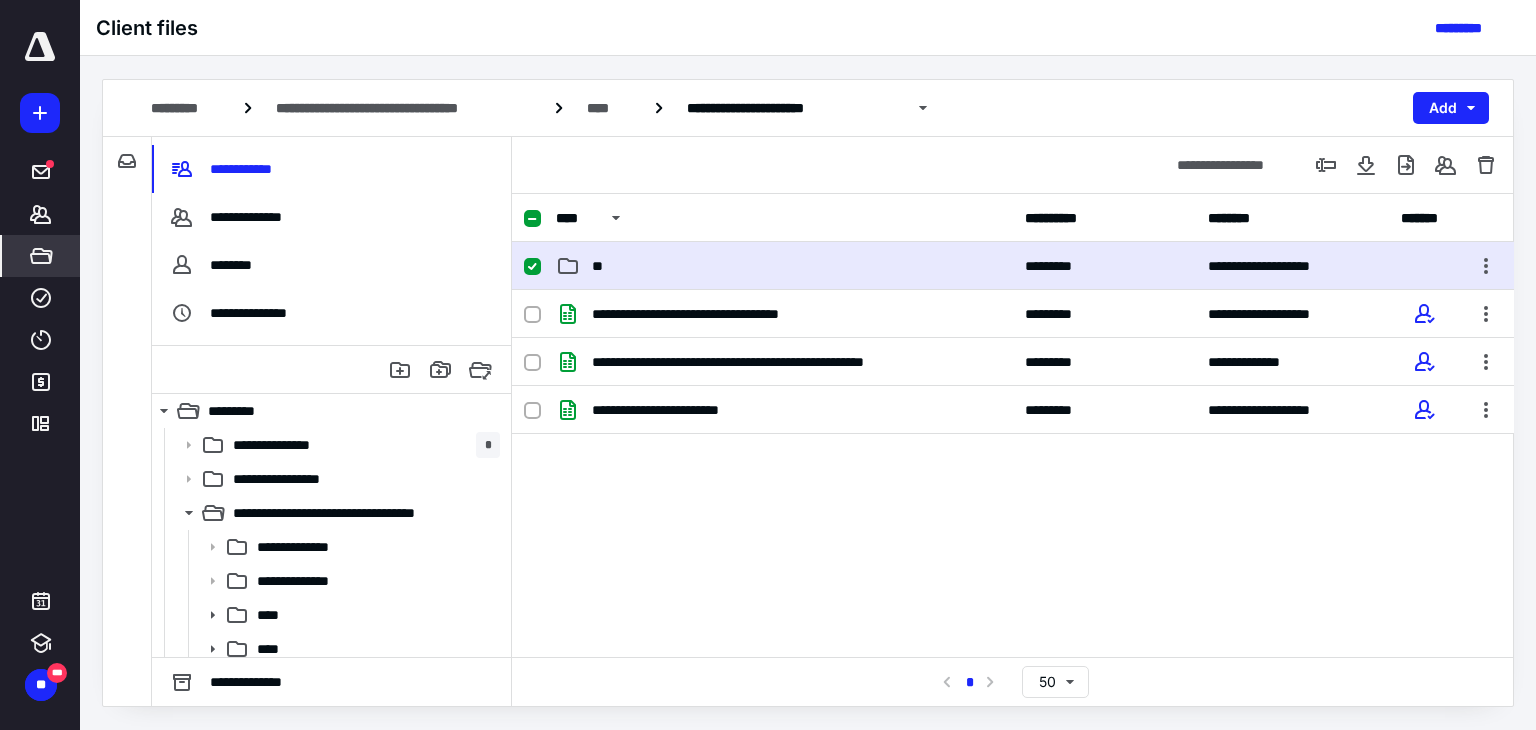 click on "**" at bounding box center [784, 266] 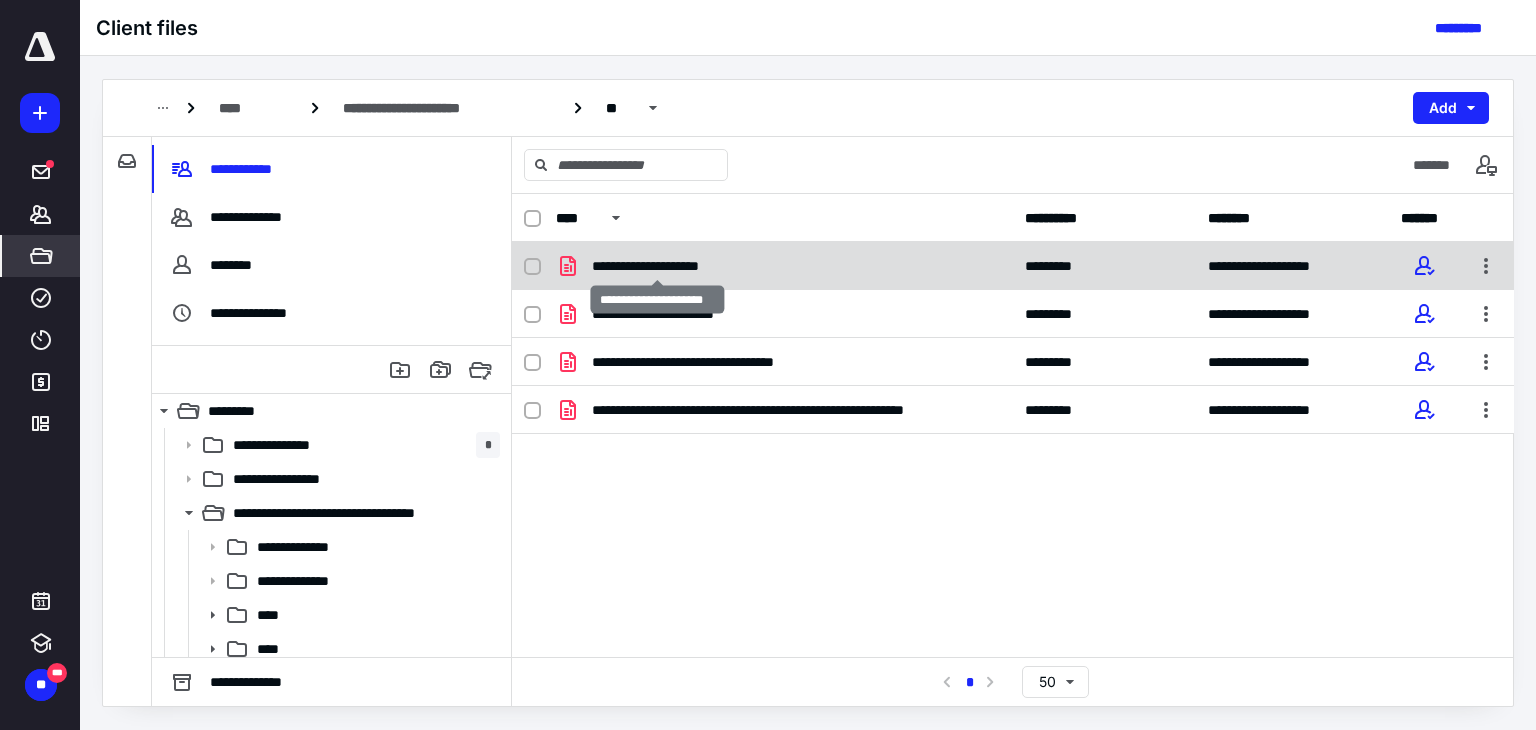 click on "**********" at bounding box center (657, 266) 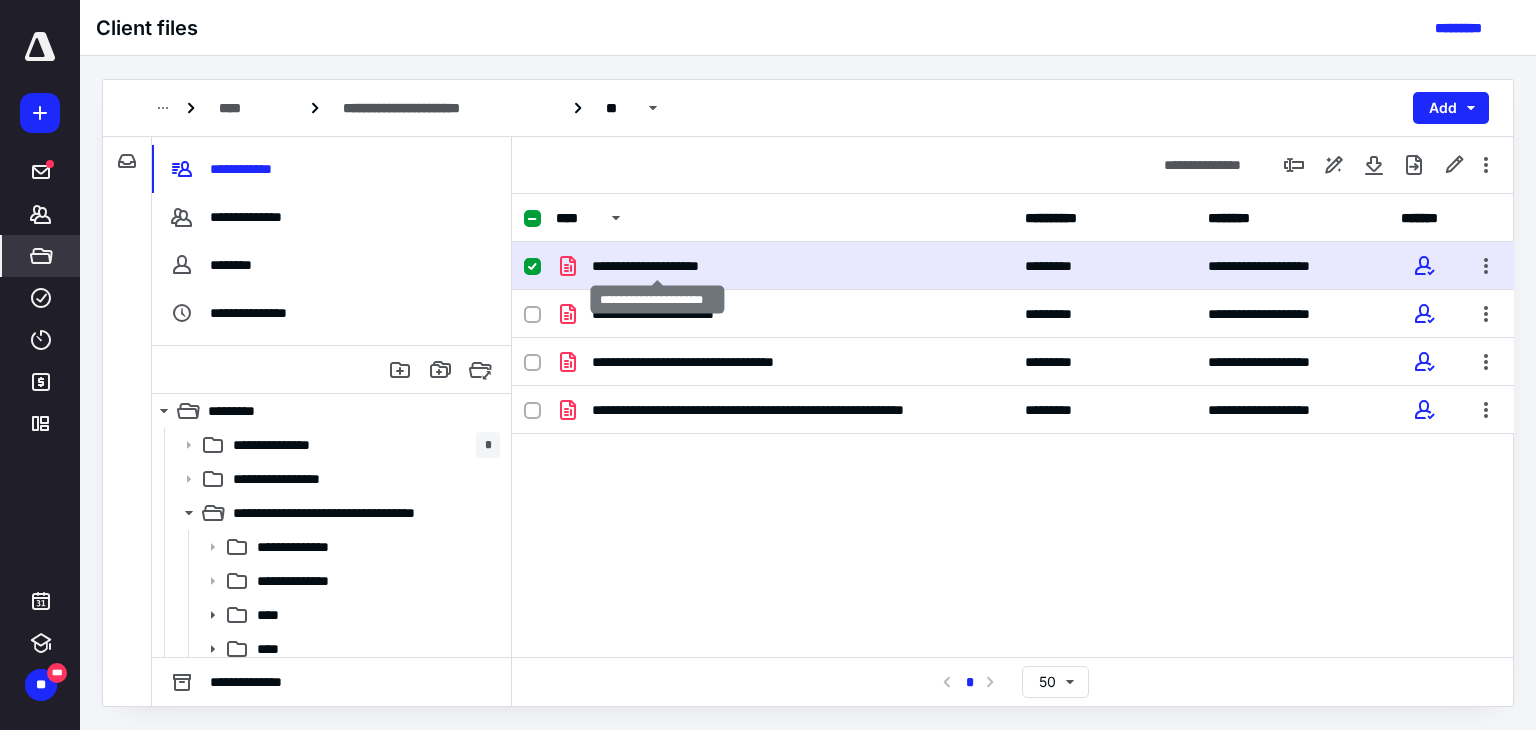 click on "**********" at bounding box center (657, 266) 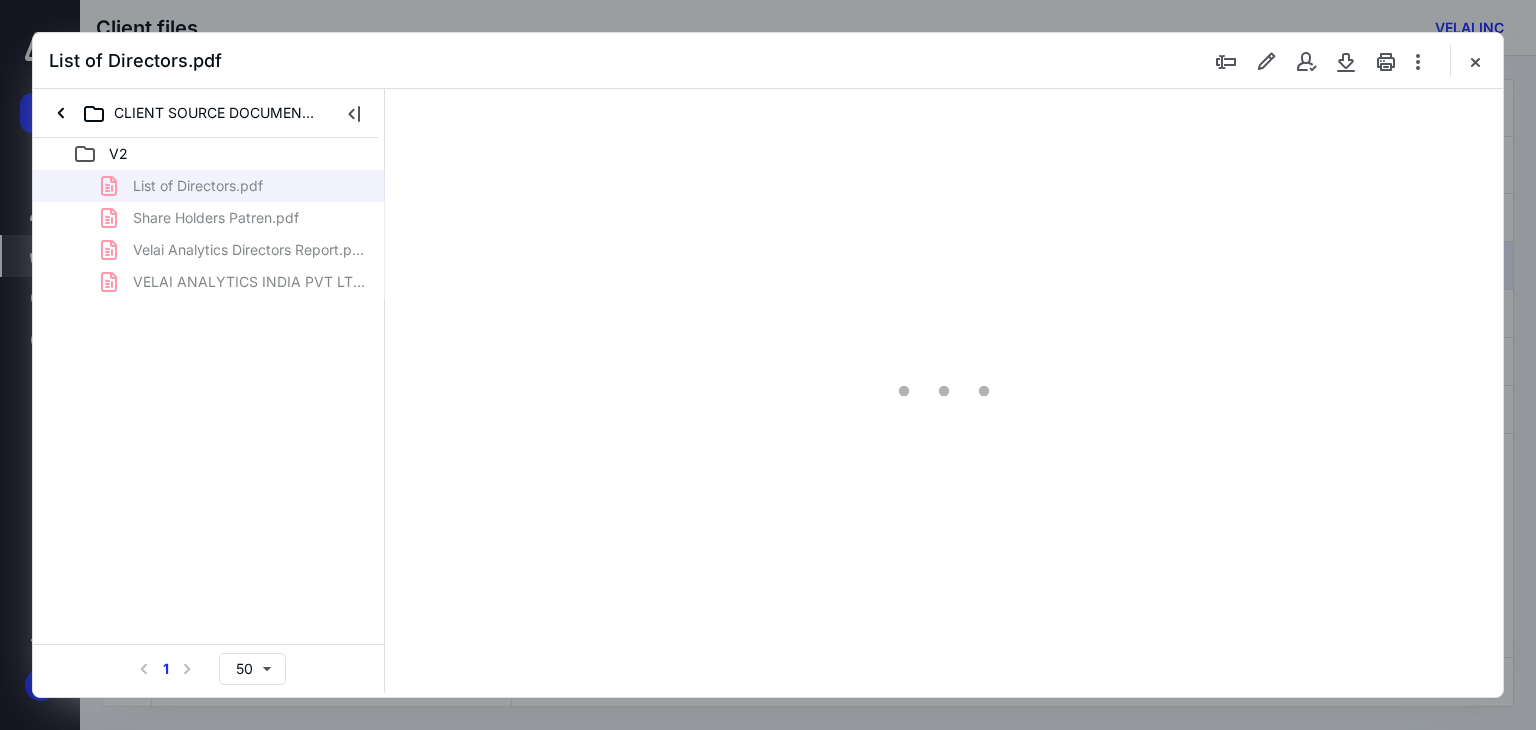 scroll, scrollTop: 0, scrollLeft: 0, axis: both 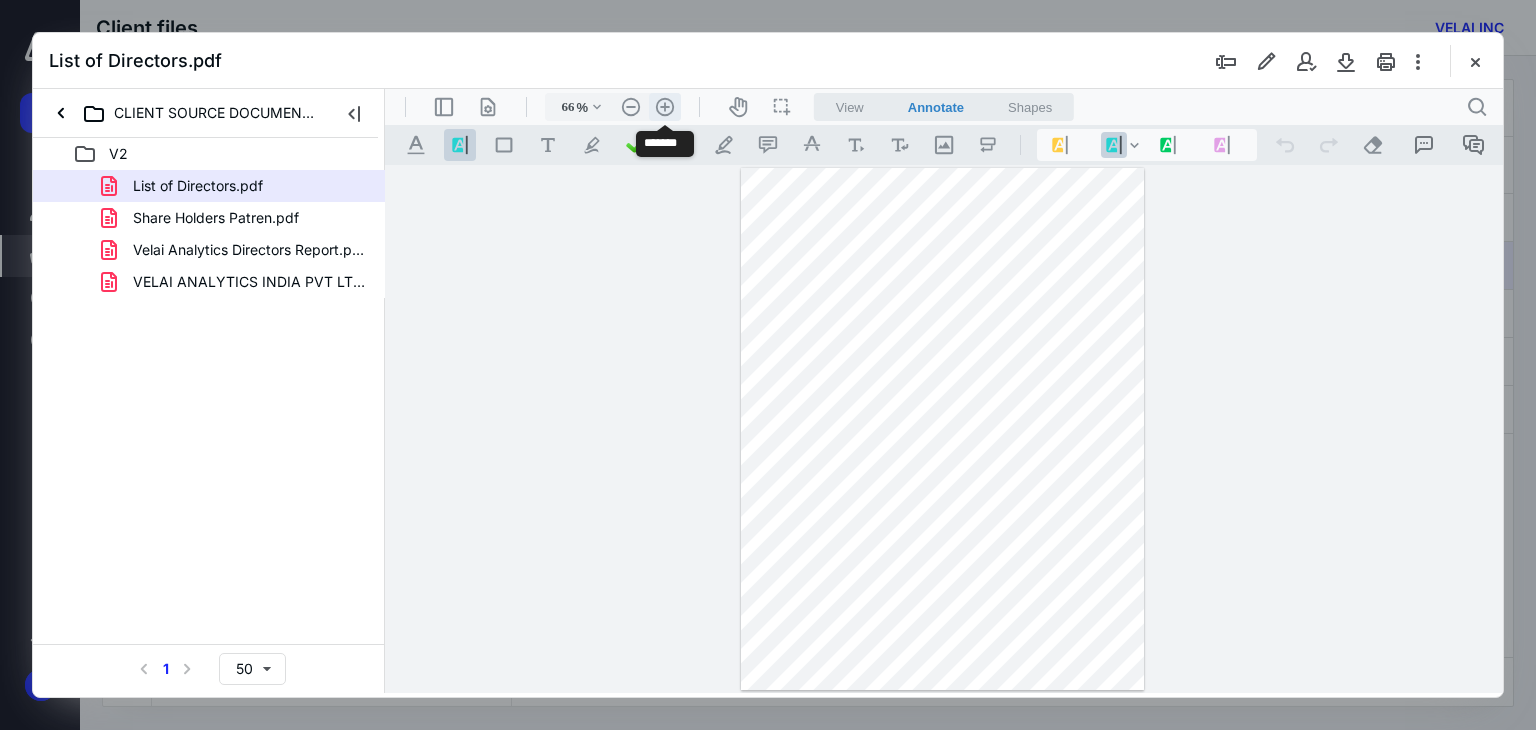 click on ".cls-1{fill:#abb0c4;} icon - header - zoom - in - line" at bounding box center (665, 107) 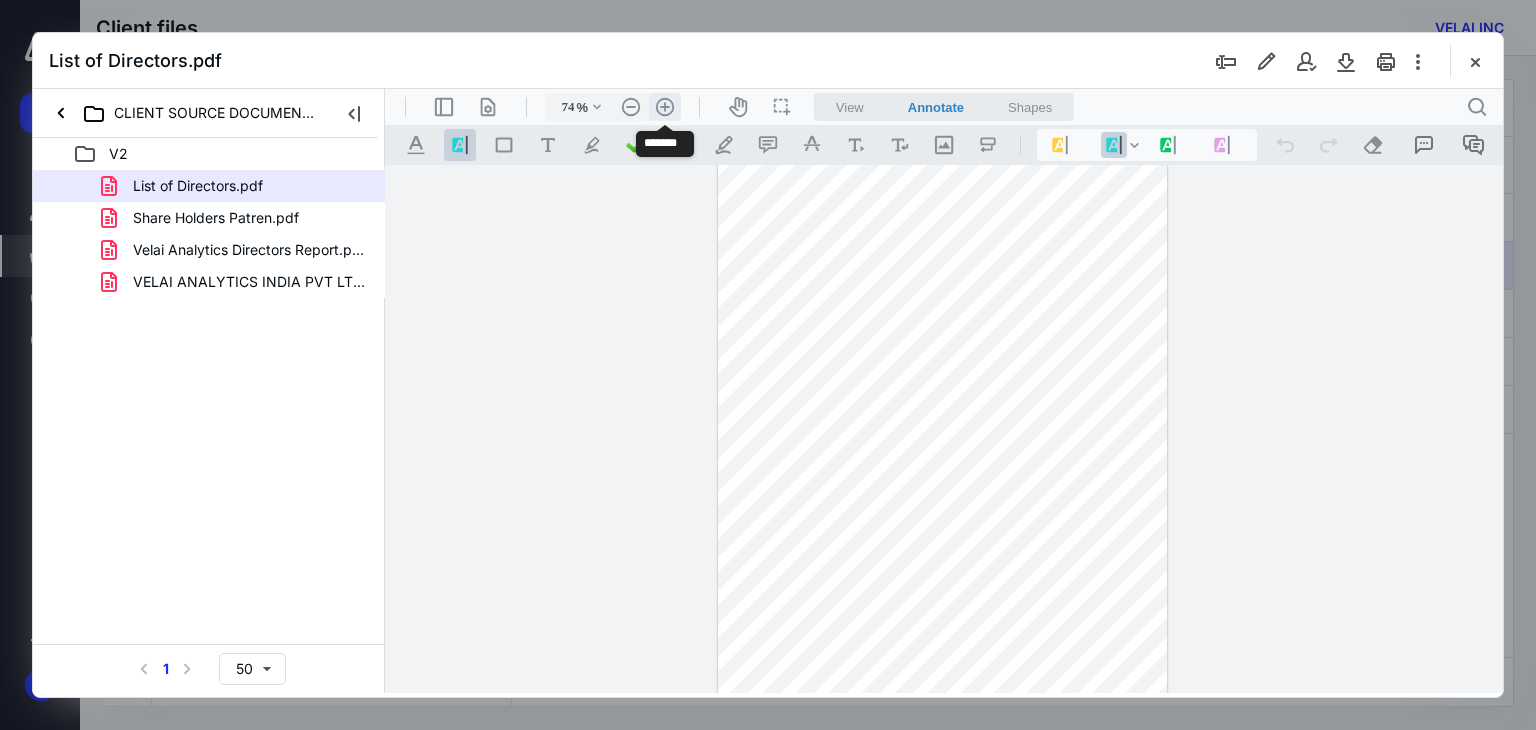 click on ".cls-1{fill:#abb0c4;} icon - header - zoom - in - line" at bounding box center [665, 107] 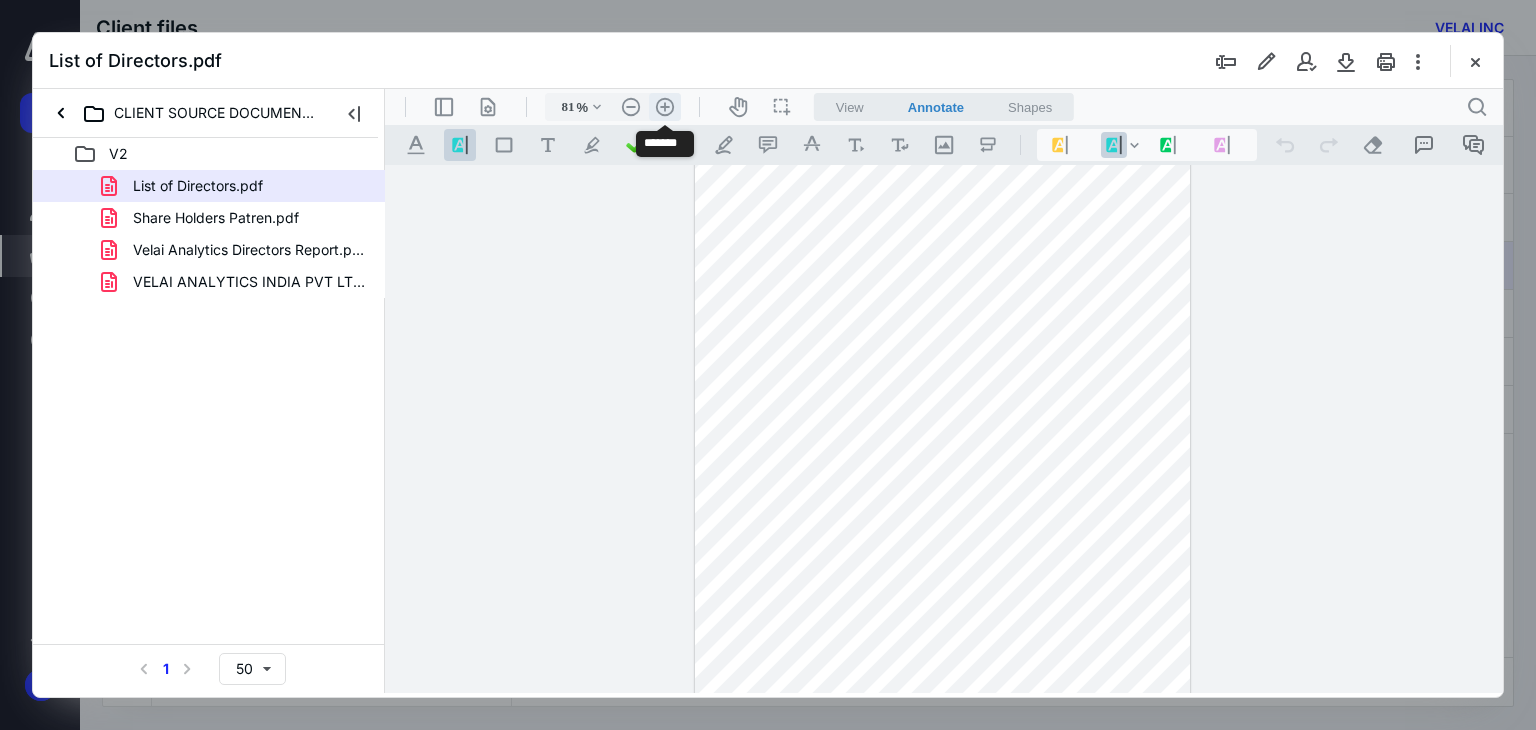 click on ".cls-1{fill:#abb0c4;} icon - header - zoom - in - line" at bounding box center (665, 107) 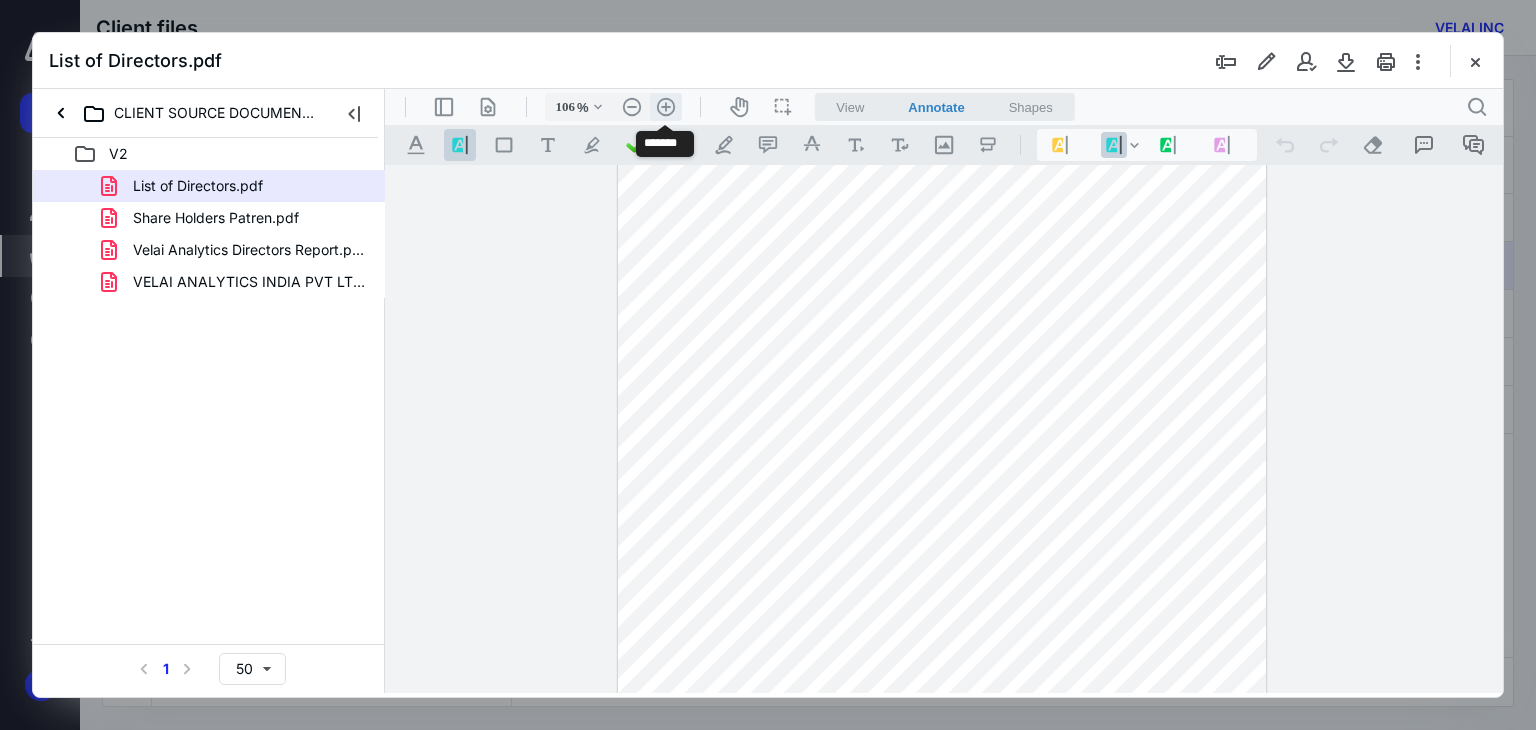 click on ".cls-1{fill:#abb0c4;} icon - header - zoom - in - line" at bounding box center (666, 107) 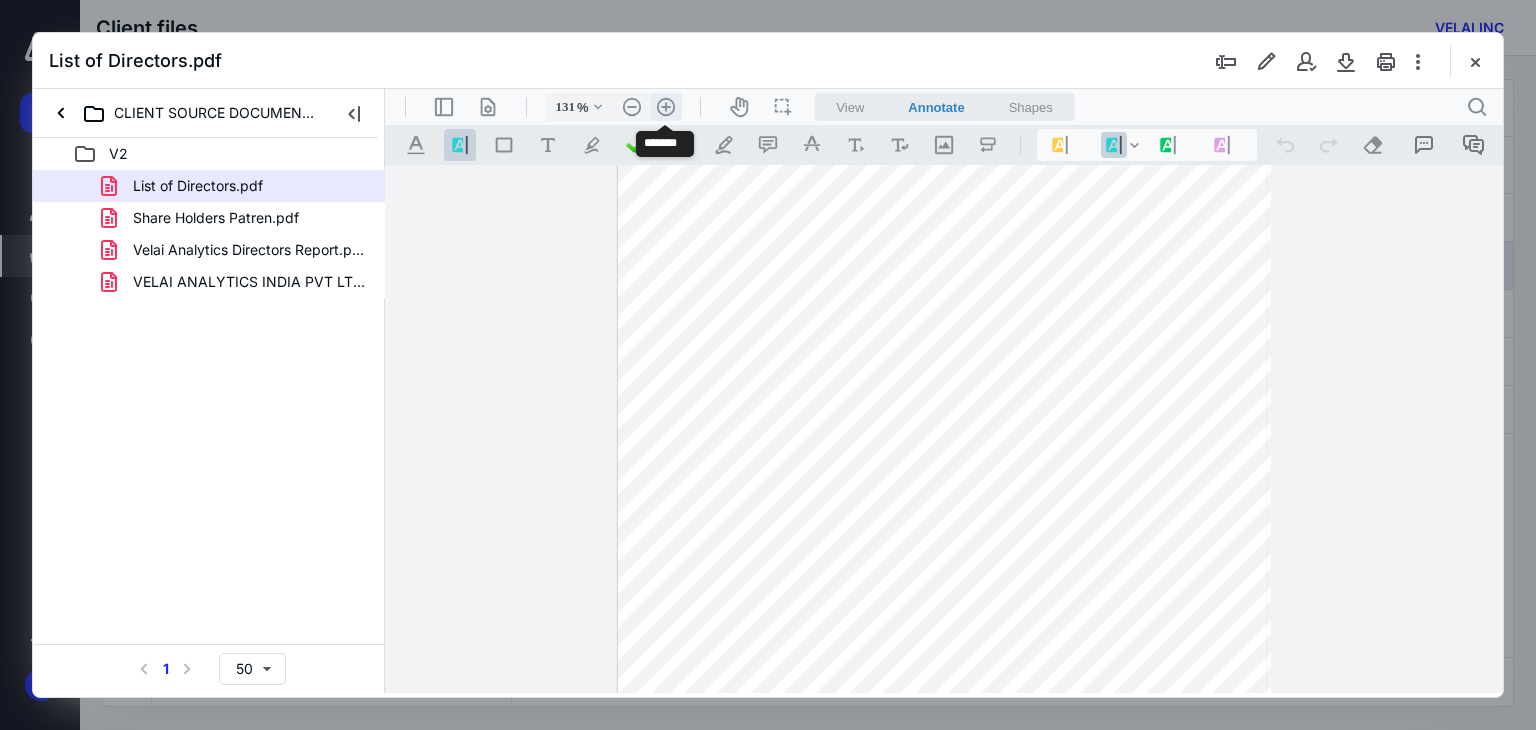 scroll, scrollTop: 222, scrollLeft: 0, axis: vertical 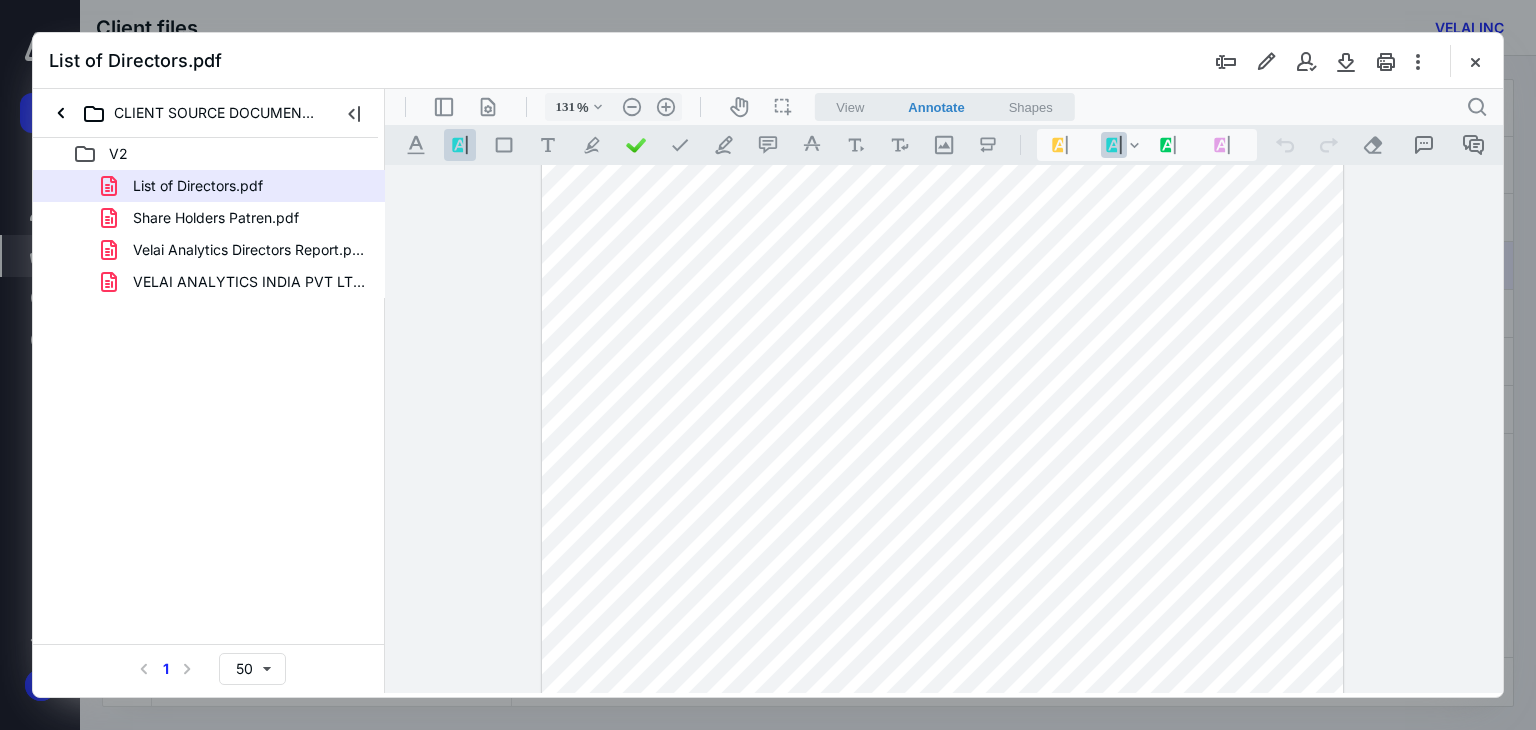 click at bounding box center (943, 467) 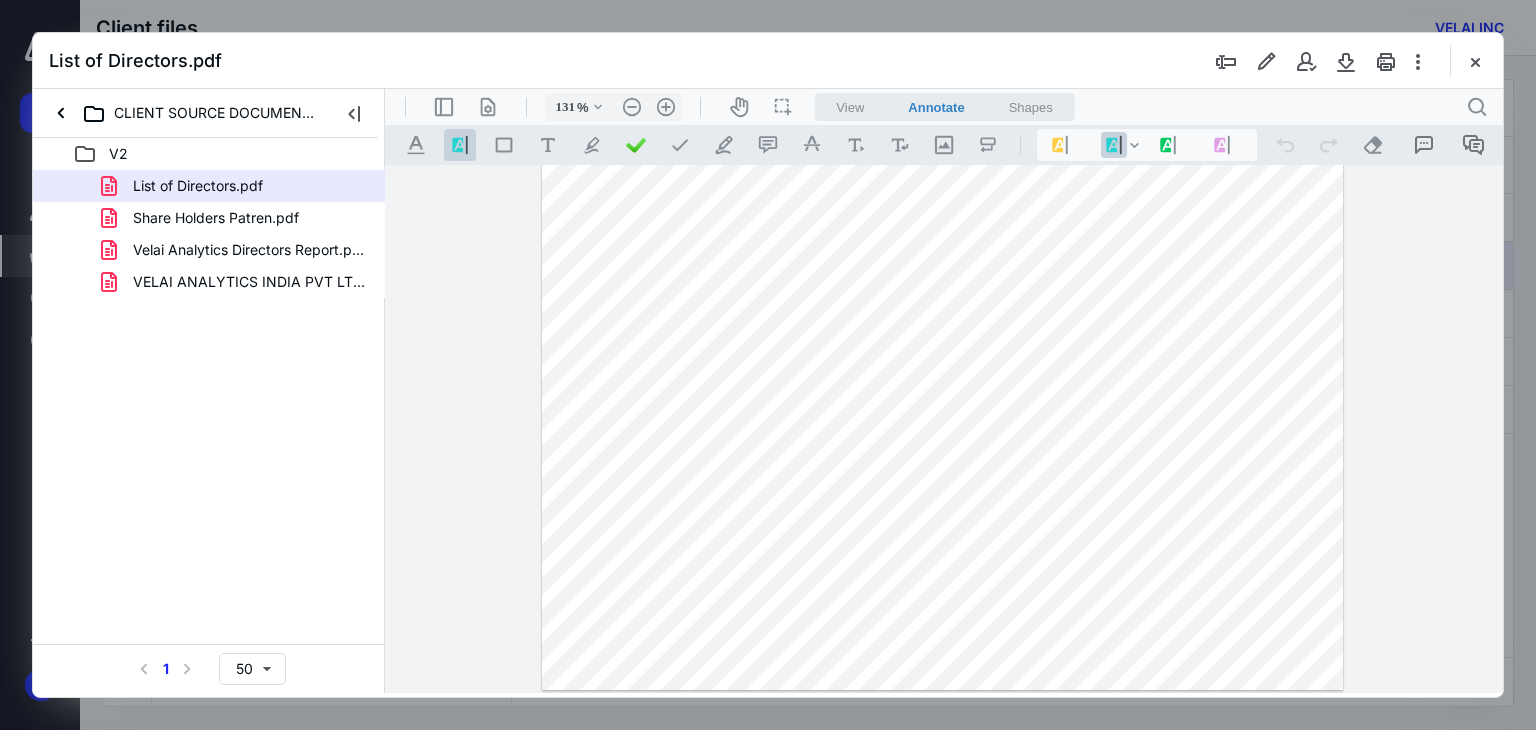 scroll, scrollTop: 519, scrollLeft: 0, axis: vertical 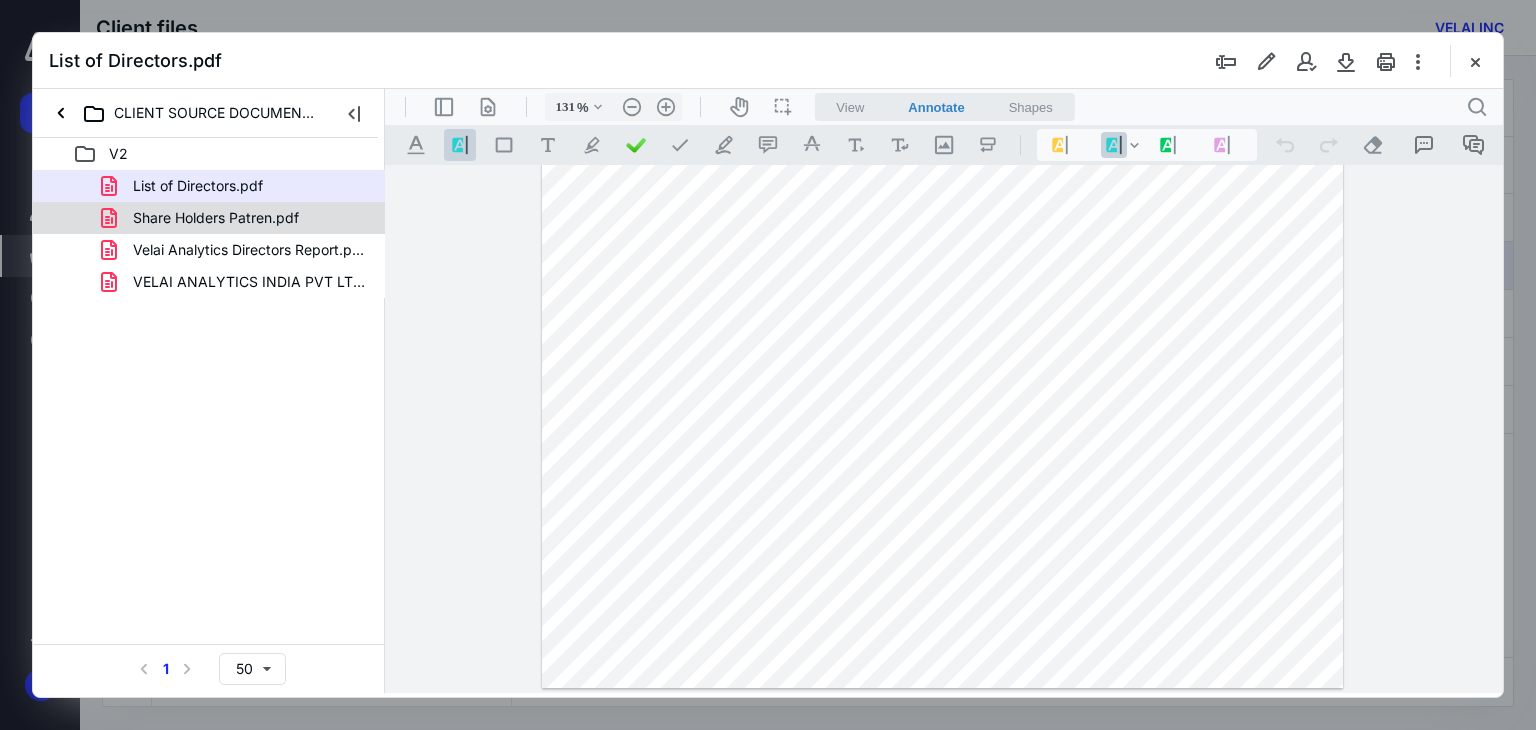 click on "Share Holders Patren.pdf" at bounding box center (216, 218) 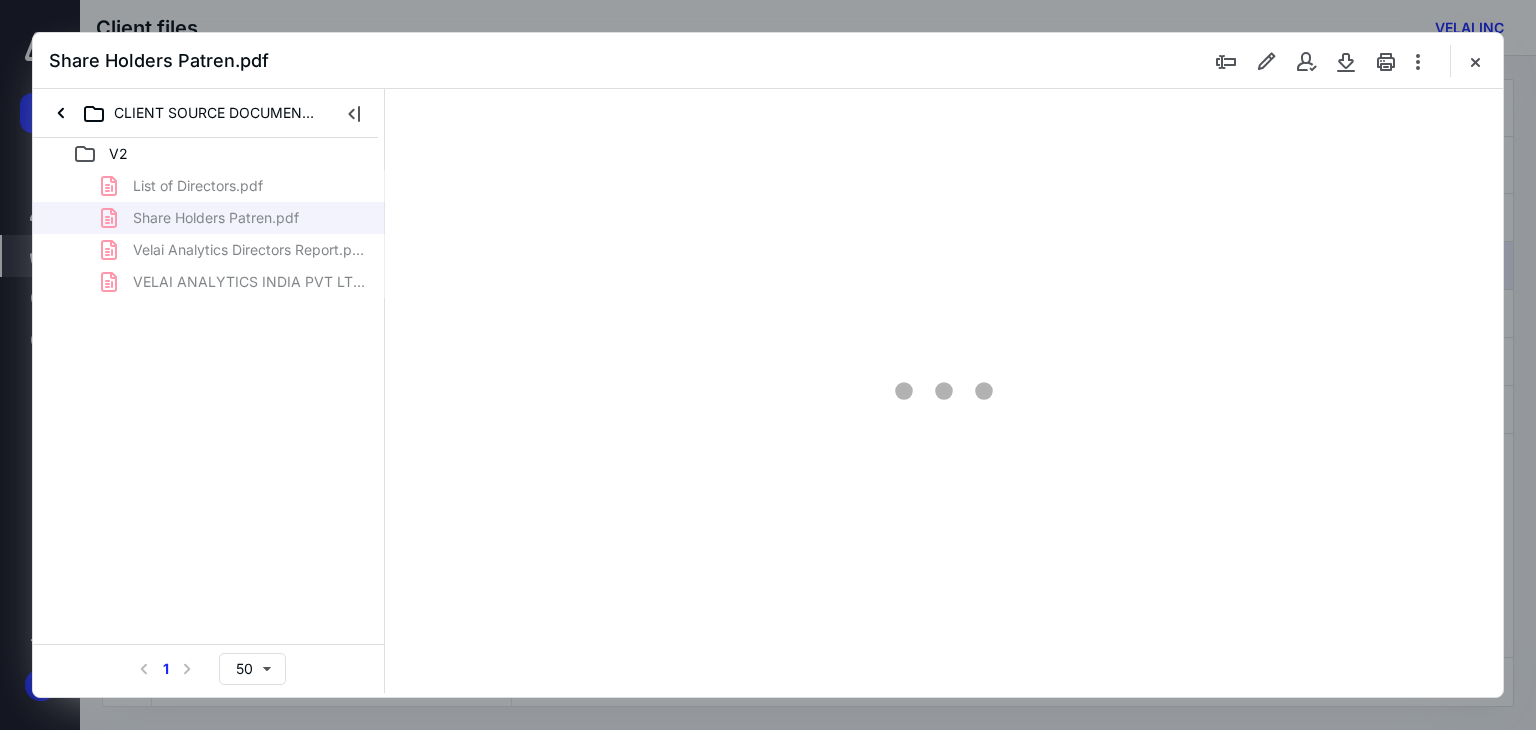 scroll, scrollTop: 0, scrollLeft: 0, axis: both 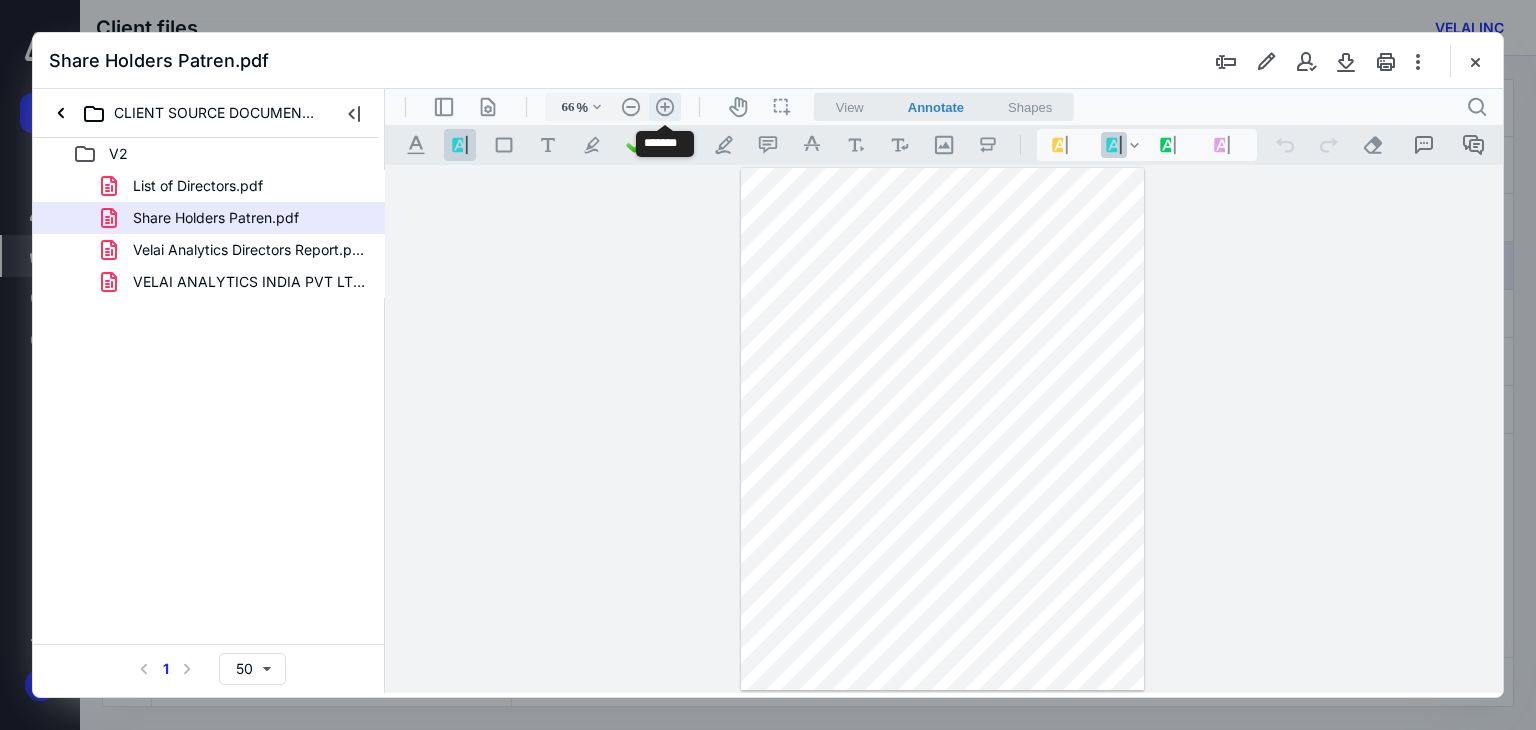 click on ".cls-1{fill:#abb0c4;} icon - header - zoom - in - line" at bounding box center (665, 107) 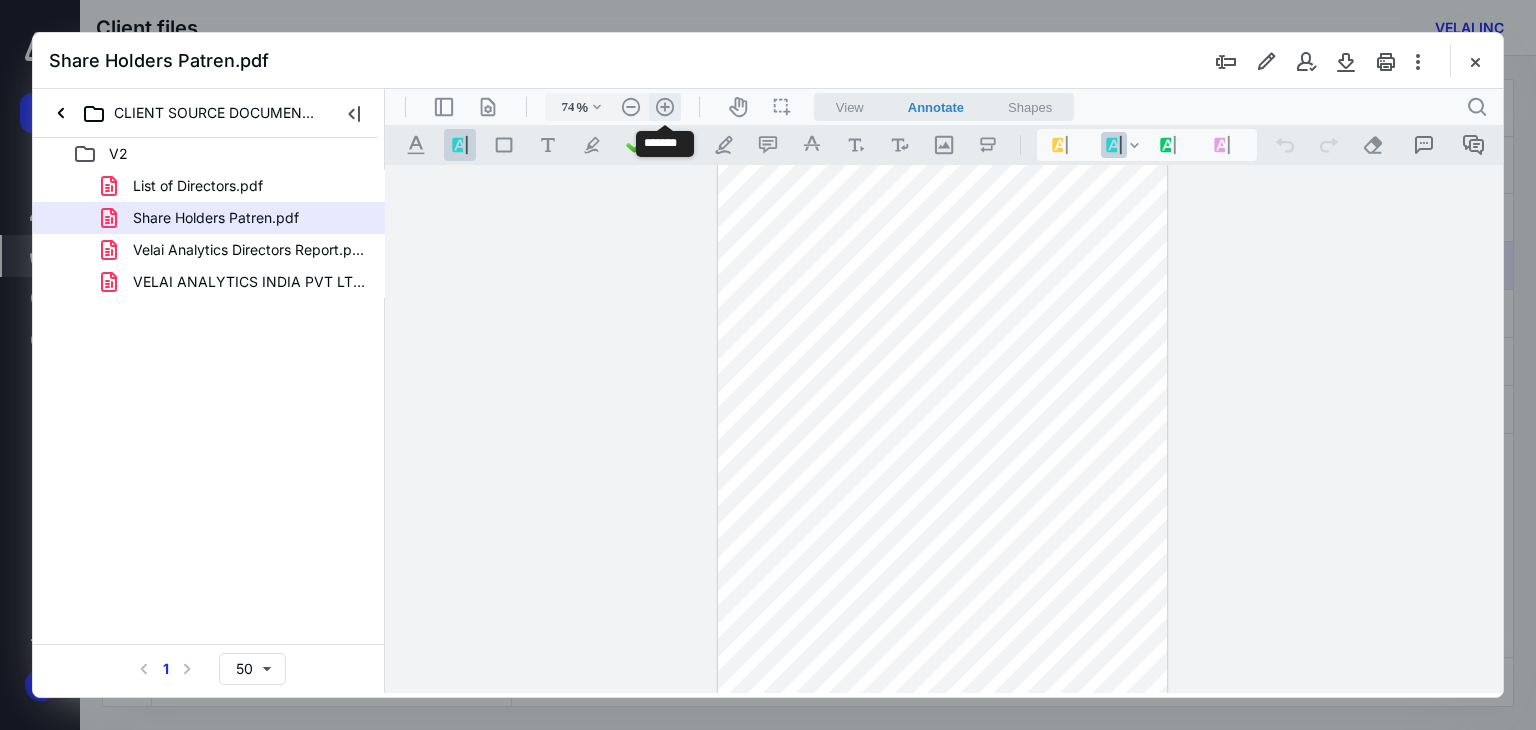 click on ".cls-1{fill:#abb0c4;} icon - header - zoom - in - line" at bounding box center (665, 107) 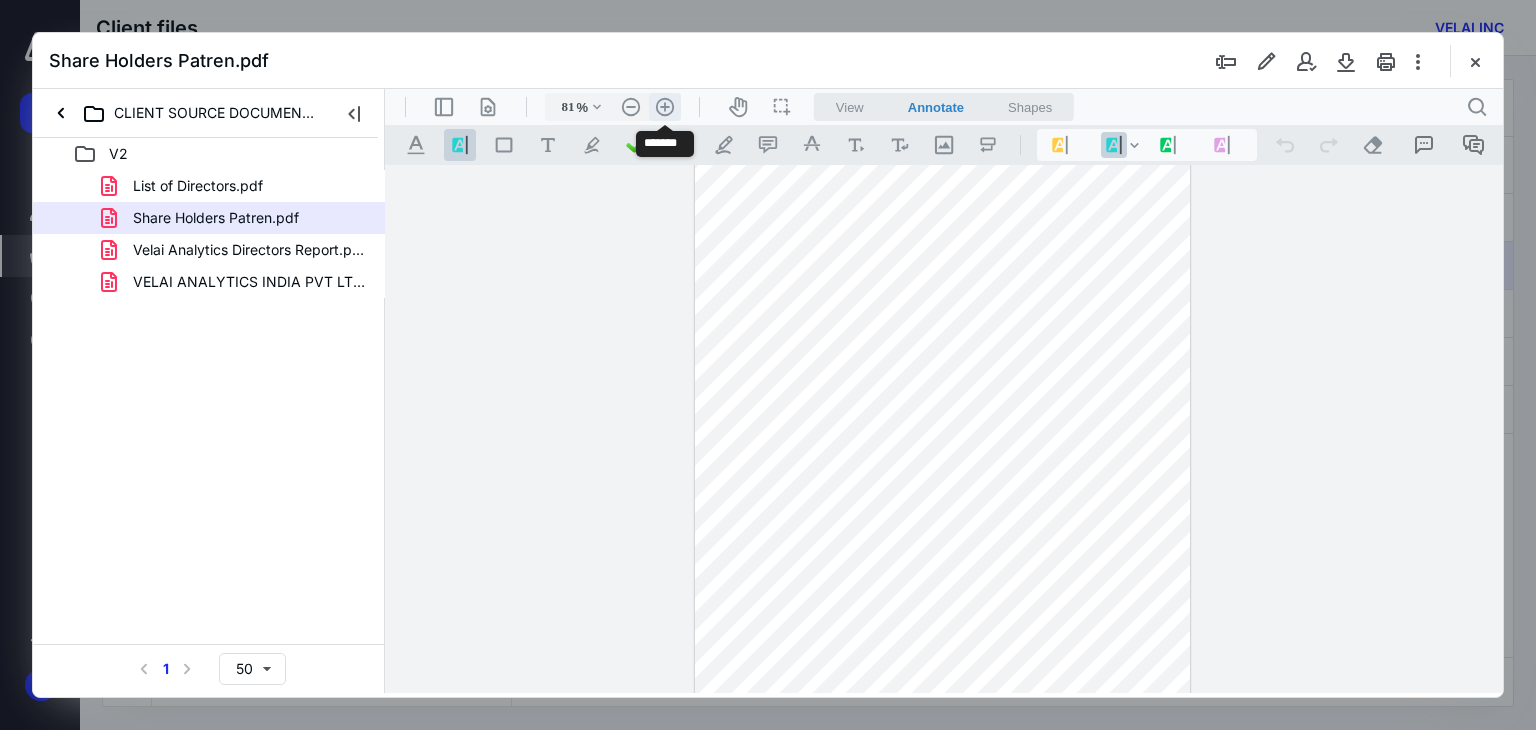 click on ".cls-1{fill:#abb0c4;} icon - header - zoom - in - line" at bounding box center [665, 107] 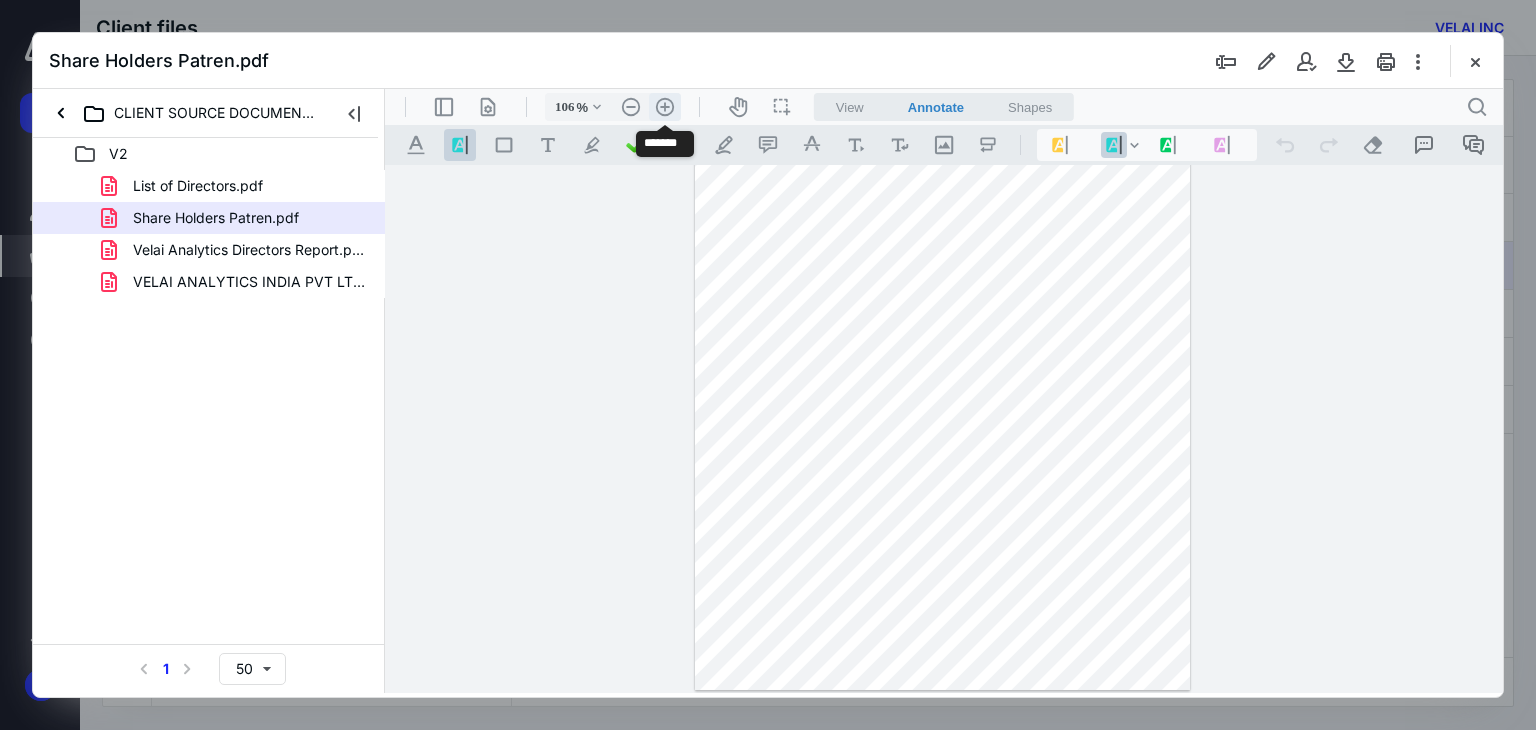 click on ".cls-1{fill:#abb0c4;} icon - header - zoom - in - line" at bounding box center (665, 107) 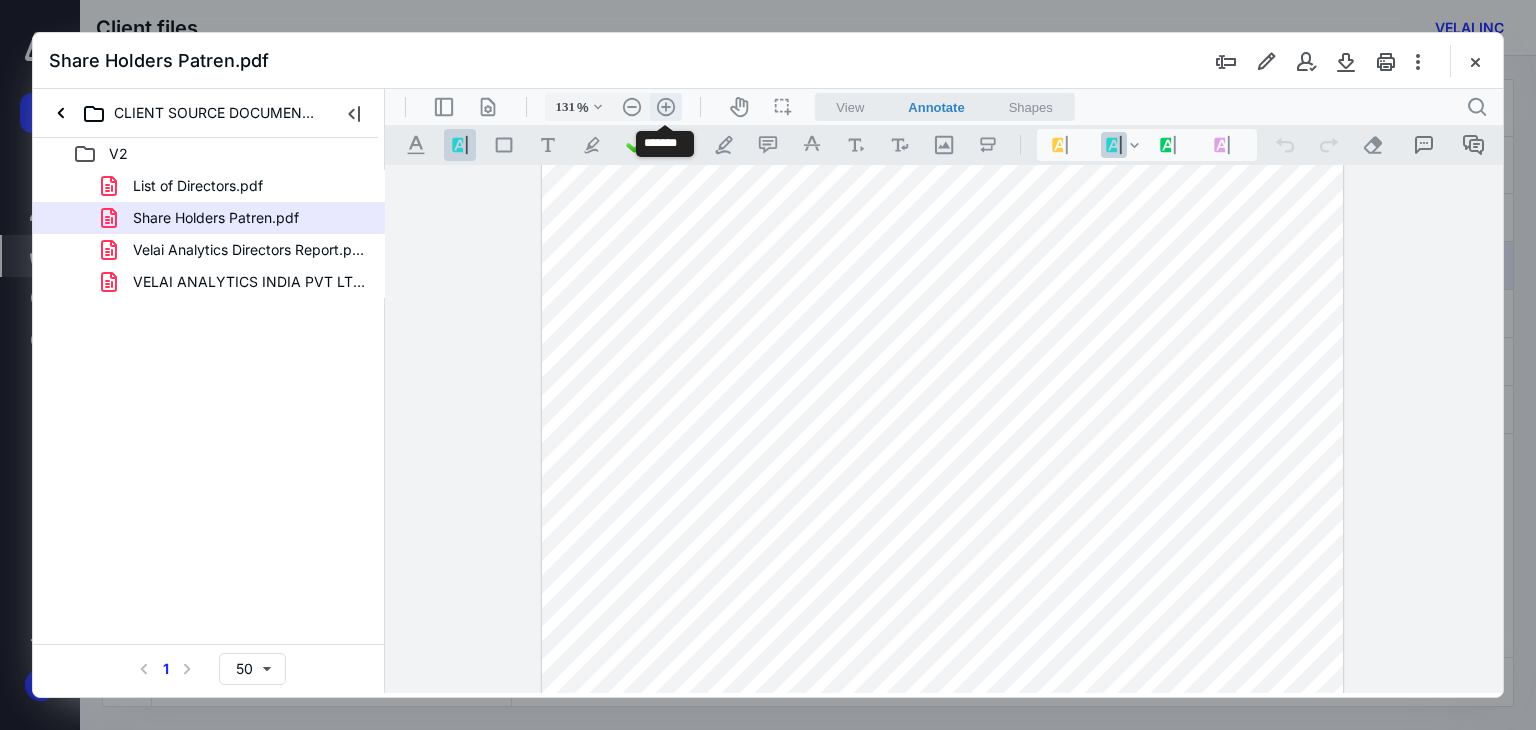click on ".cls-1{fill:#abb0c4;} icon - header - zoom - in - line" at bounding box center [666, 107] 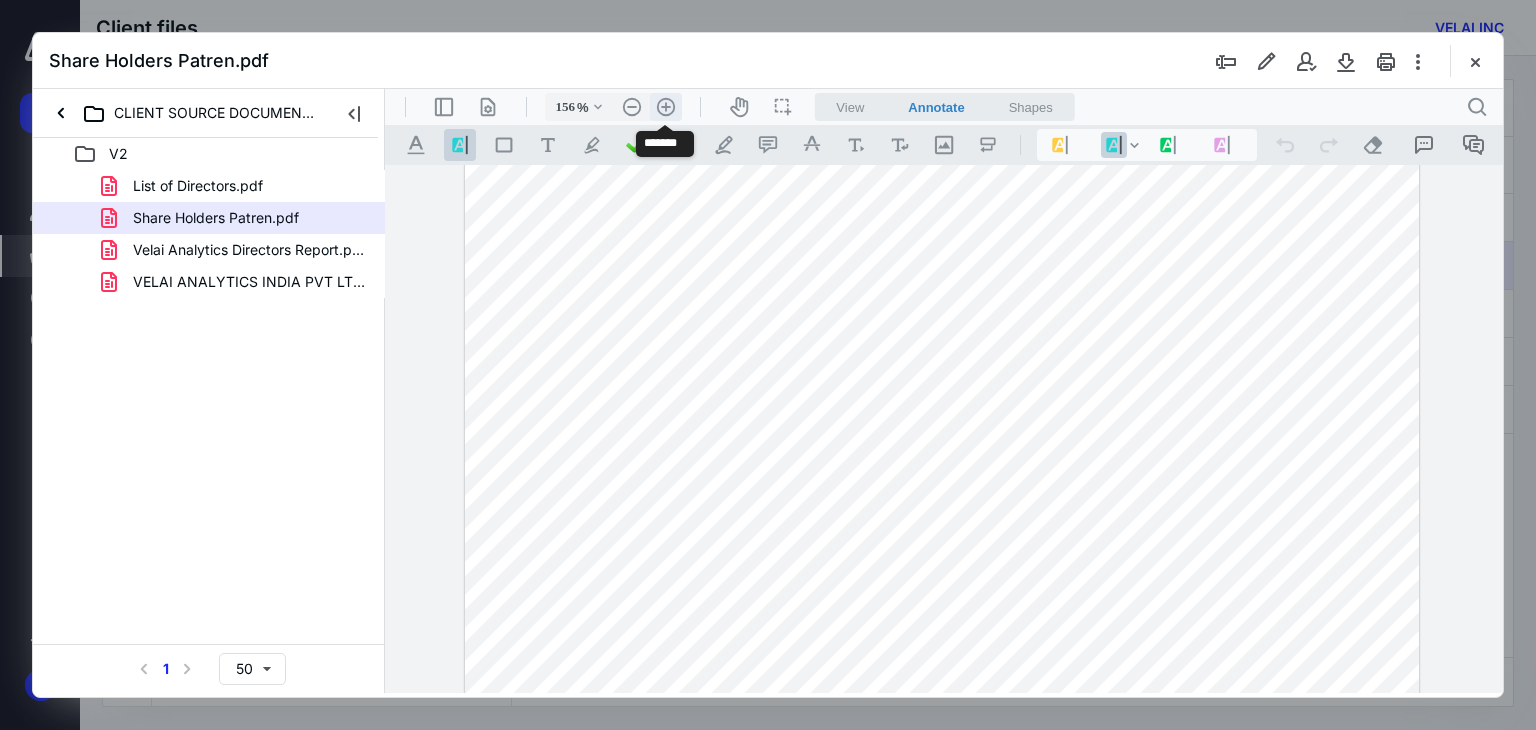 scroll, scrollTop: 308, scrollLeft: 0, axis: vertical 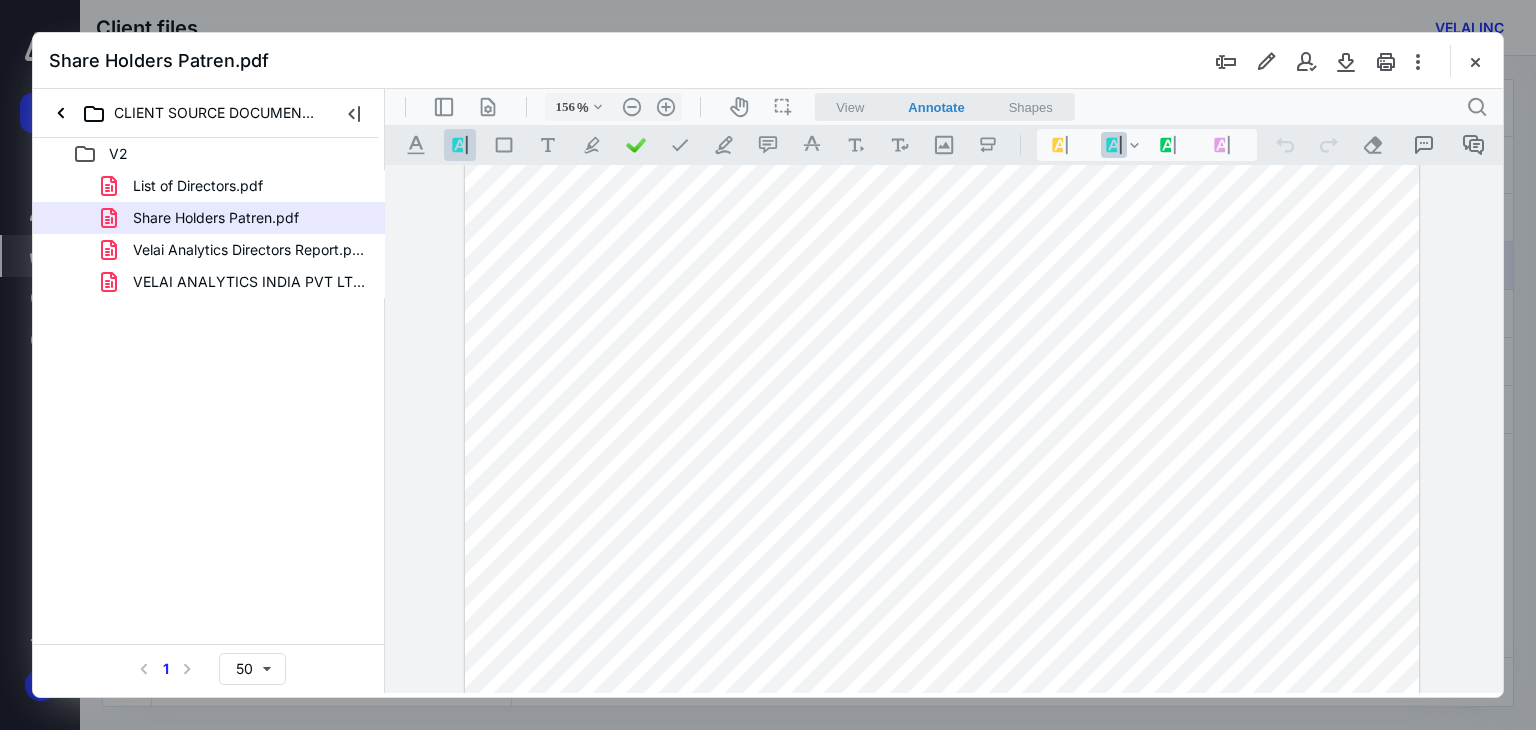 click at bounding box center [942, 481] 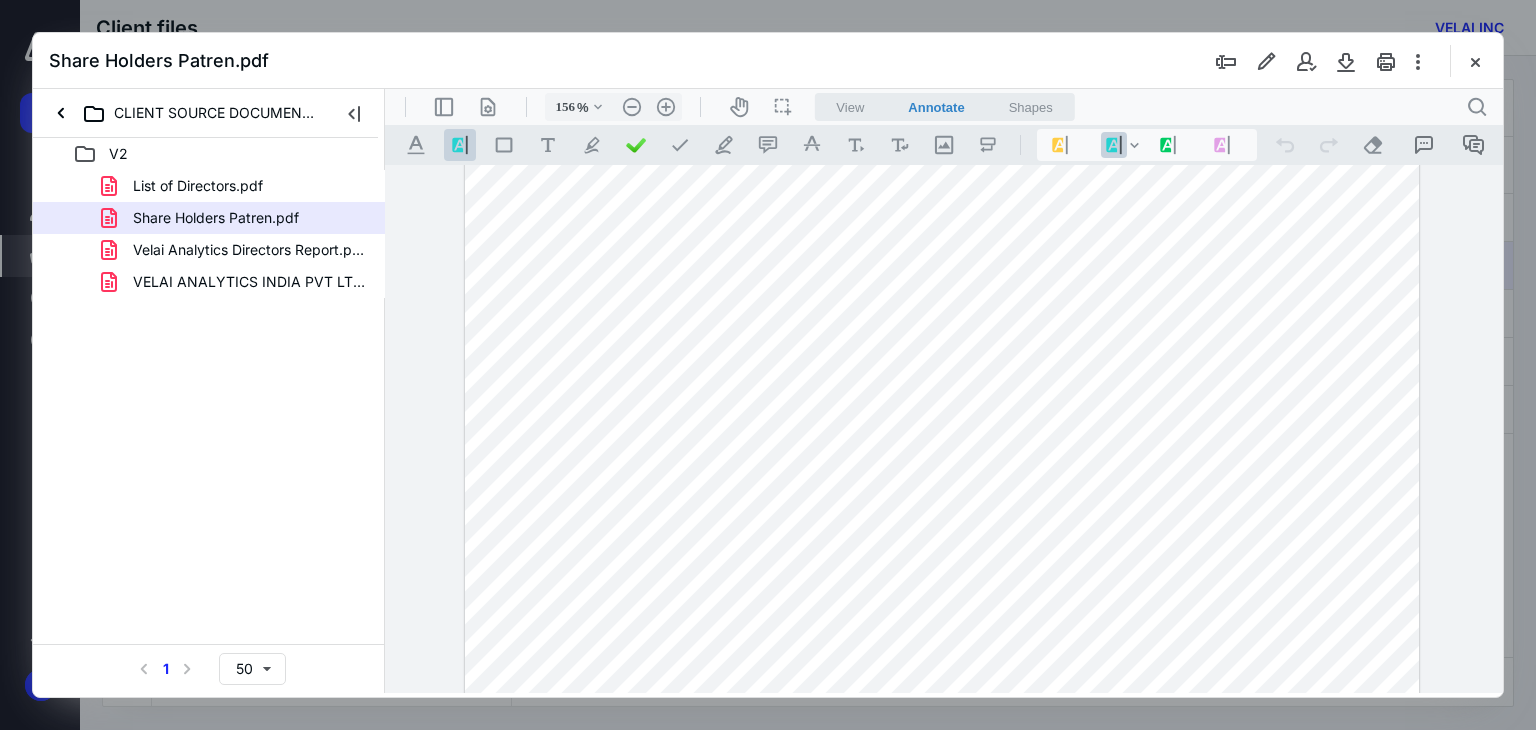 scroll, scrollTop: 200, scrollLeft: 0, axis: vertical 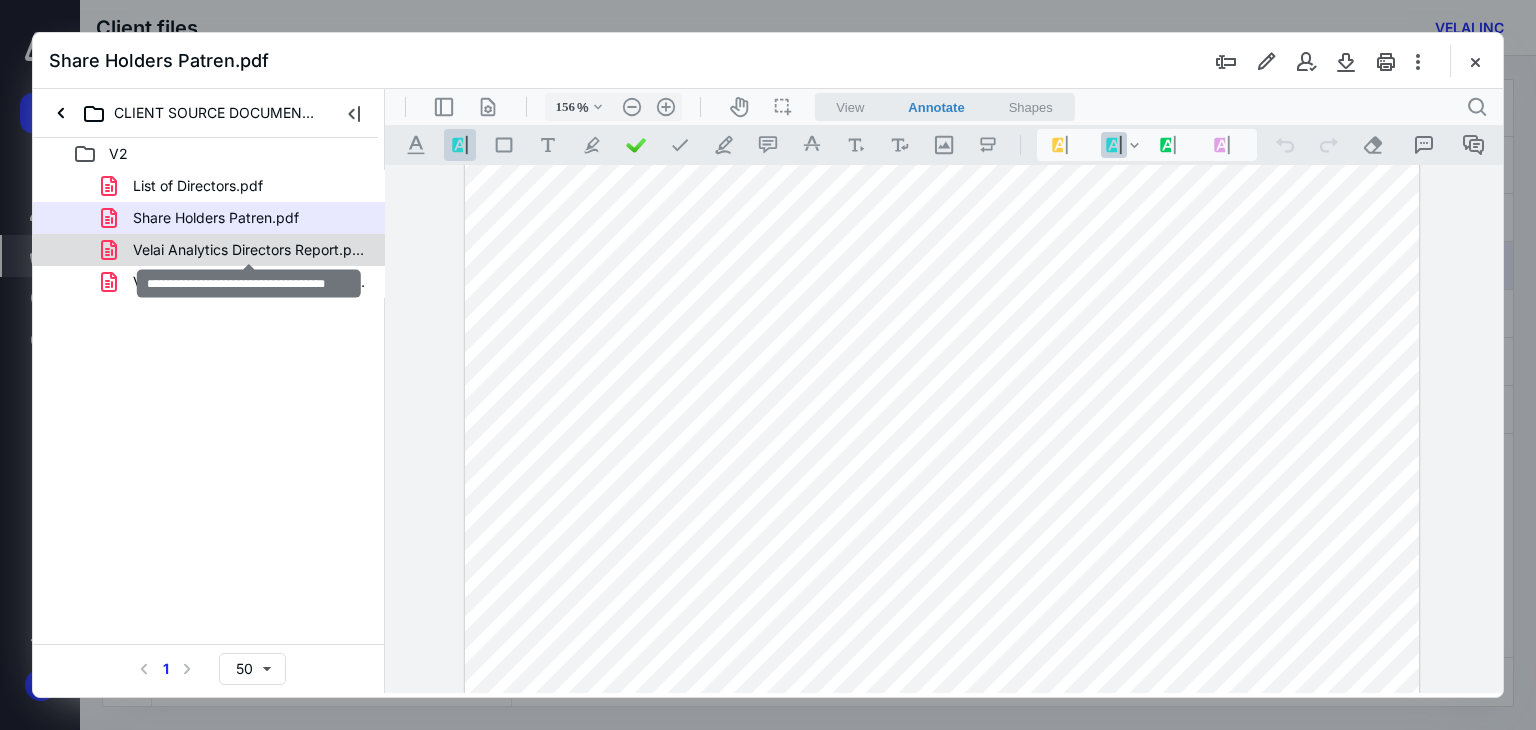 click on "Velai Analytics Directors Report.pdf" at bounding box center [249, 250] 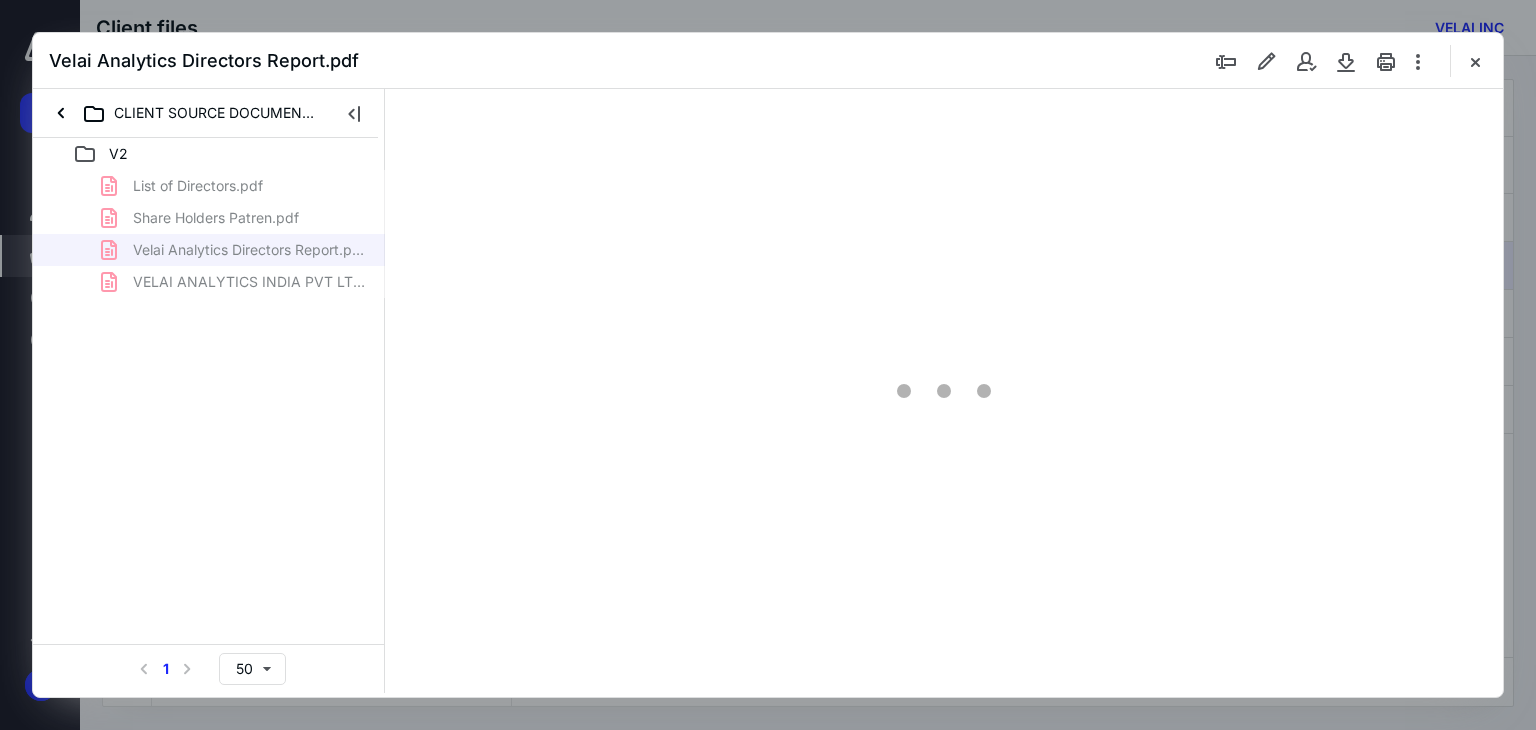 type on "63" 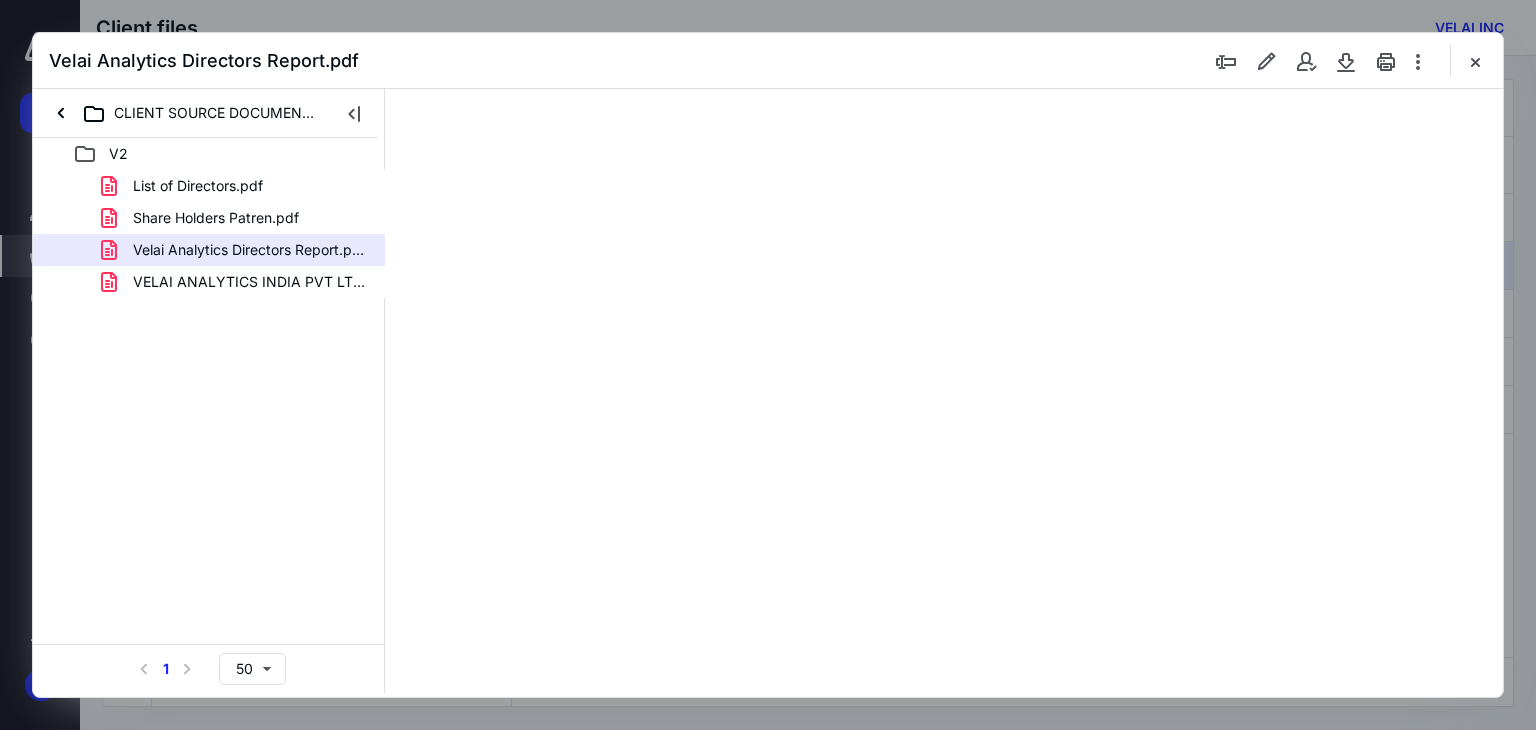 scroll, scrollTop: 78, scrollLeft: 0, axis: vertical 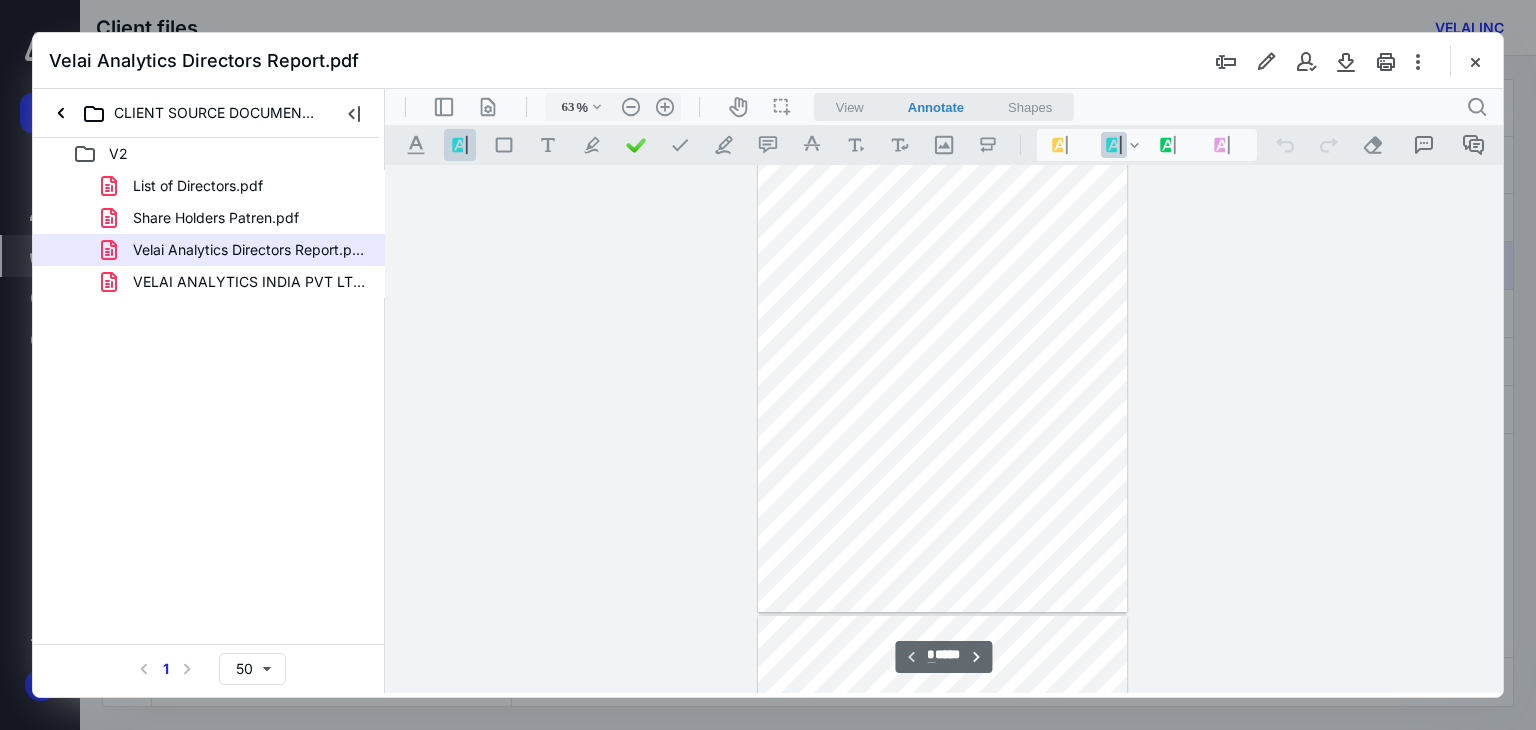 click at bounding box center [943, 350] 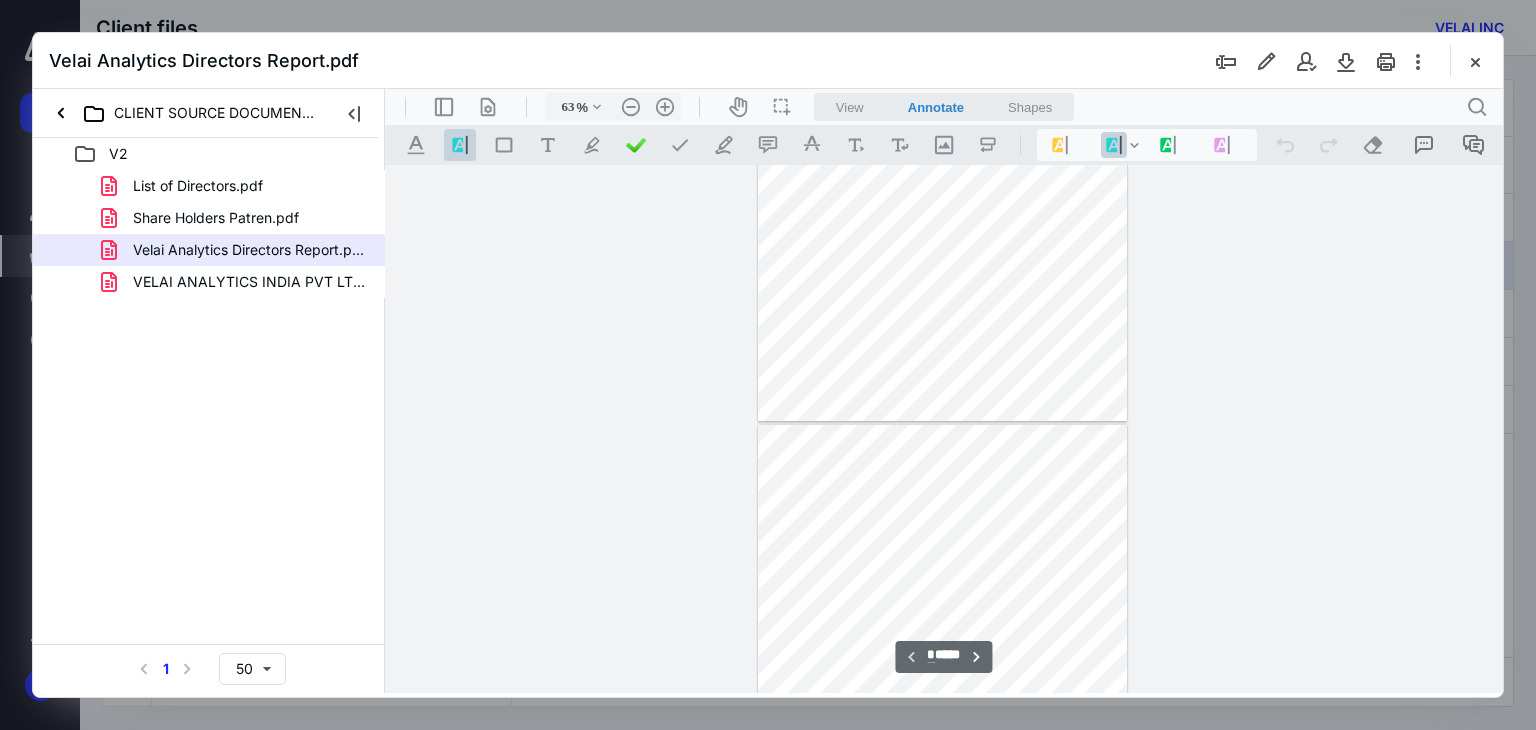 type on "*" 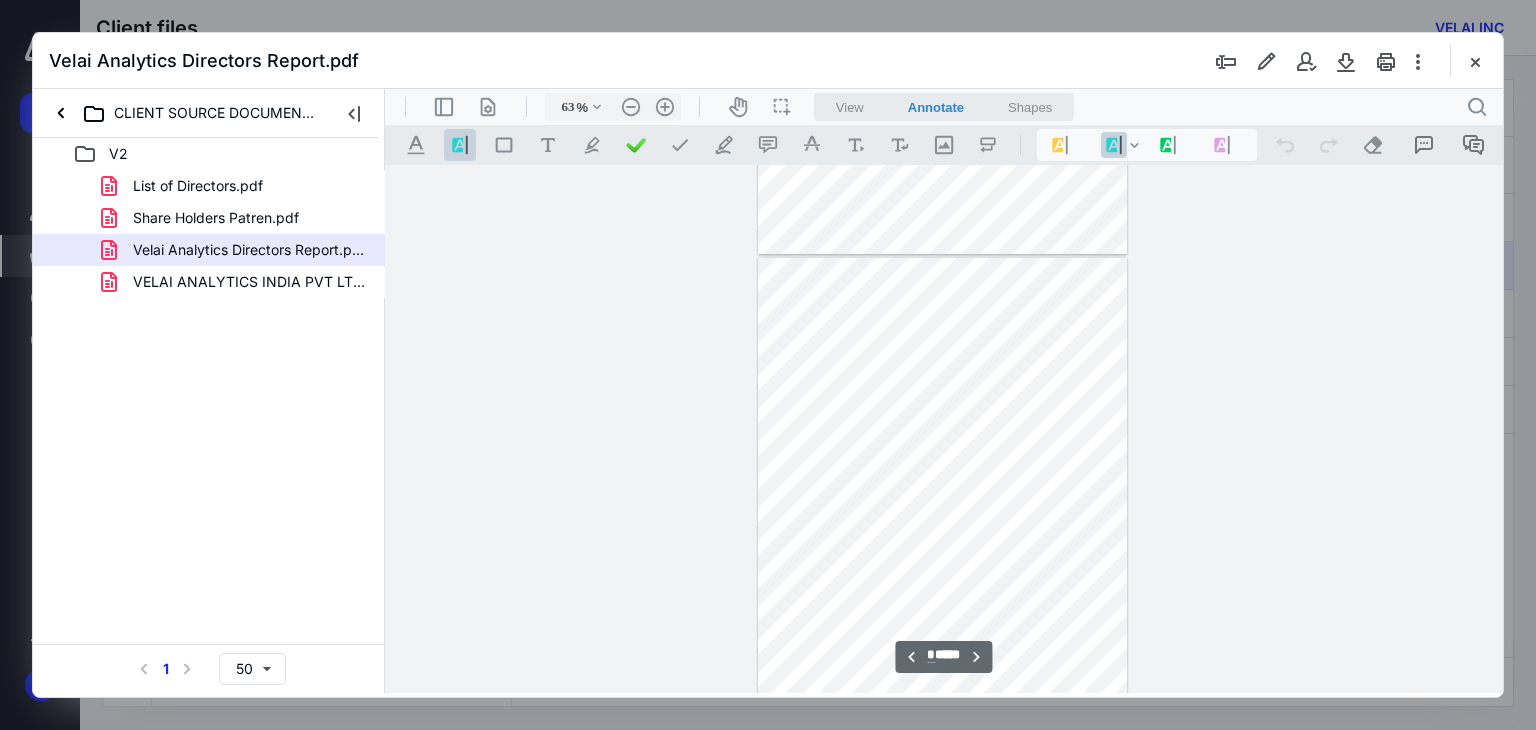 scroll, scrollTop: 438, scrollLeft: 0, axis: vertical 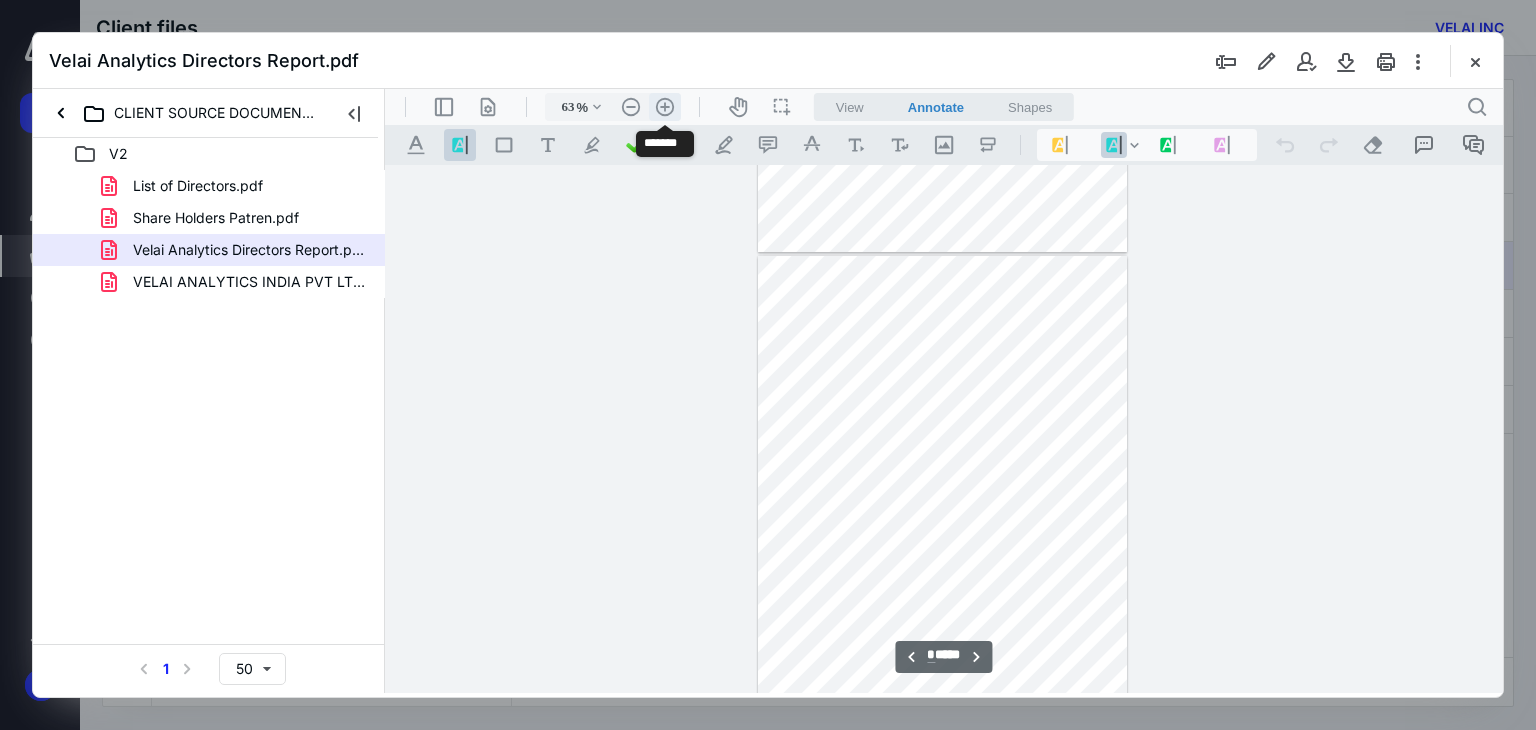 click on ".cls-1{fill:#abb0c4;} icon - header - zoom - in - line" at bounding box center (665, 107) 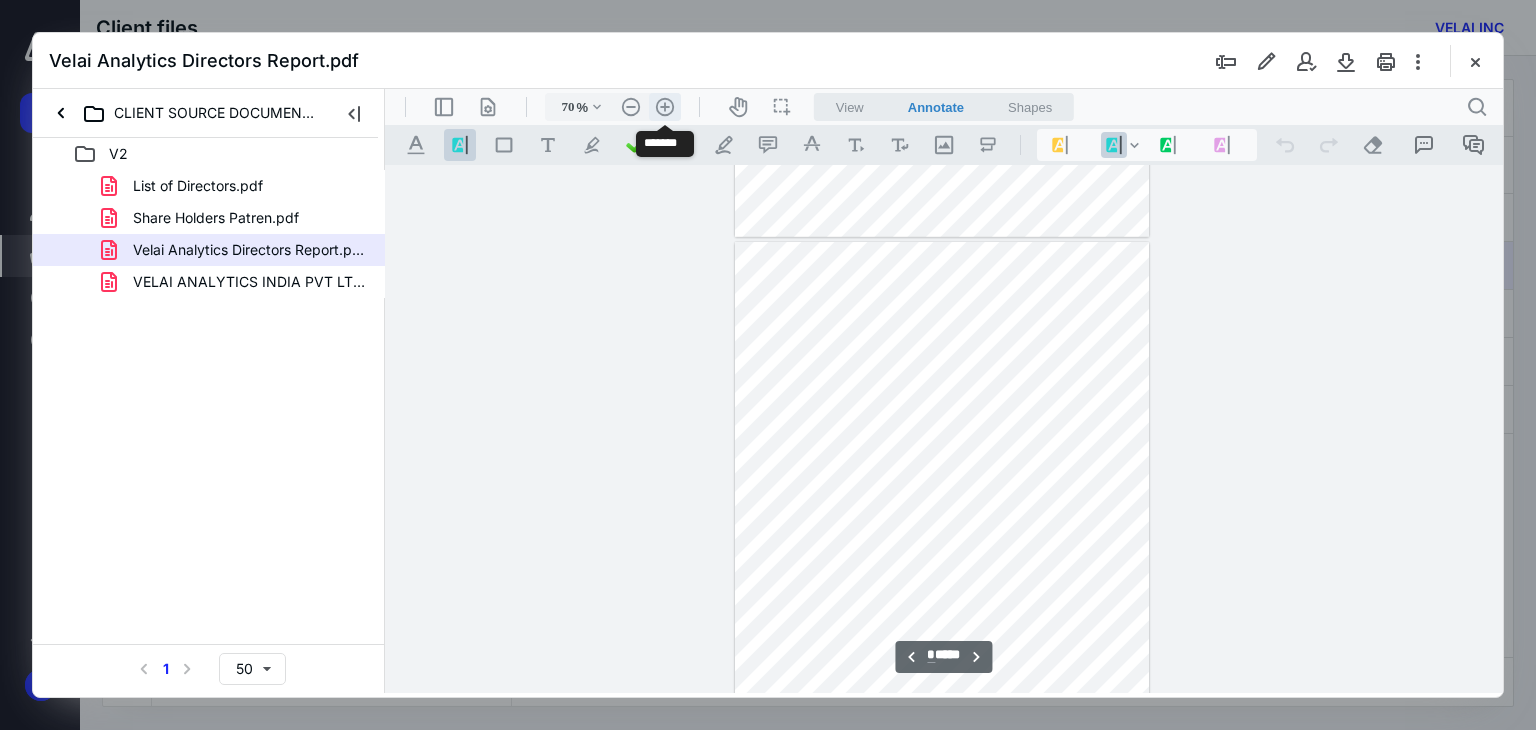 click on ".cls-1{fill:#abb0c4;} icon - header - zoom - in - line" at bounding box center (665, 107) 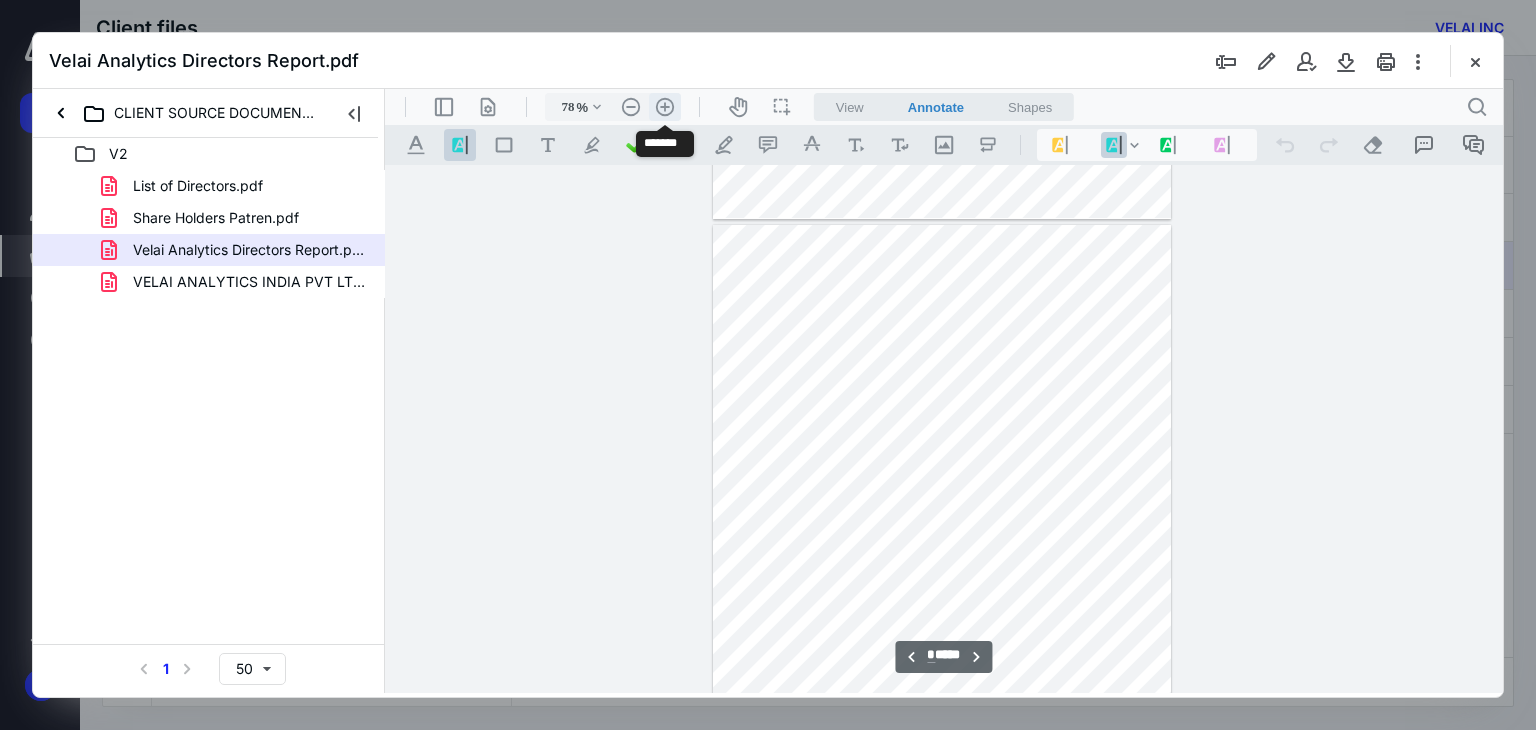click on ".cls-1{fill:#abb0c4;} icon - header - zoom - in - line" at bounding box center [665, 107] 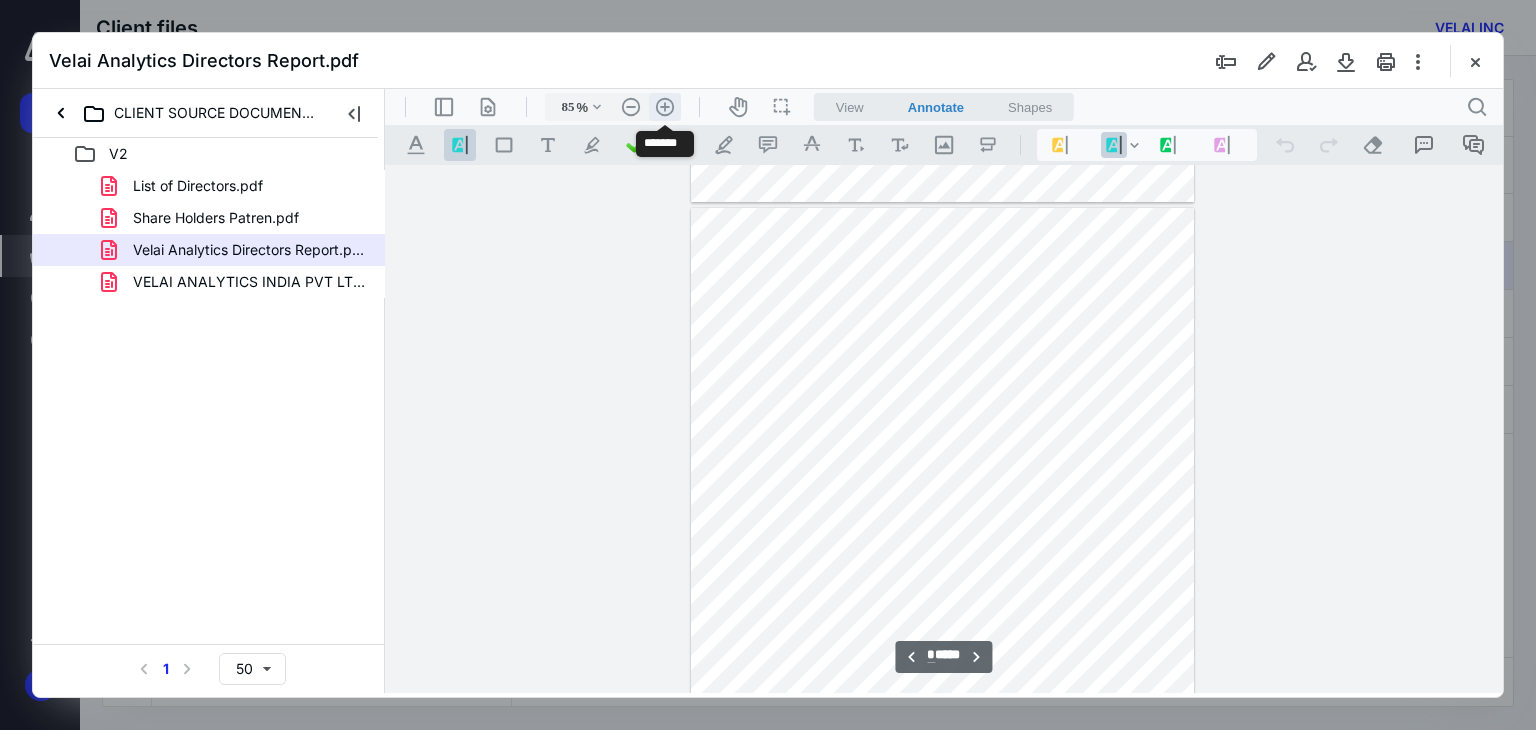 click on ".cls-1{fill:#abb0c4;} icon - header - zoom - in - line" at bounding box center [665, 107] 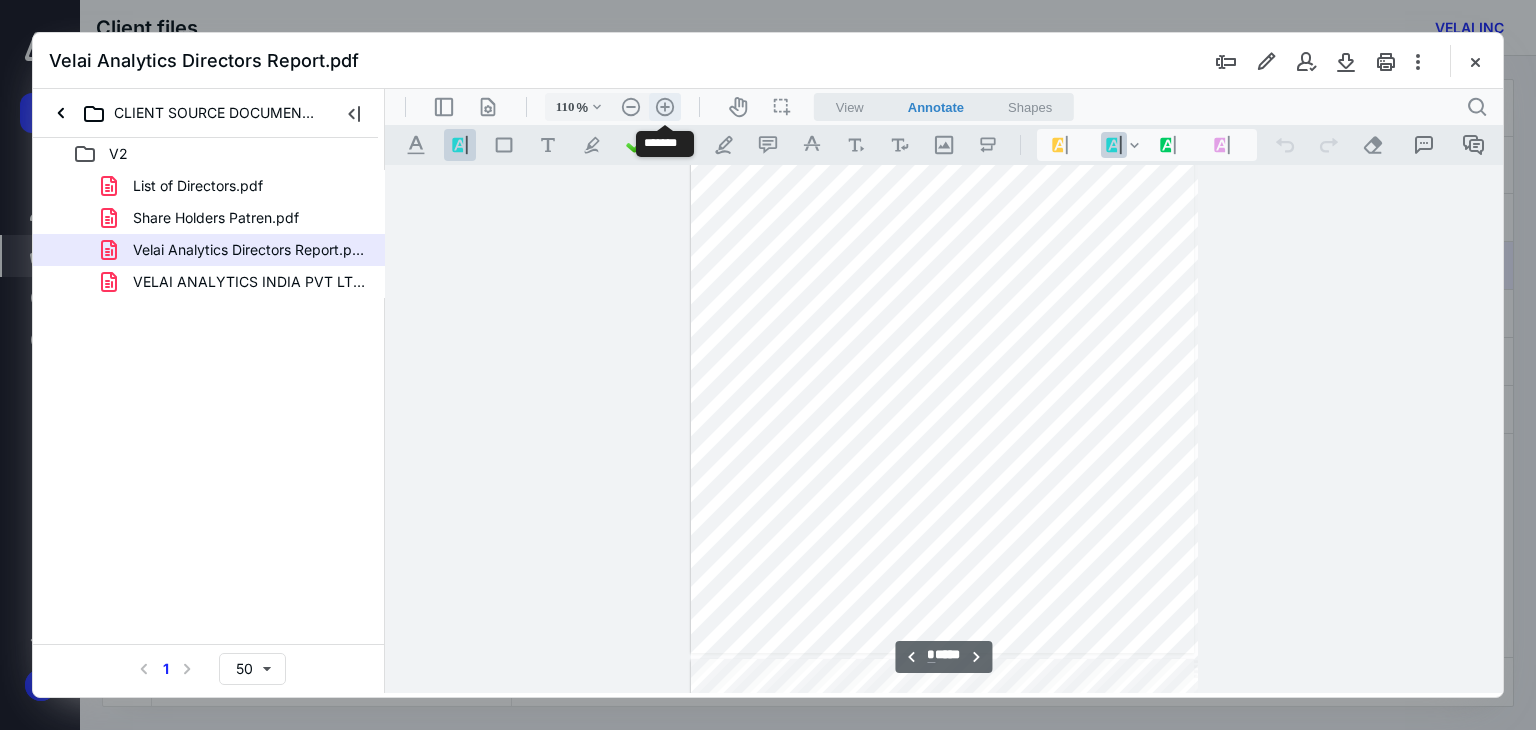 click on ".cls-1{fill:#abb0c4;} icon - header - zoom - in - line" at bounding box center (665, 107) 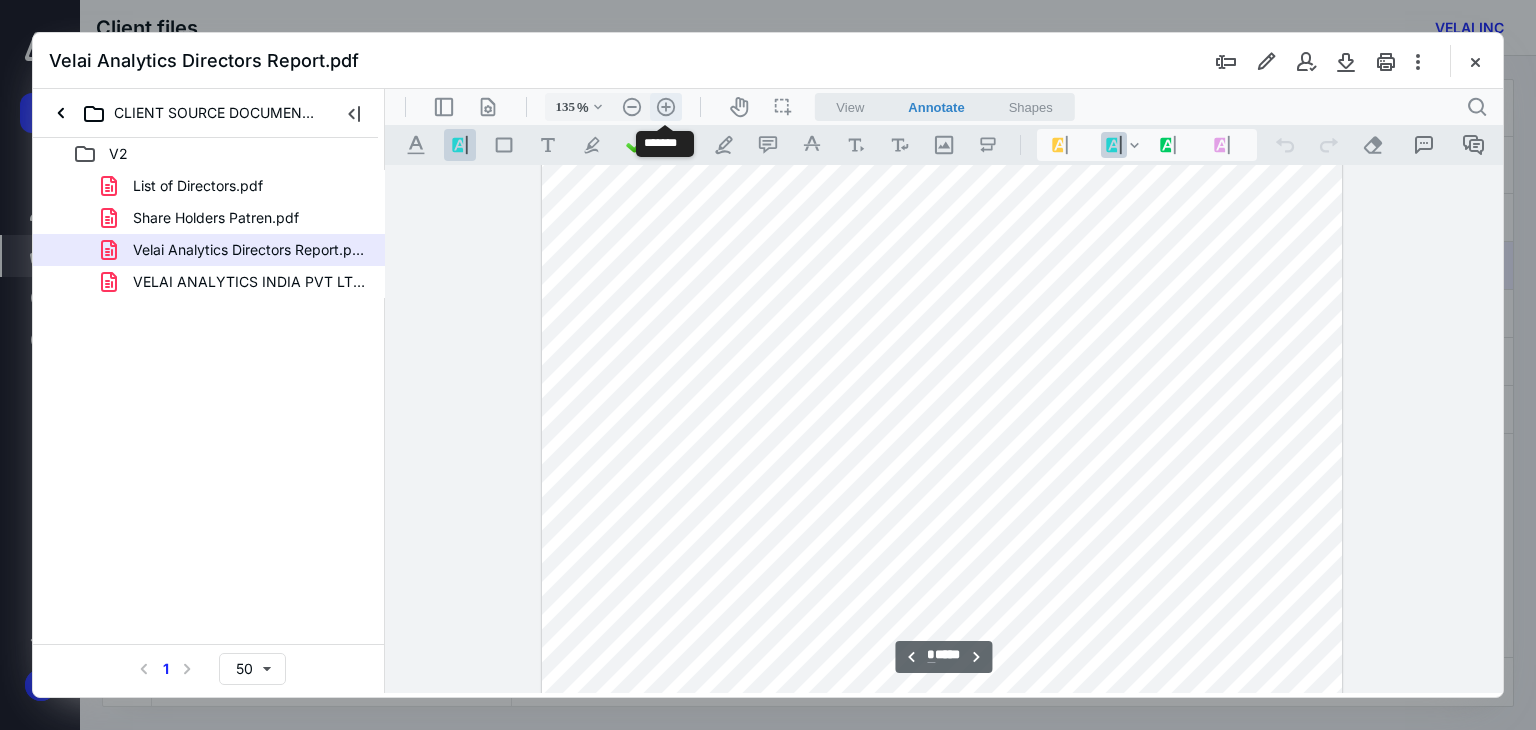 click on ".cls-1{fill:#abb0c4;} icon - header - zoom - in - line" at bounding box center [666, 107] 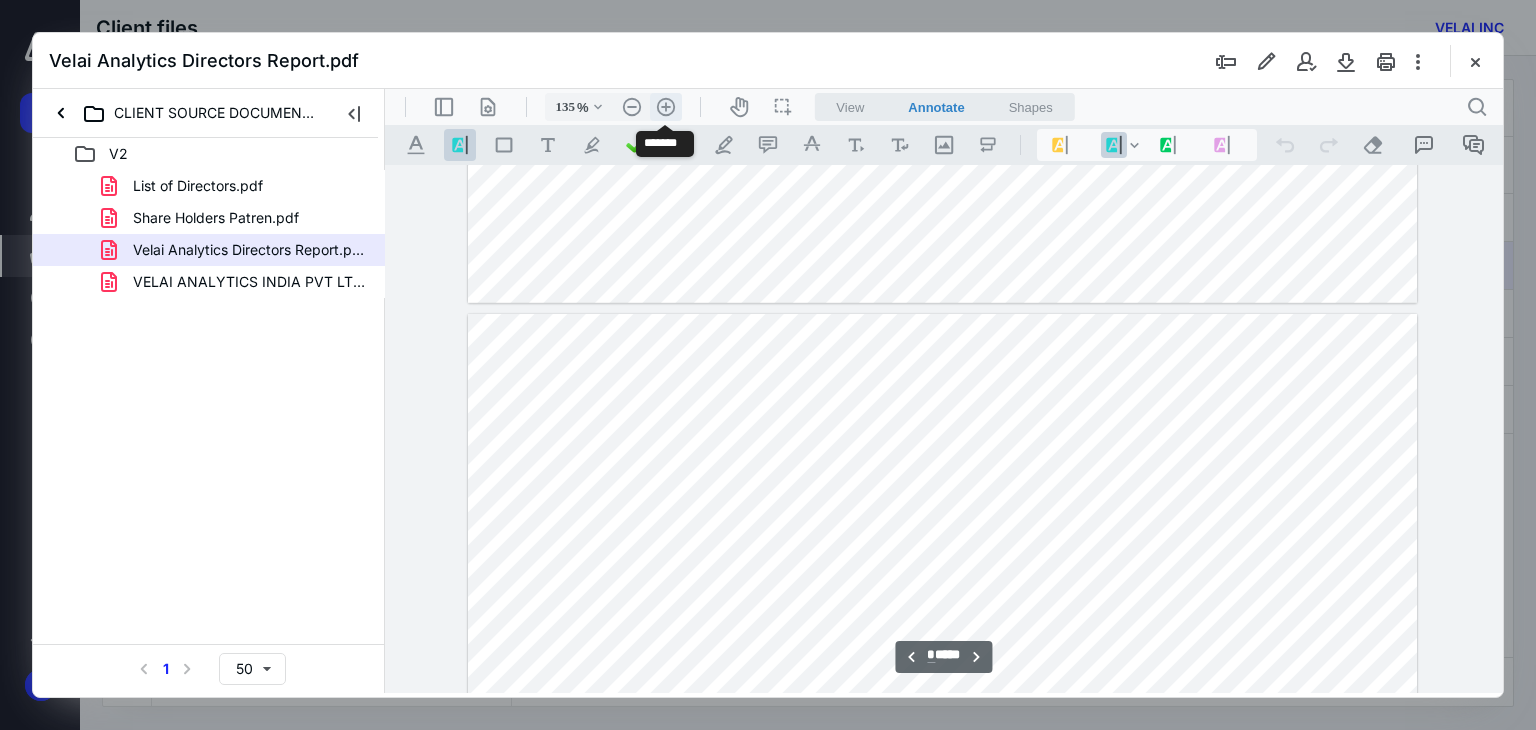 type on "160" 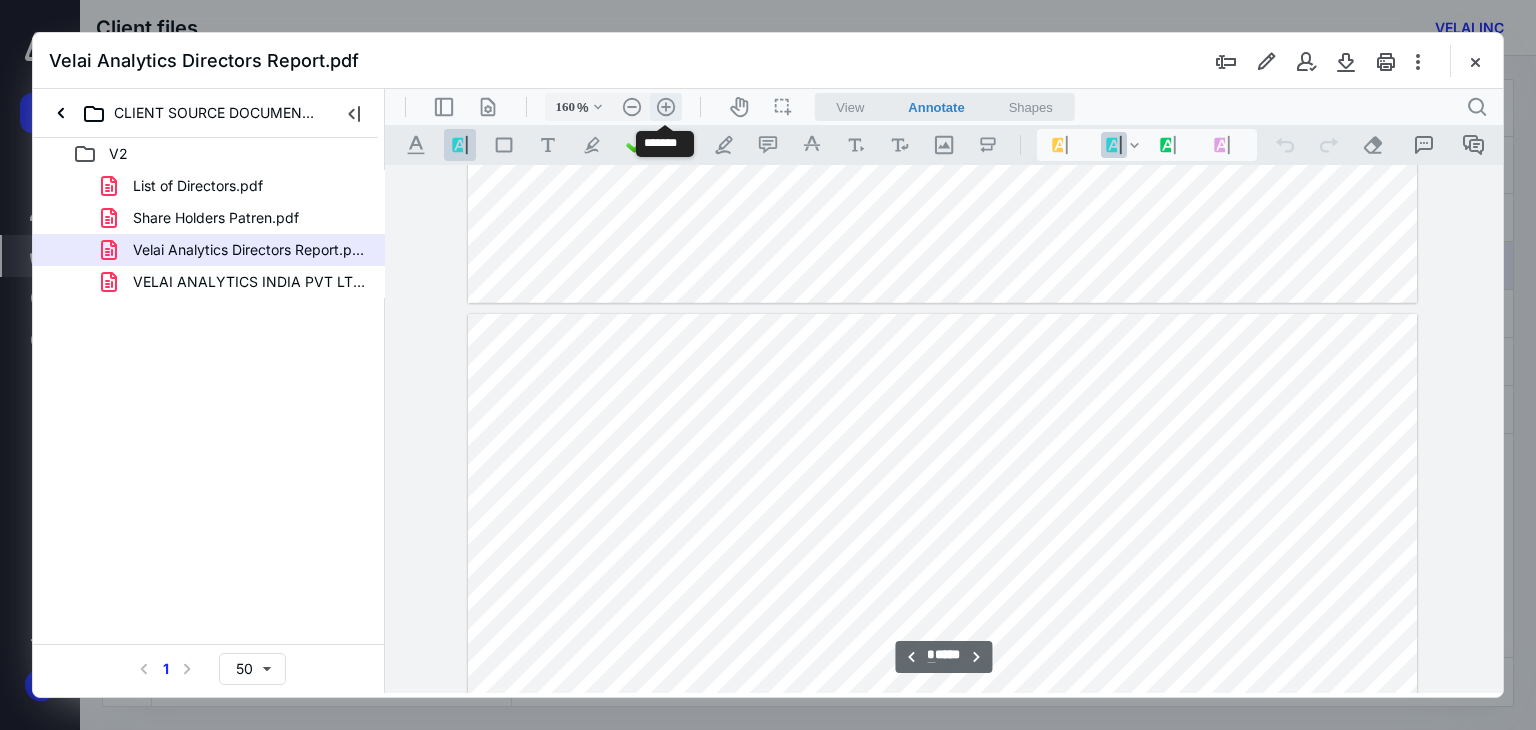 scroll, scrollTop: 1480, scrollLeft: 0, axis: vertical 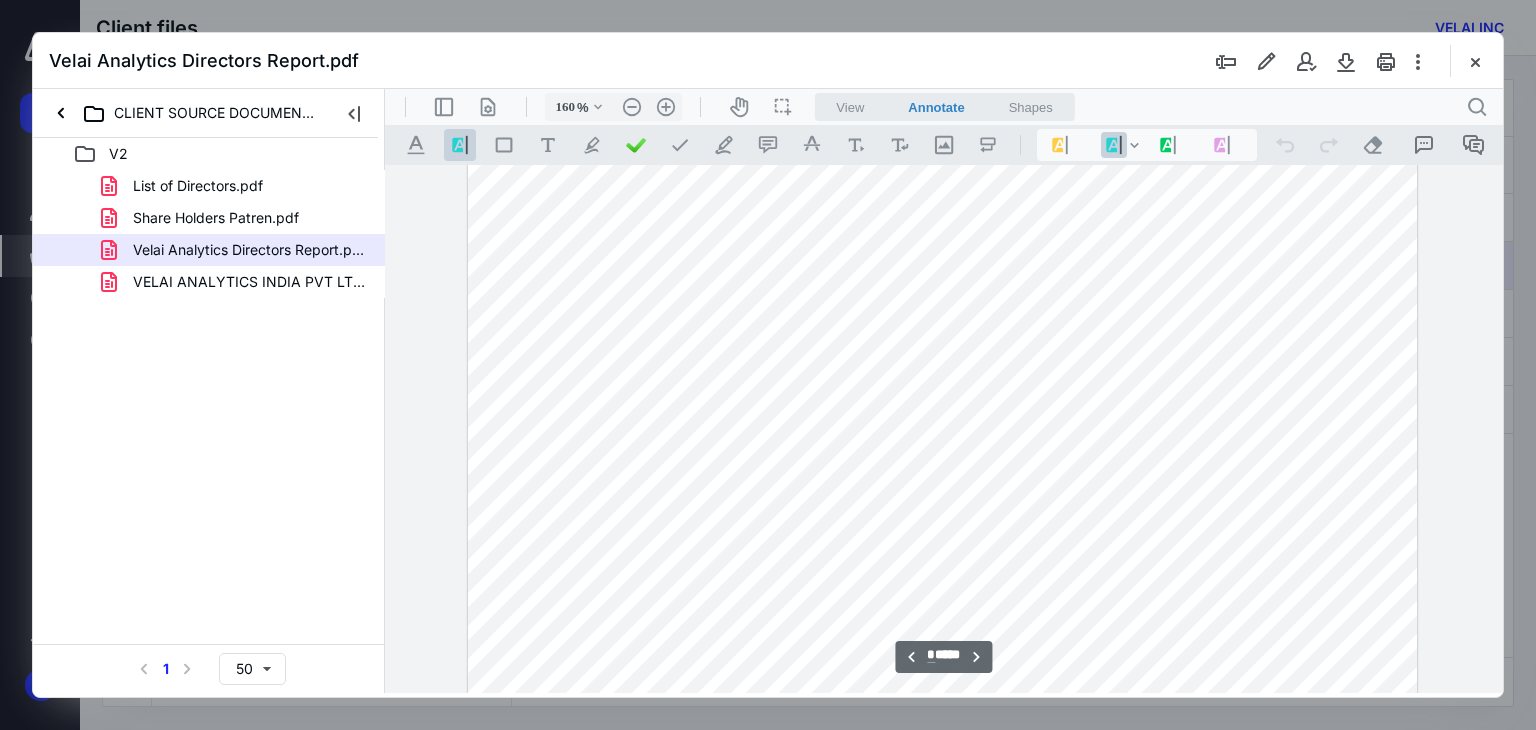 click at bounding box center [943, 718] 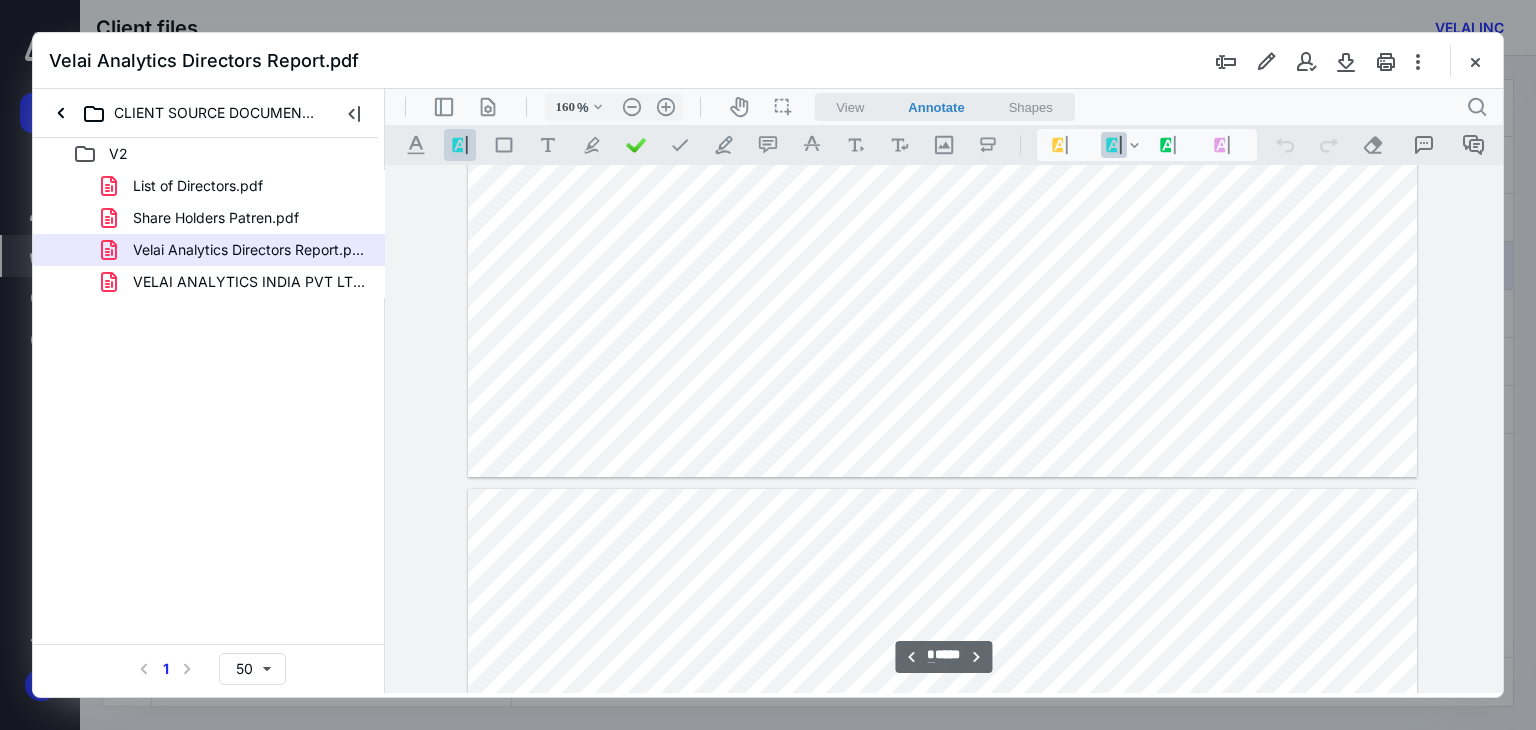 scroll, scrollTop: 9160, scrollLeft: 0, axis: vertical 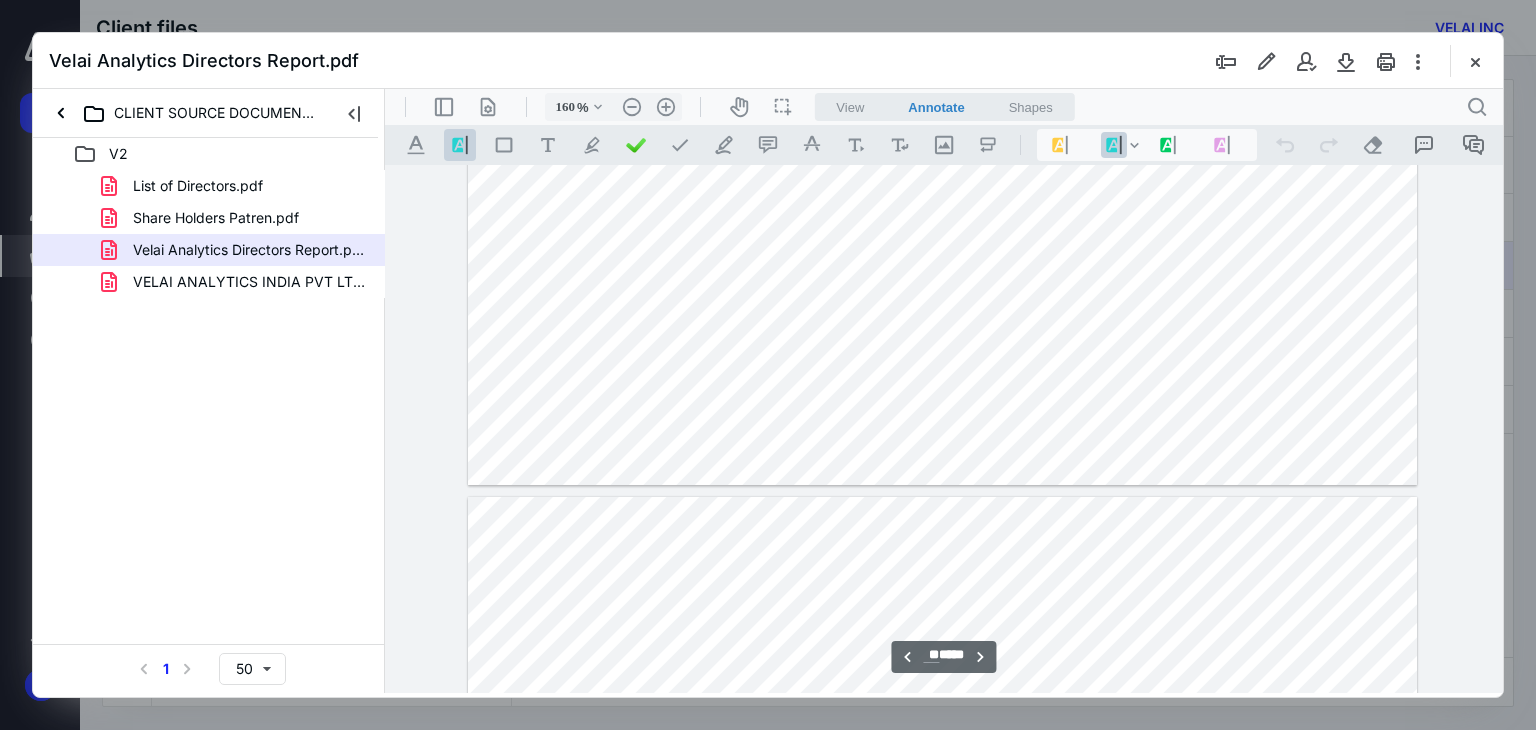 type on "**" 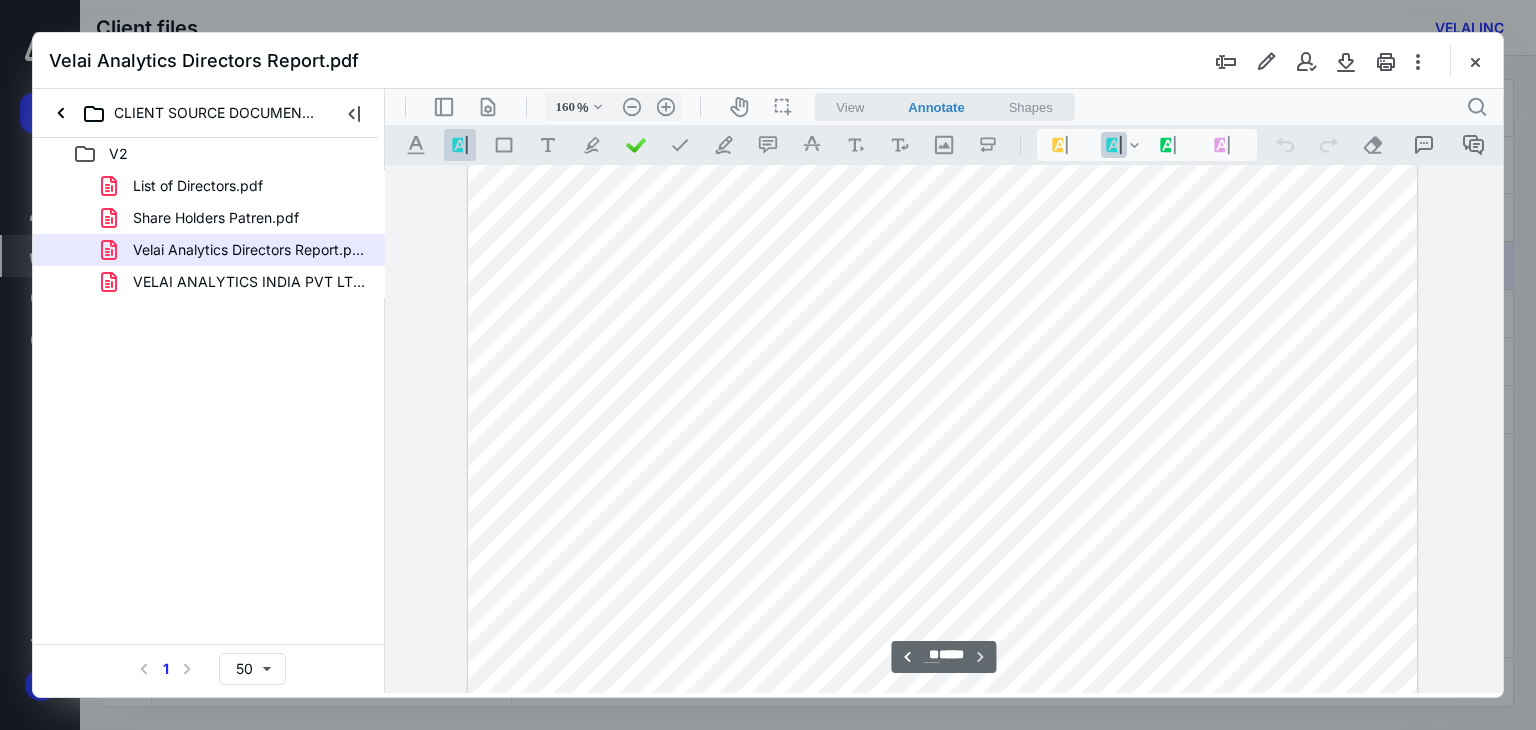 scroll, scrollTop: 14376, scrollLeft: 0, axis: vertical 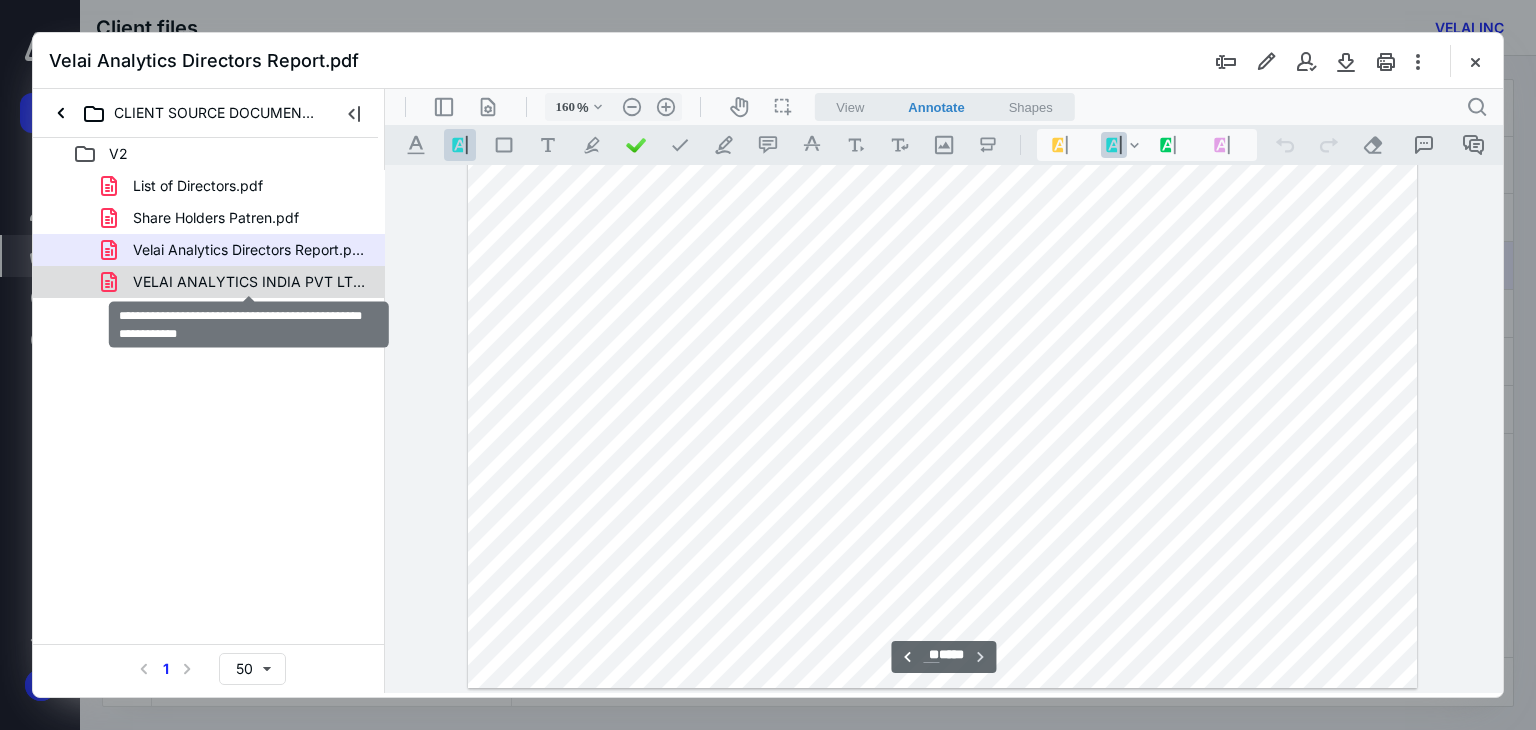 click on "VELAI ANALYTICS INDIA PVT LTD FY2022-23 DIVIDEDBY 100V2010.pdf" at bounding box center (249, 282) 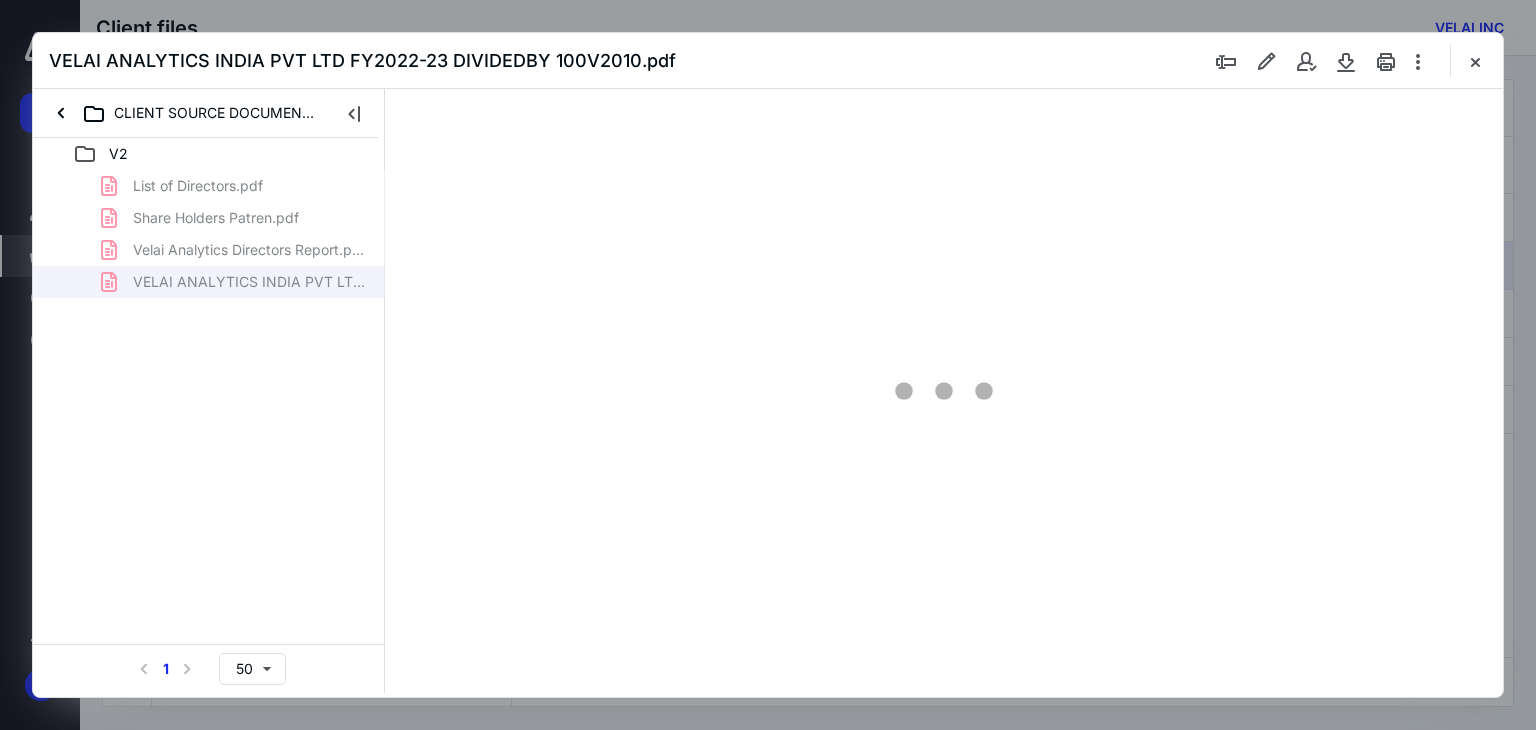 scroll, scrollTop: 79, scrollLeft: 0, axis: vertical 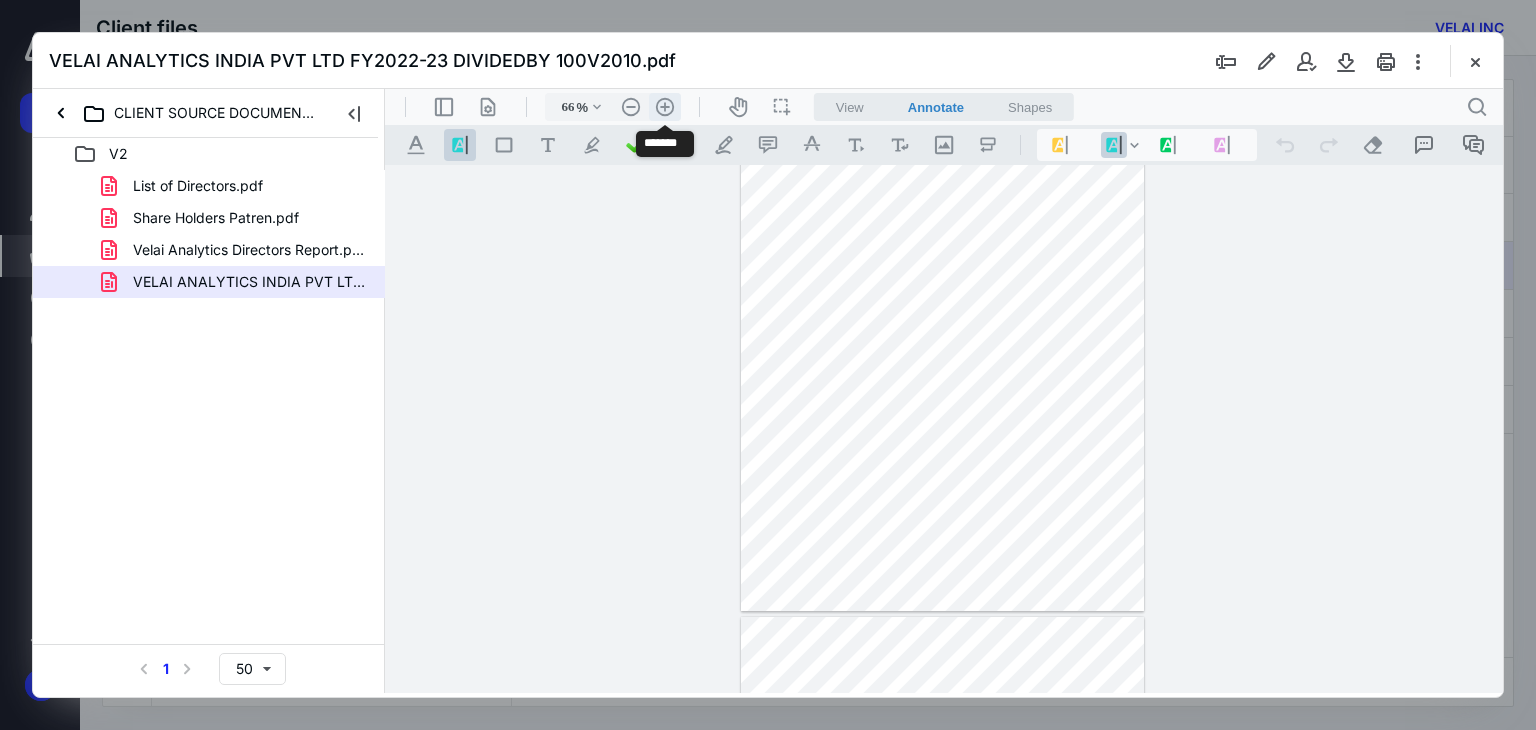 click on ".cls-1{fill:#abb0c4;} icon - header - zoom - in - line" at bounding box center (665, 107) 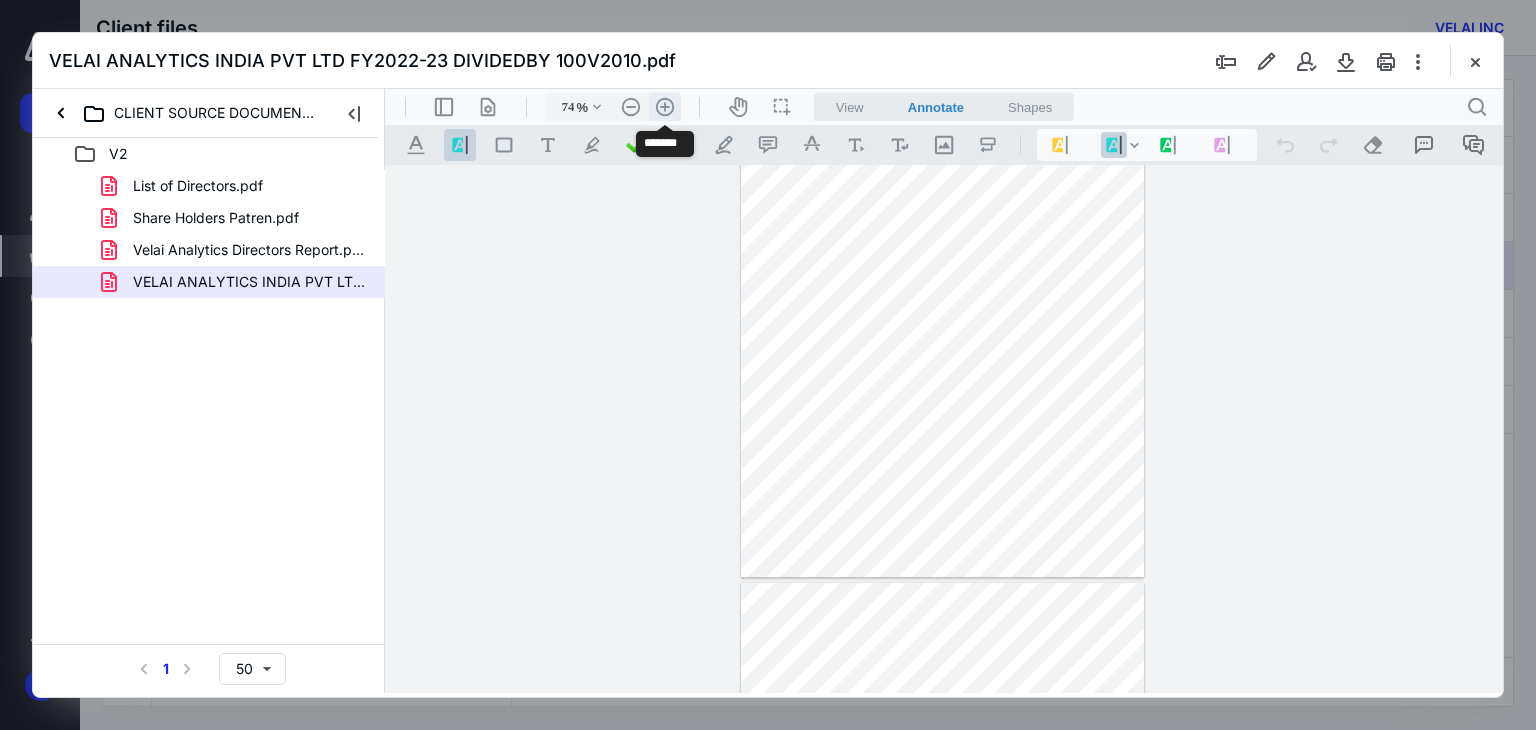 click on ".cls-1{fill:#abb0c4;} icon - header - zoom - in - line" at bounding box center (665, 107) 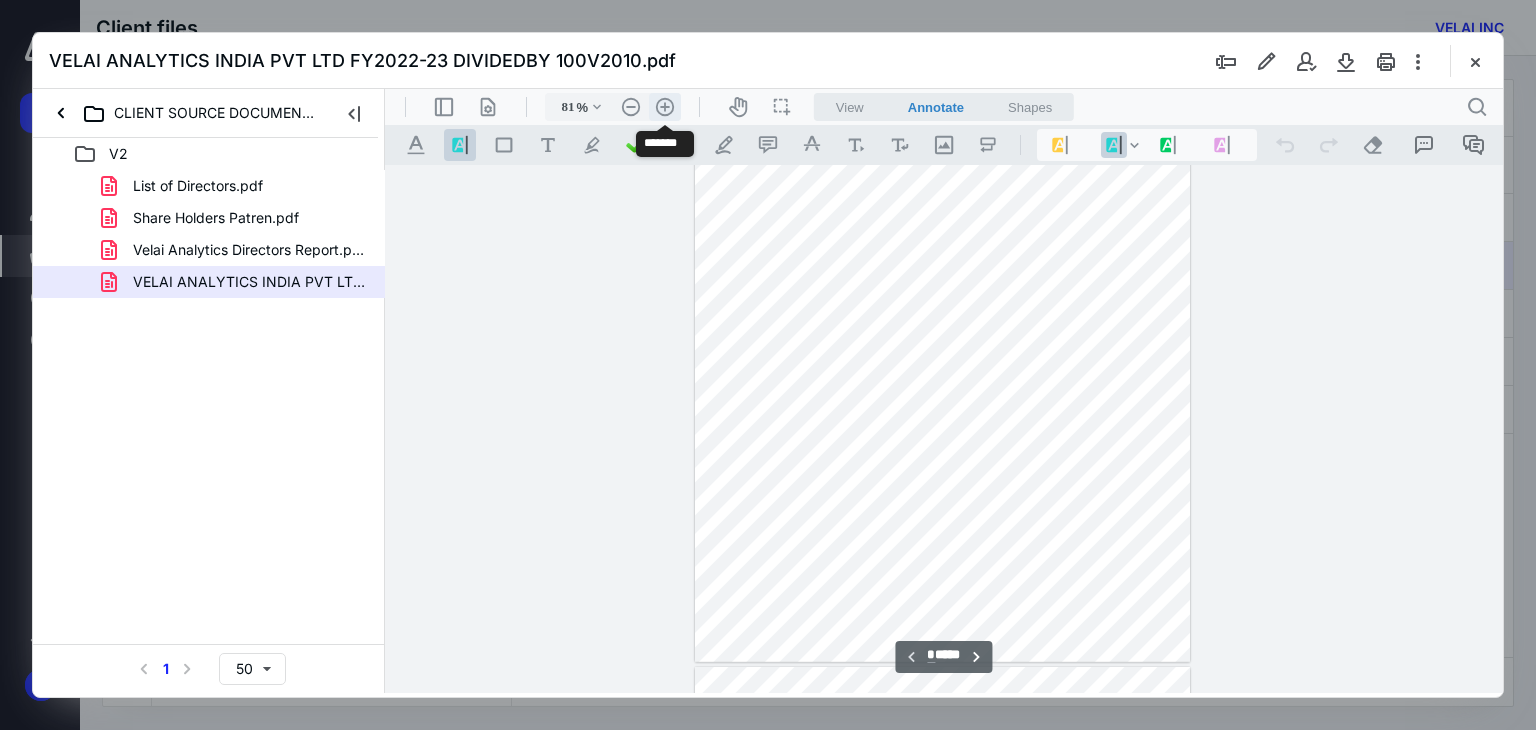 click on ".cls-1{fill:#abb0c4;} icon - header - zoom - in - line" at bounding box center (665, 107) 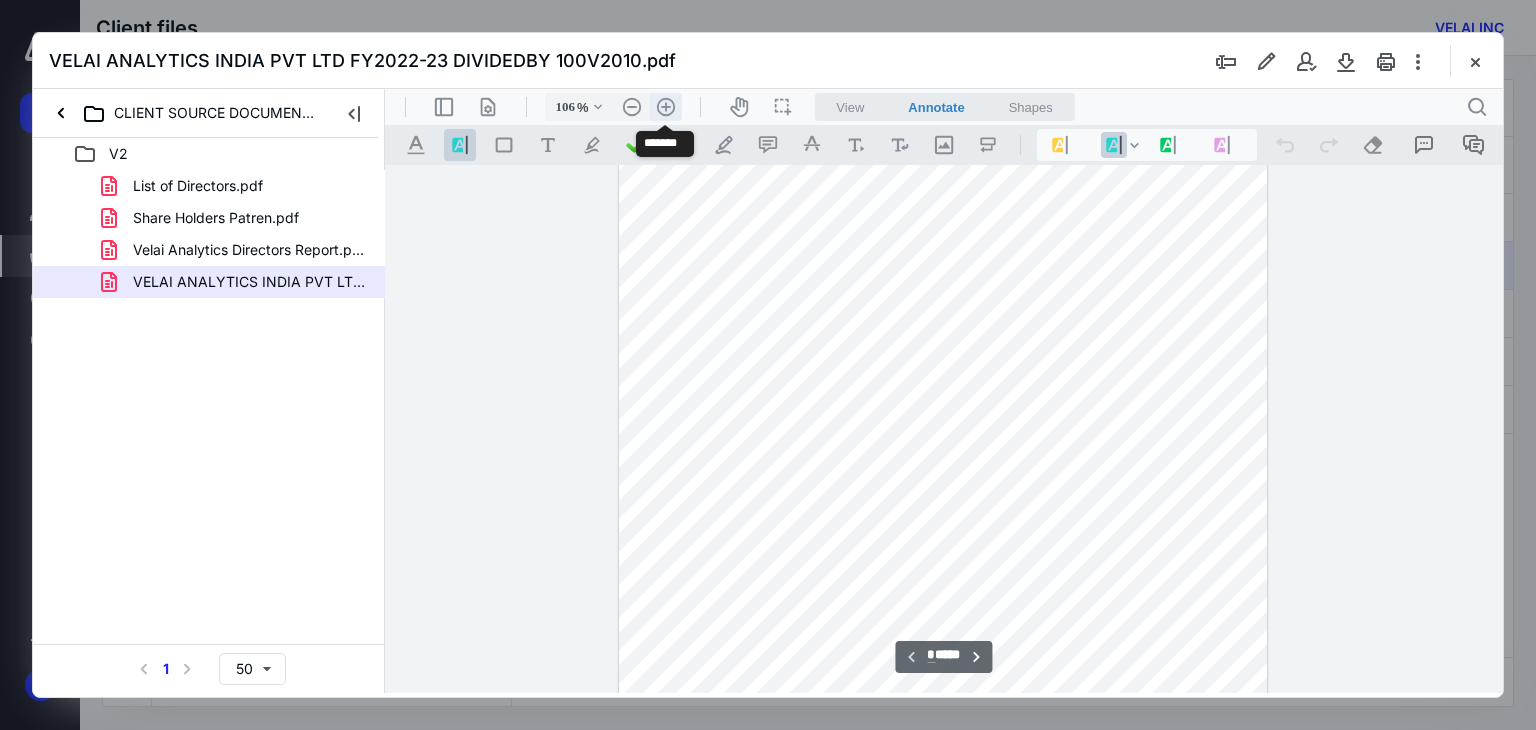 click on ".cls-1{fill:#abb0c4;} icon - header - zoom - in - line" at bounding box center [666, 107] 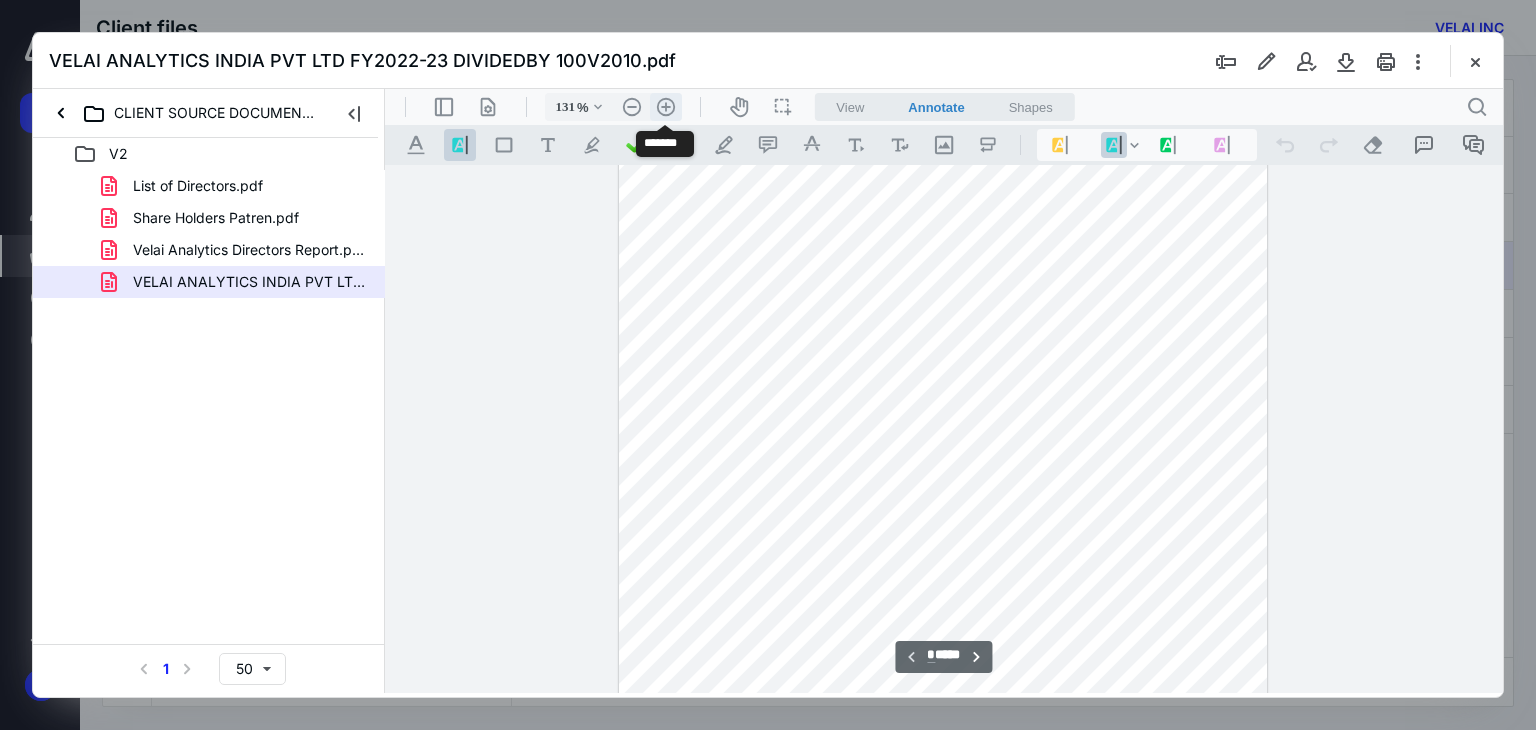 scroll, scrollTop: 378, scrollLeft: 0, axis: vertical 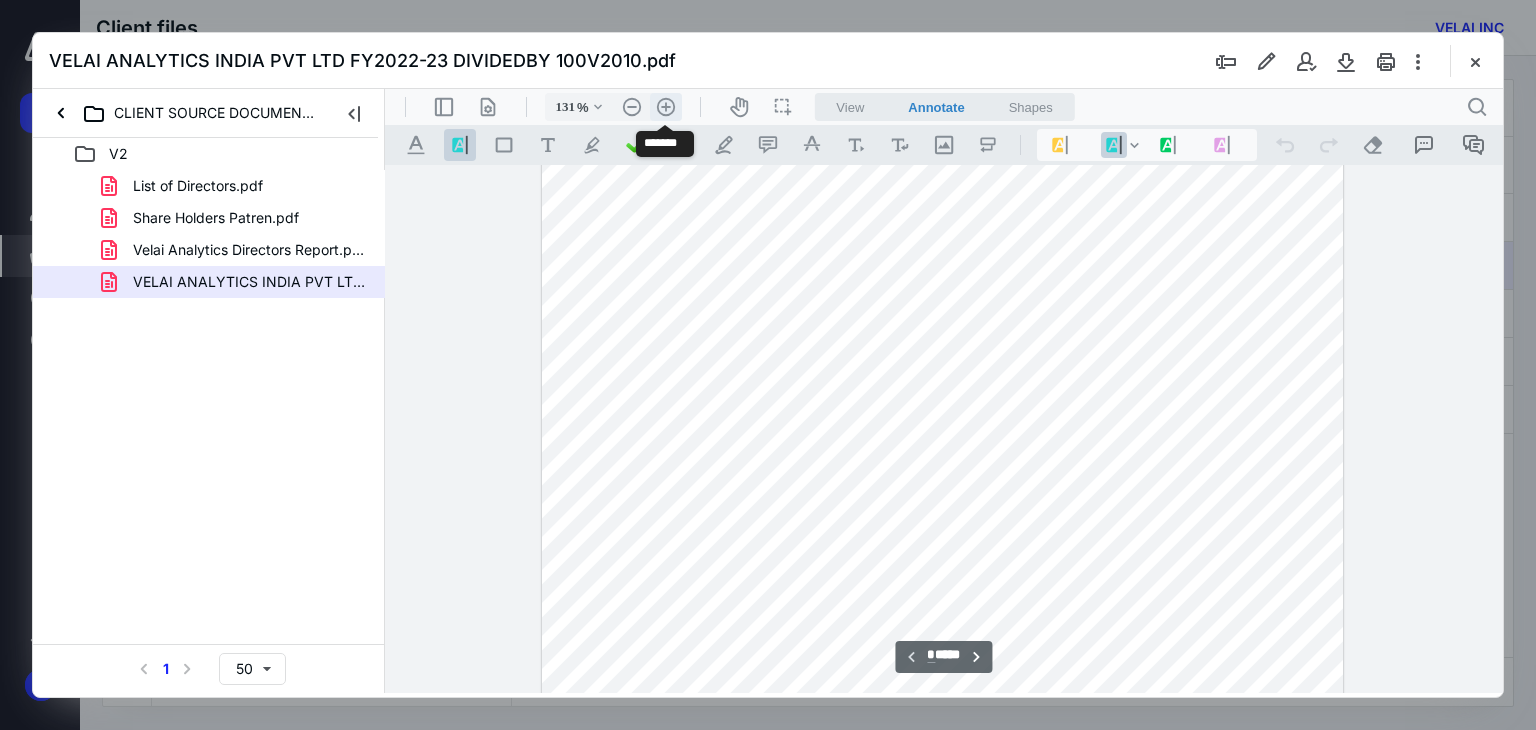 click on ".cls-1{fill:#abb0c4;} icon - header - zoom - in - line" at bounding box center [666, 107] 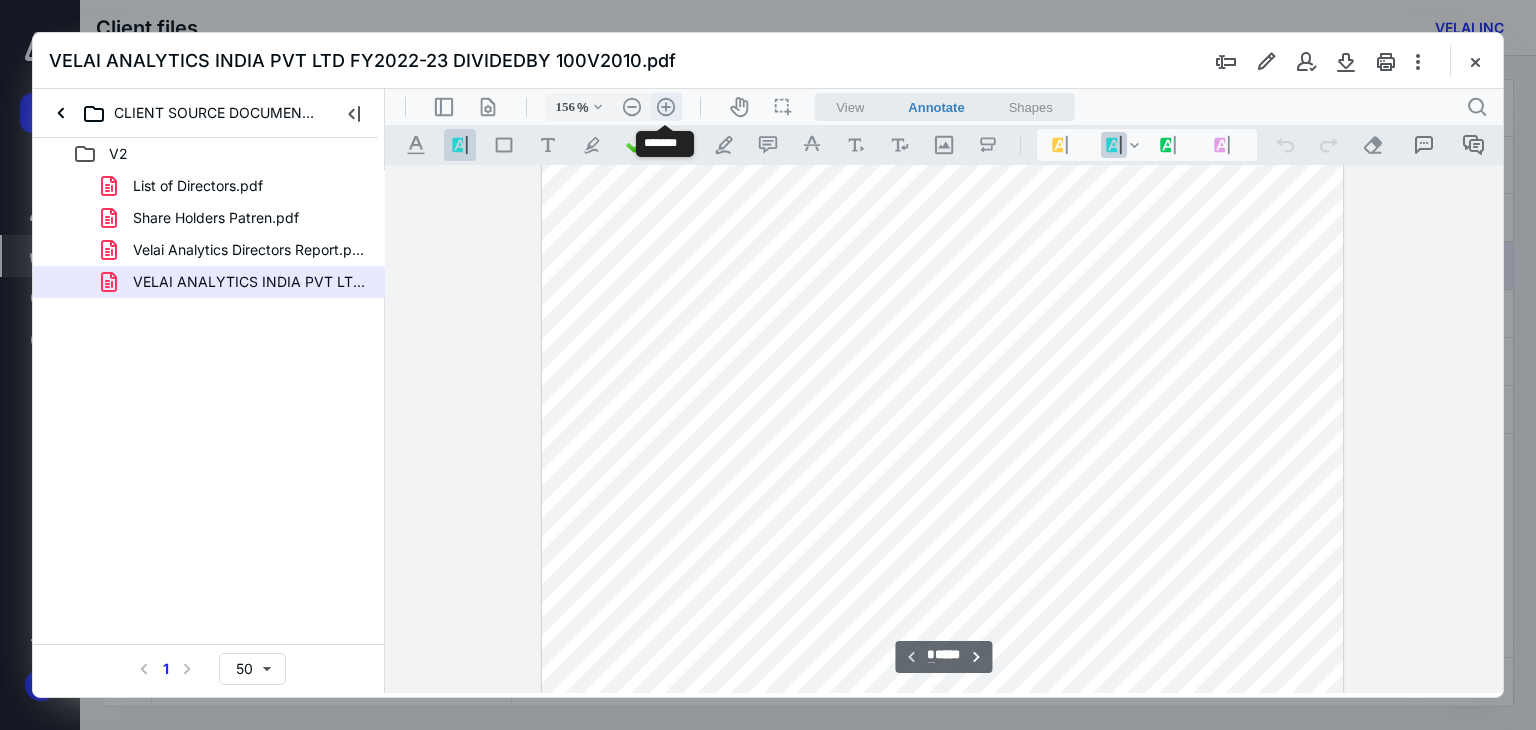 scroll, scrollTop: 493, scrollLeft: 69, axis: both 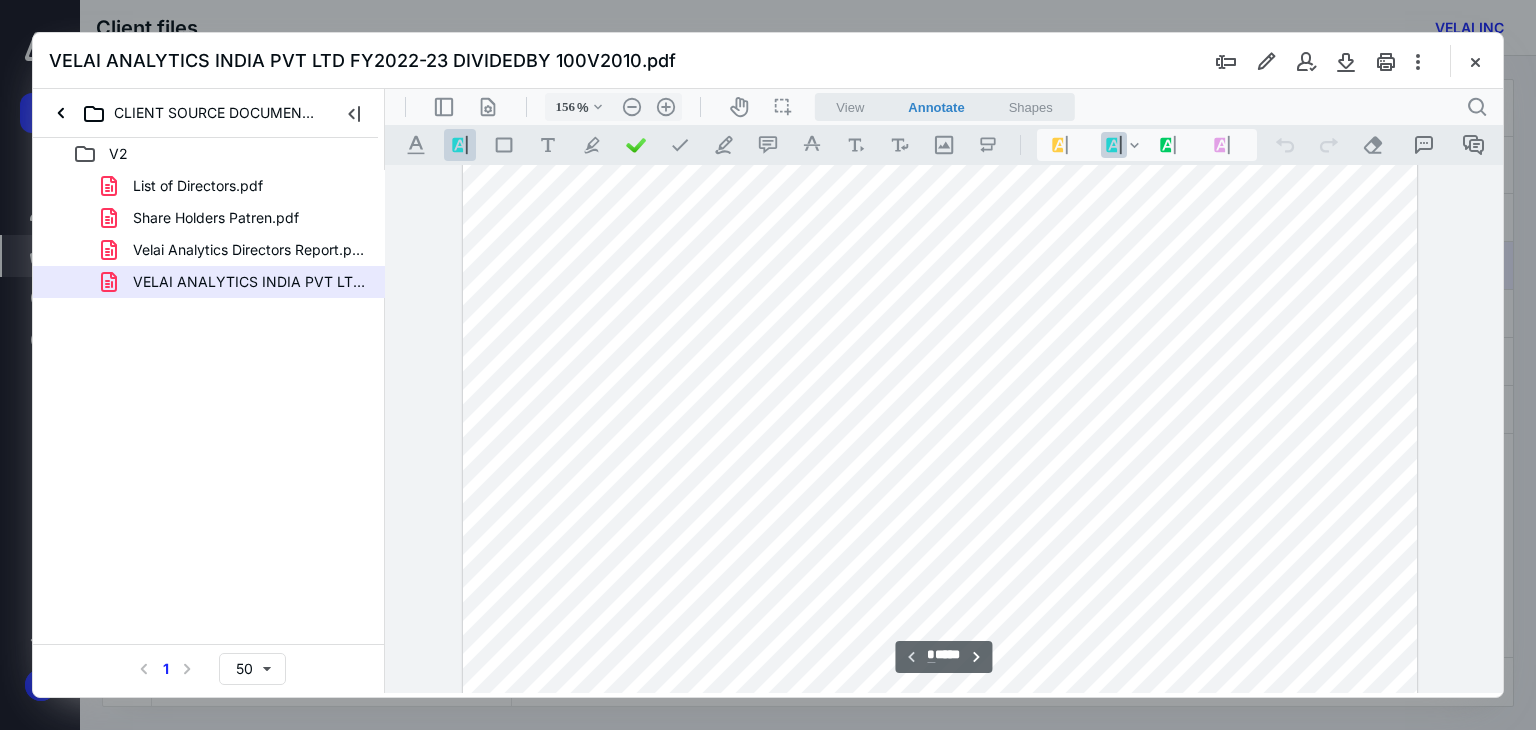click at bounding box center (940, 296) 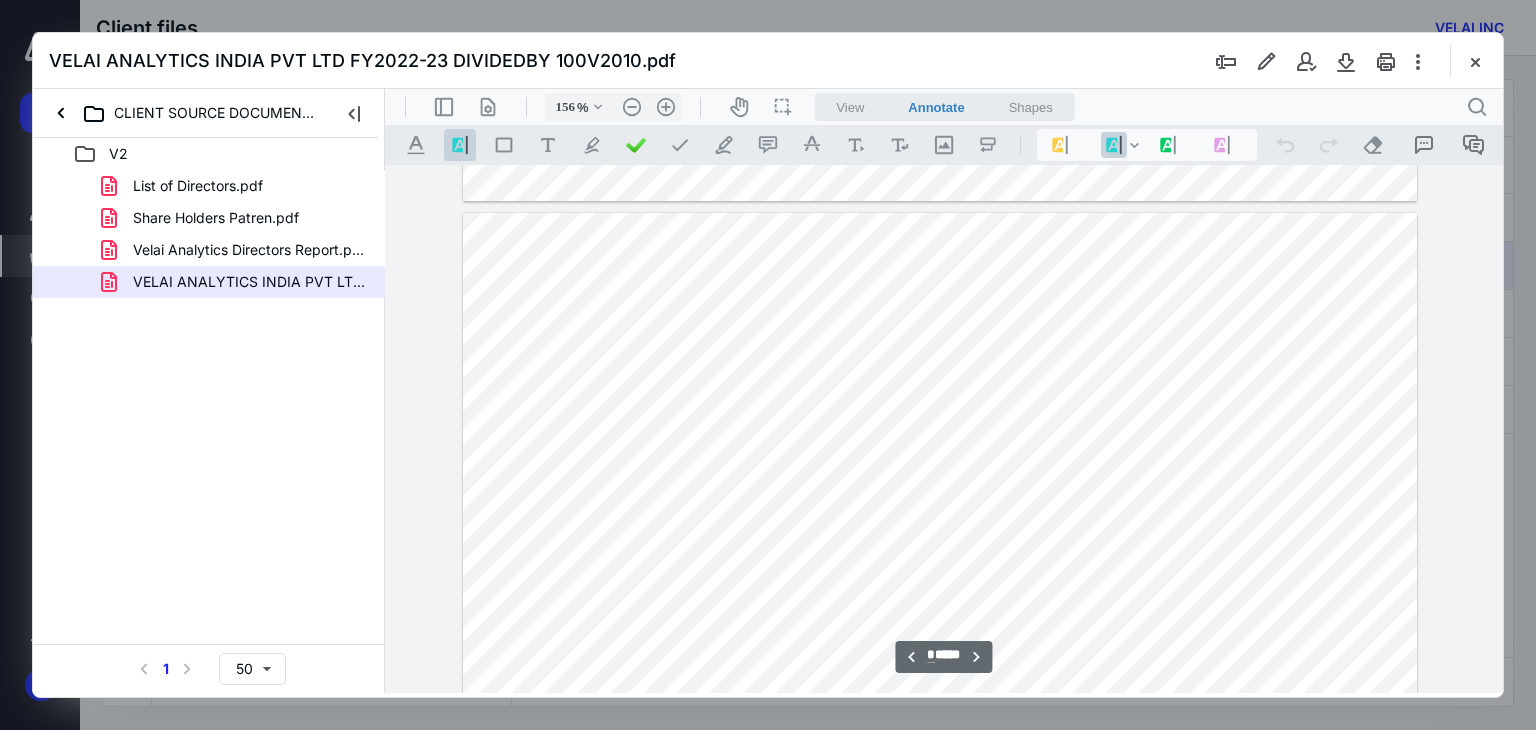 scroll, scrollTop: 7480, scrollLeft: 69, axis: both 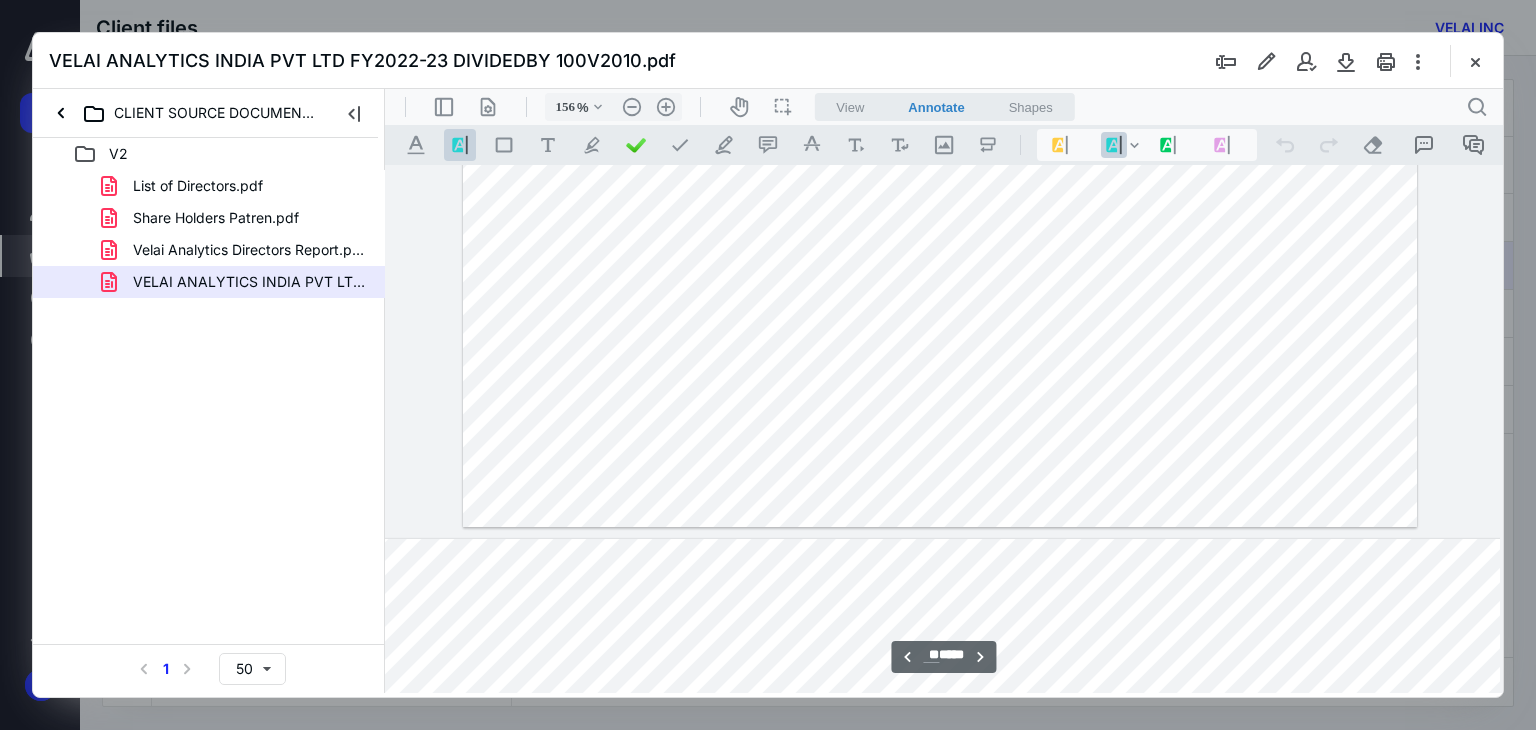 type on "**" 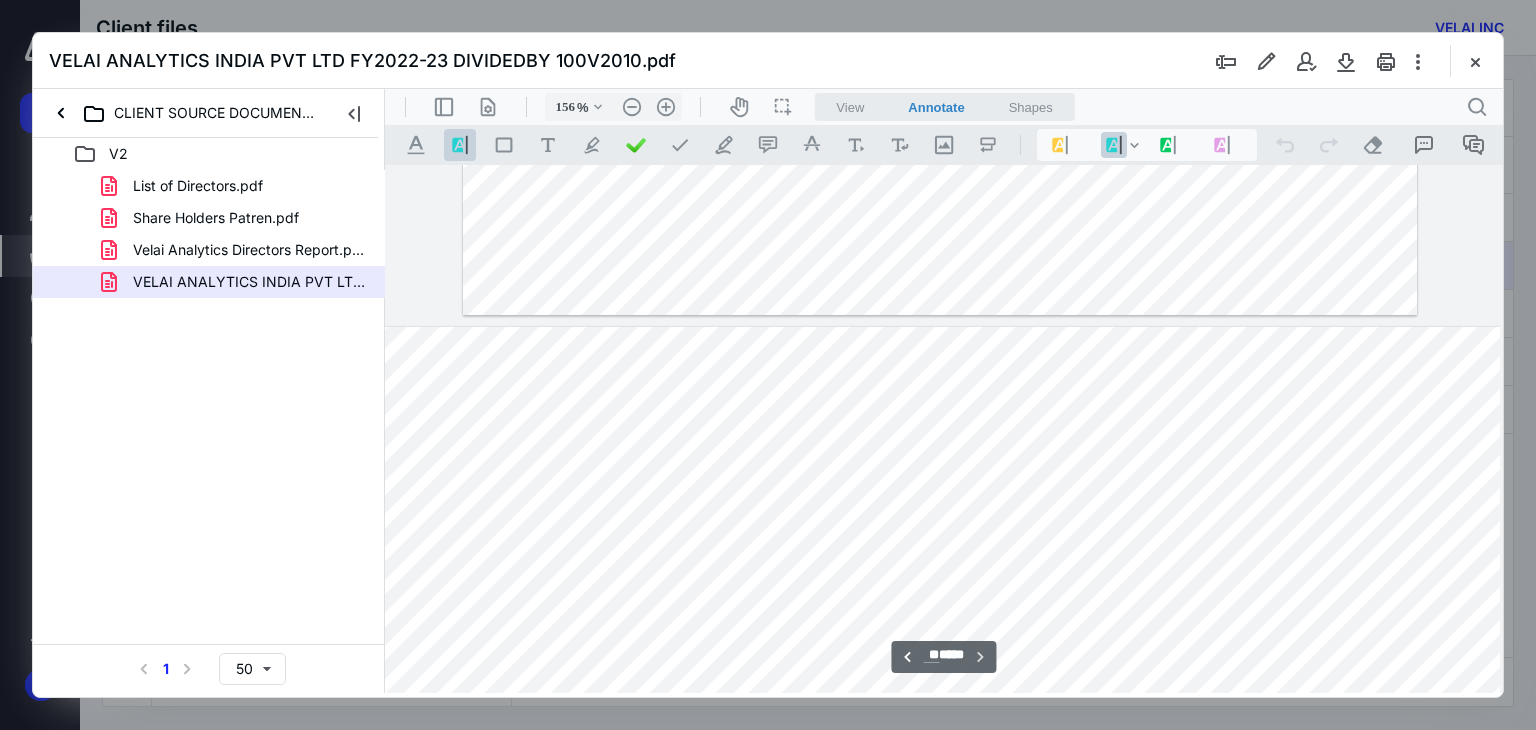 scroll, scrollTop: 18589, scrollLeft: 69, axis: both 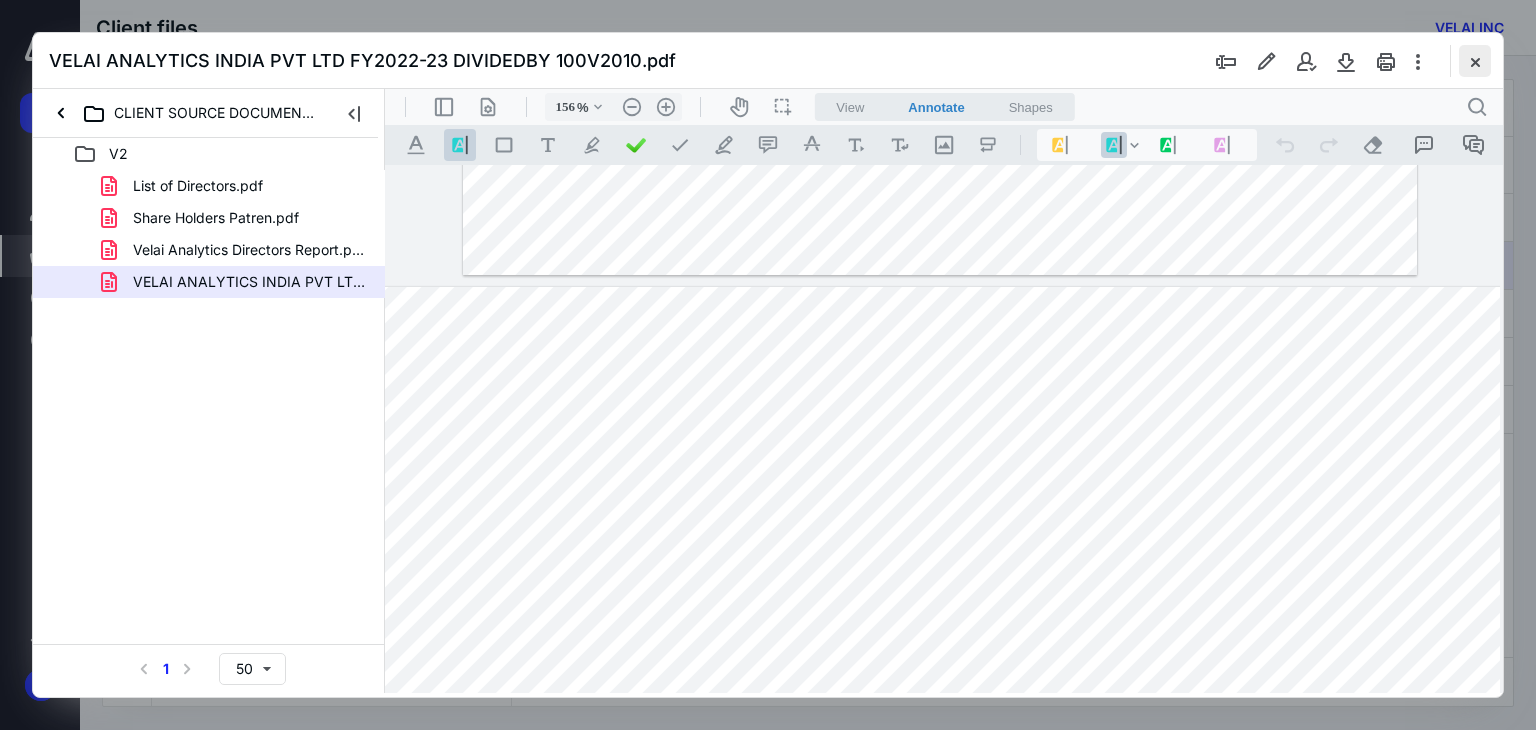 click at bounding box center [1475, 61] 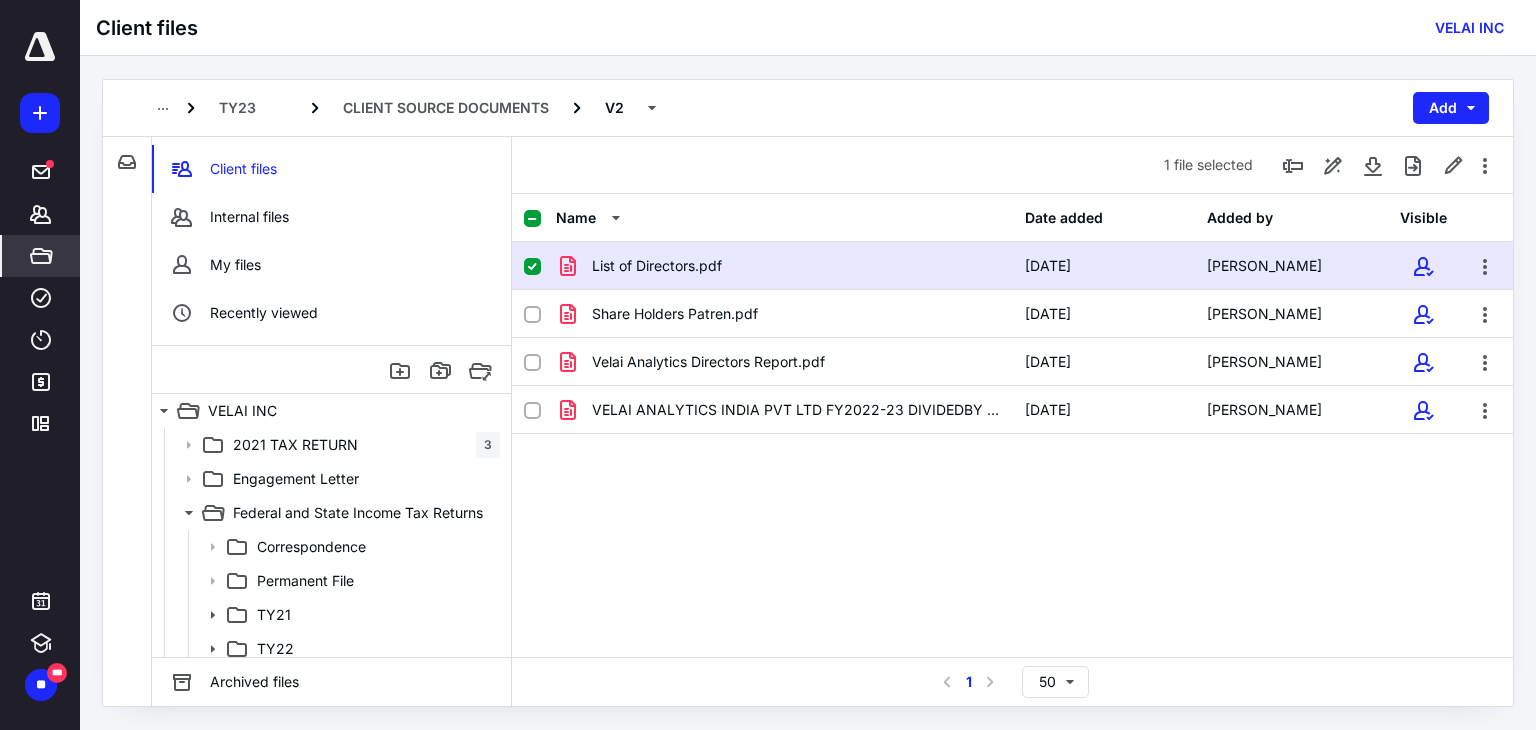 click on "List of Directors.pdf 10/7/2024 Srikanth Jagabathula Share Holders Patren.pdf 10/7/2024 Srikanth Jagabathula Velai Analytics Directors Report.pdf 10/7/2024 Srikanth Jagabathula VELAI ANALYTICS INDIA PVT LTD FY2022-23 DIVIDEDBY 100V2010.pdf 10/7/2024 Srikanth Jagabathula" at bounding box center (1012, 392) 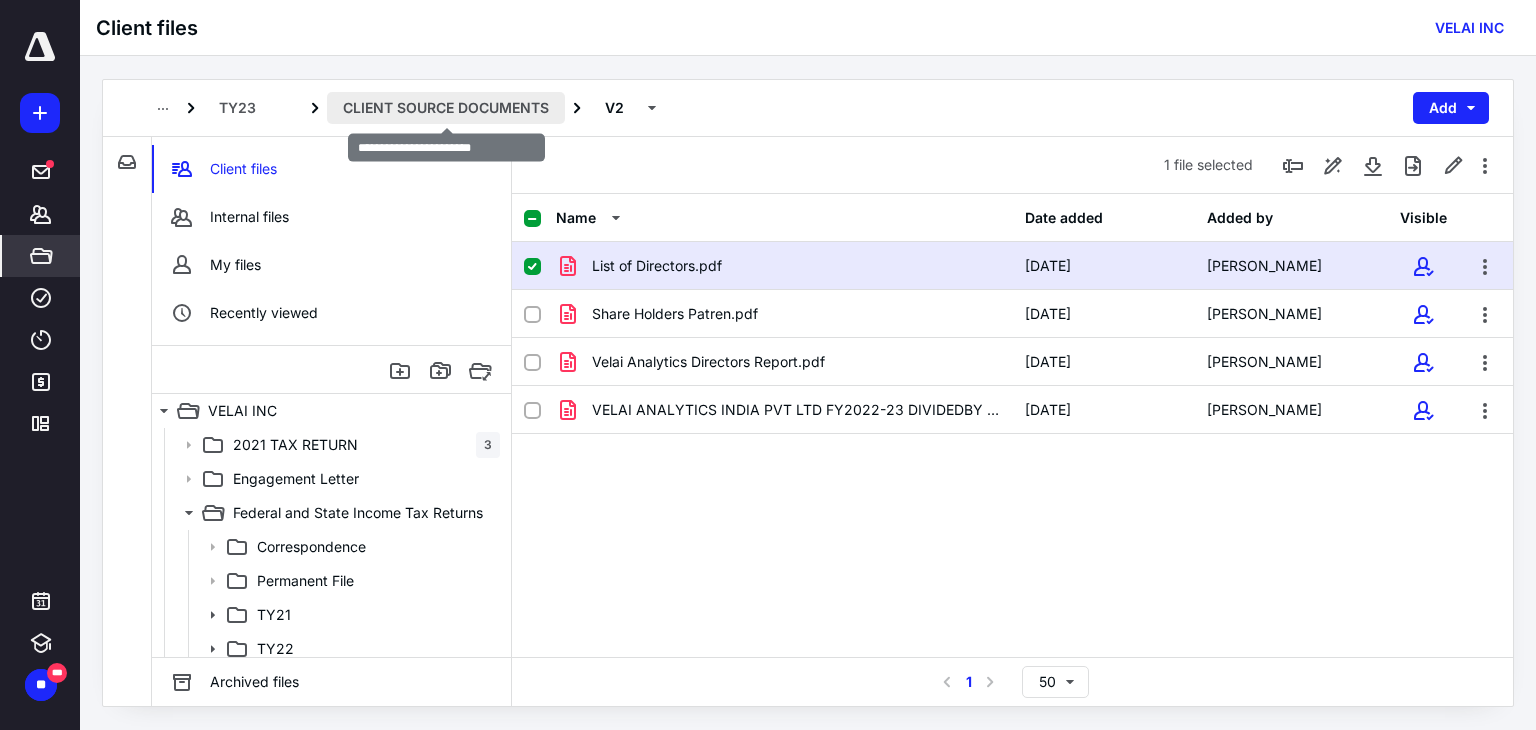 click on "CLIENT SOURCE DOCUMENTS" at bounding box center (446, 108) 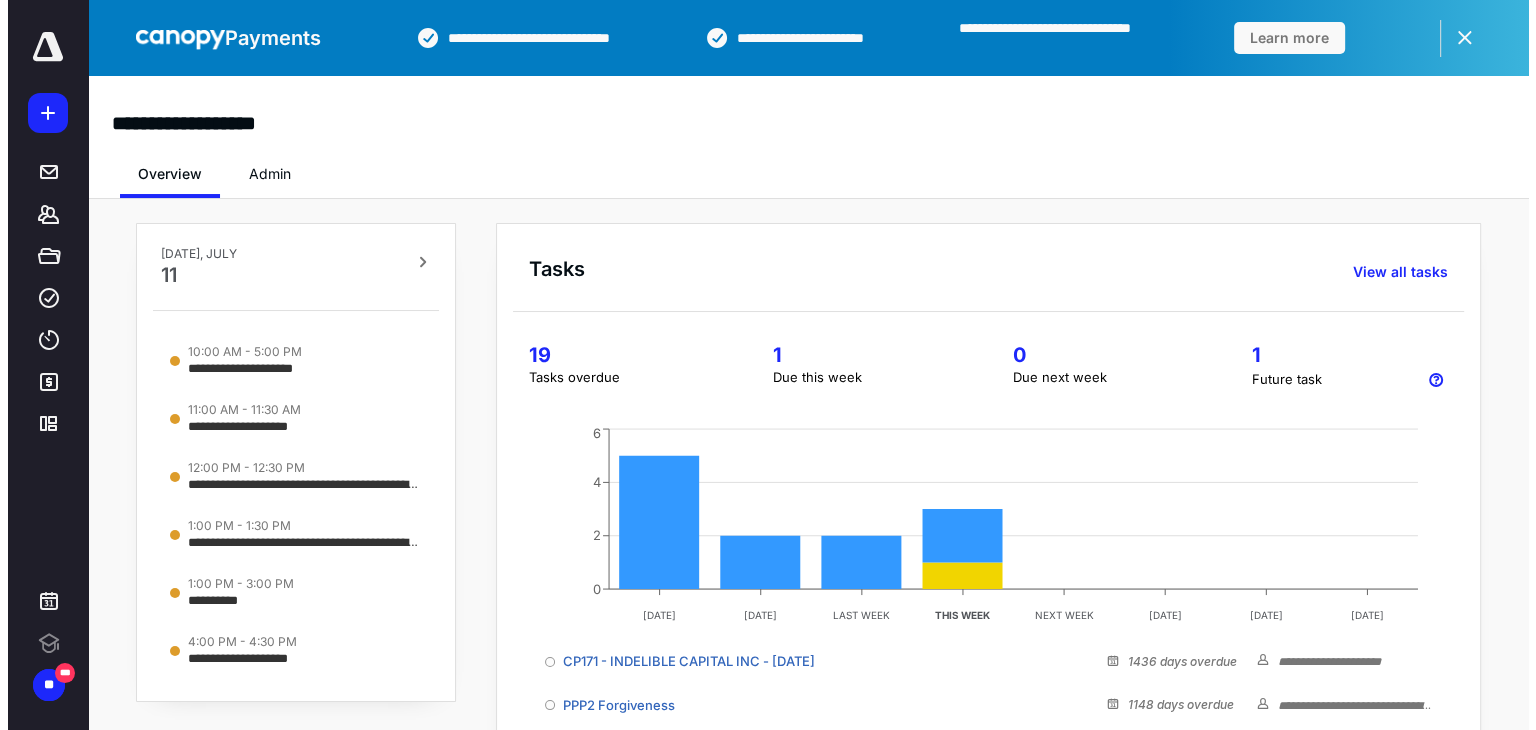 scroll, scrollTop: 0, scrollLeft: 0, axis: both 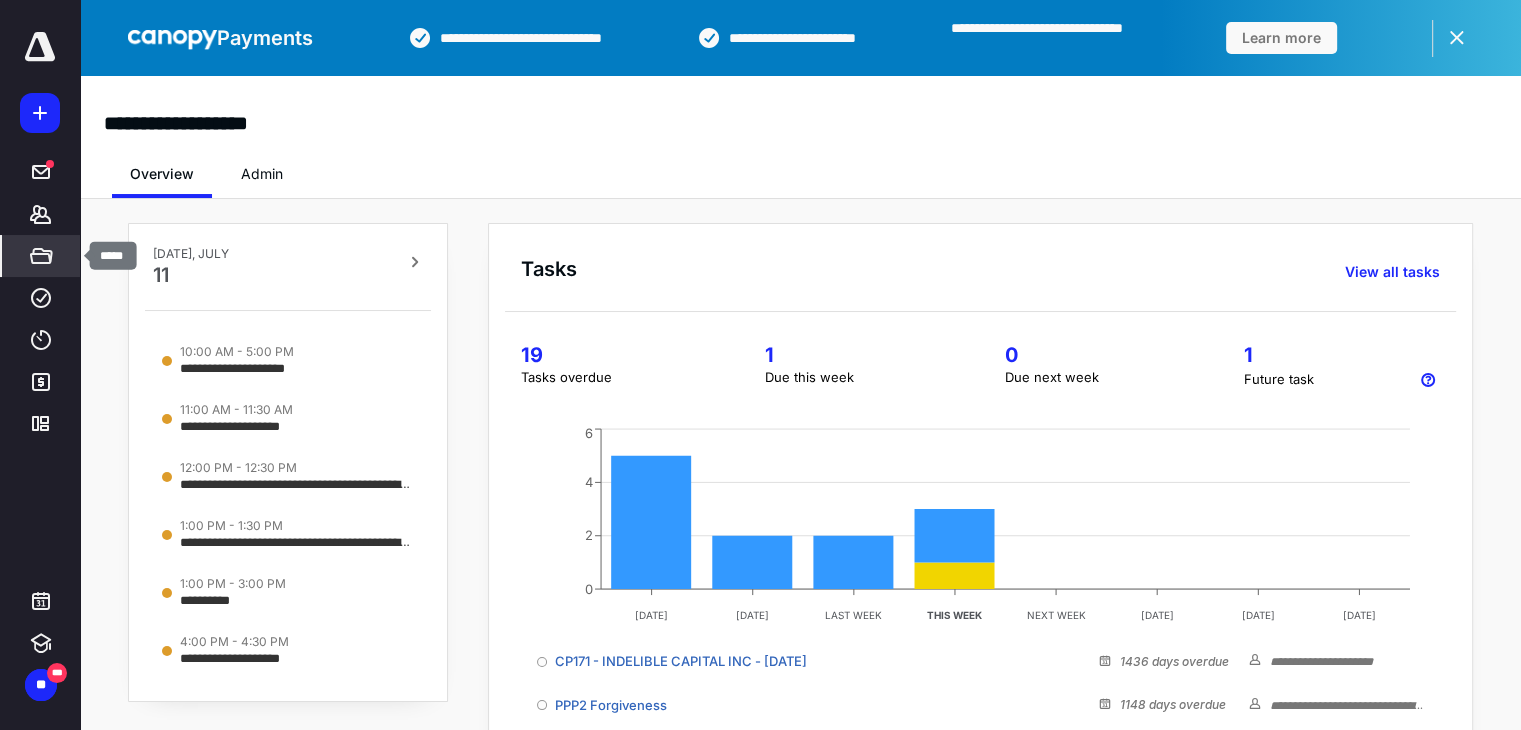 click 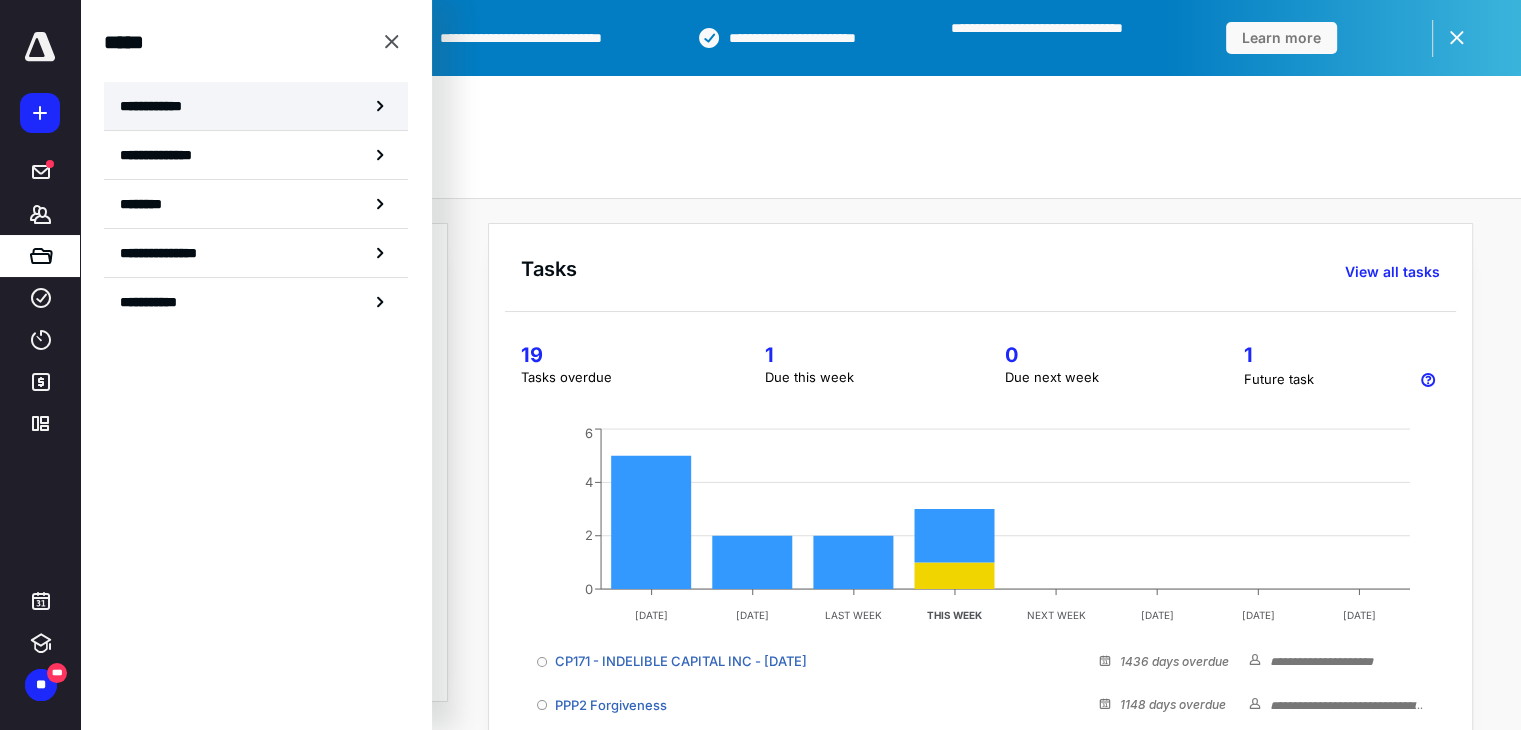 click on "**********" at bounding box center (256, 106) 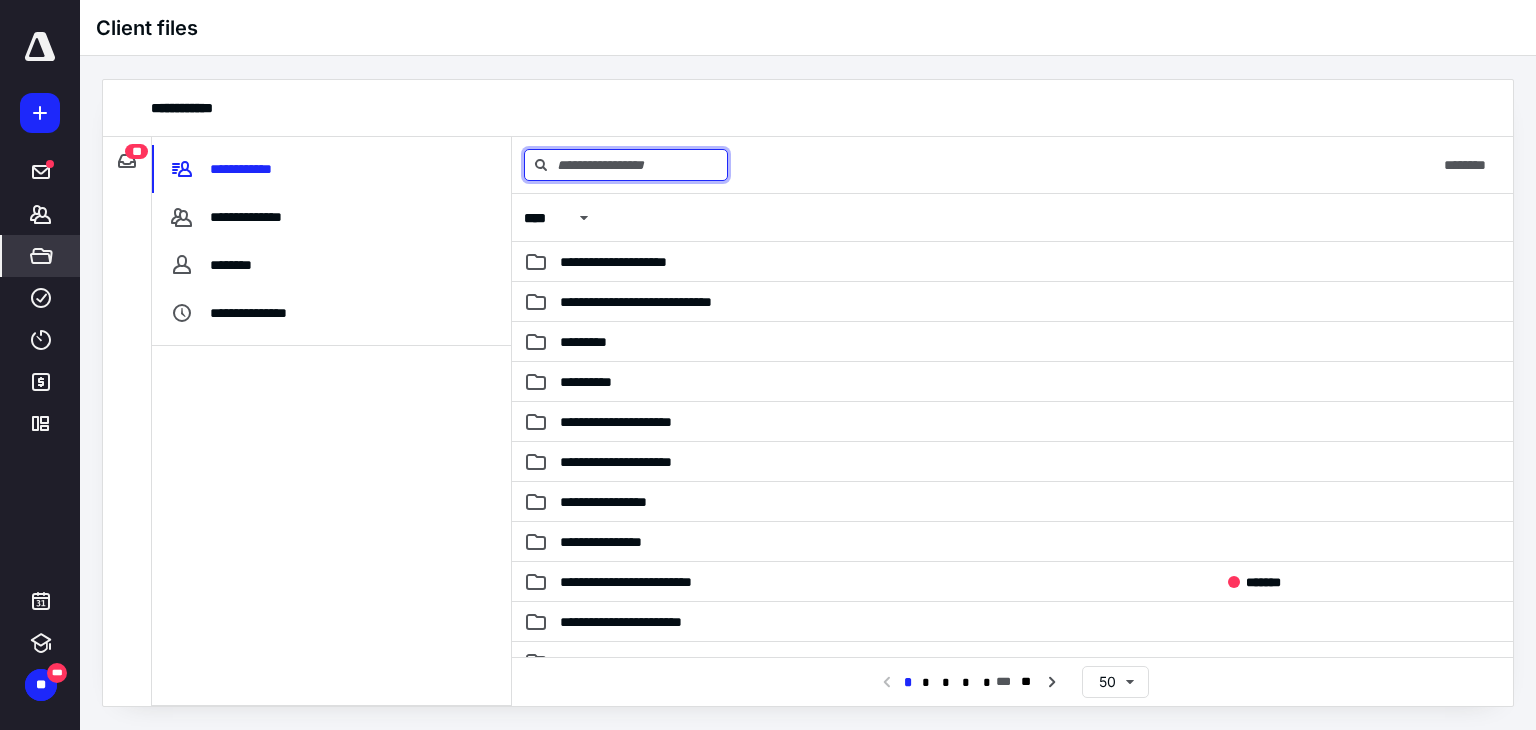 click at bounding box center (626, 165) 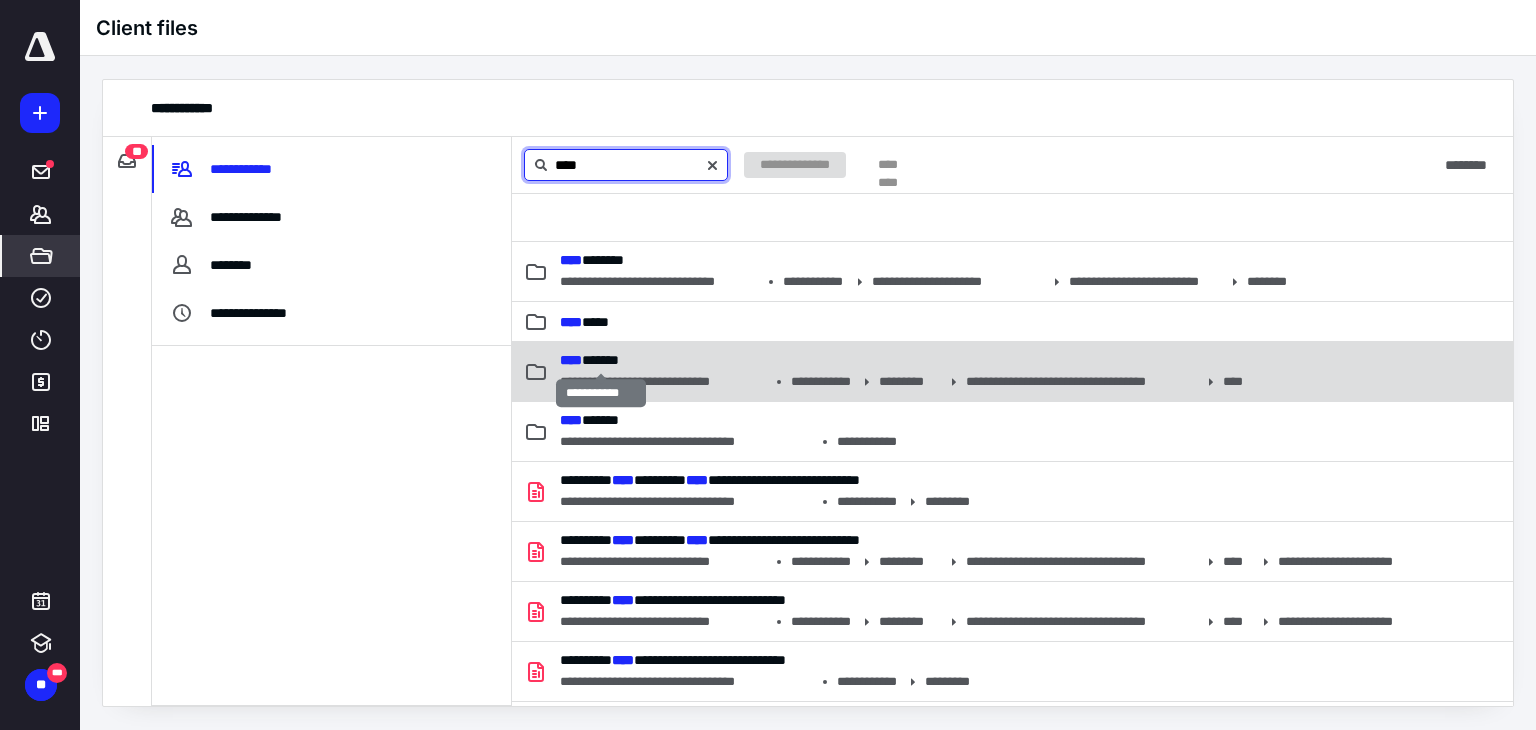 type on "****" 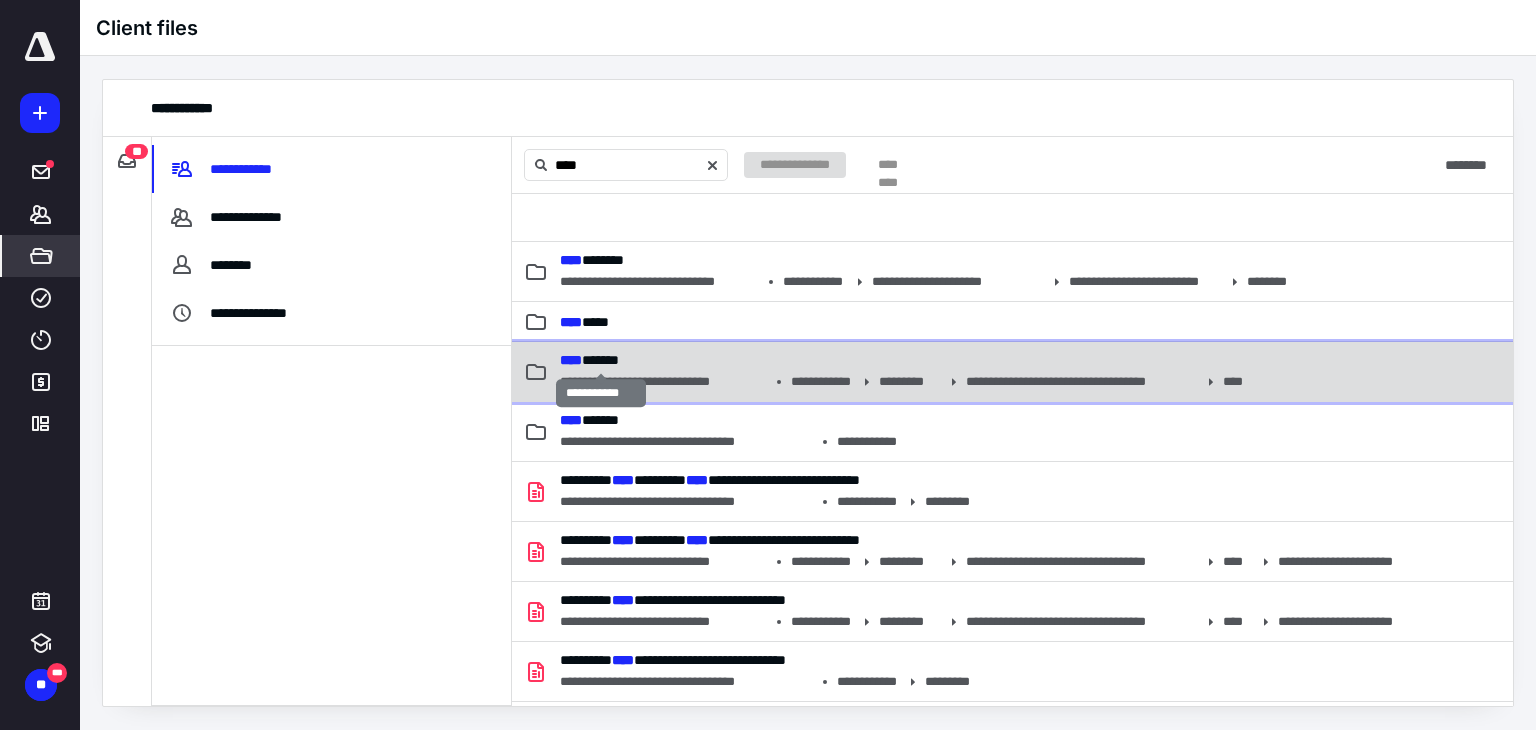 click on "****" at bounding box center [571, 360] 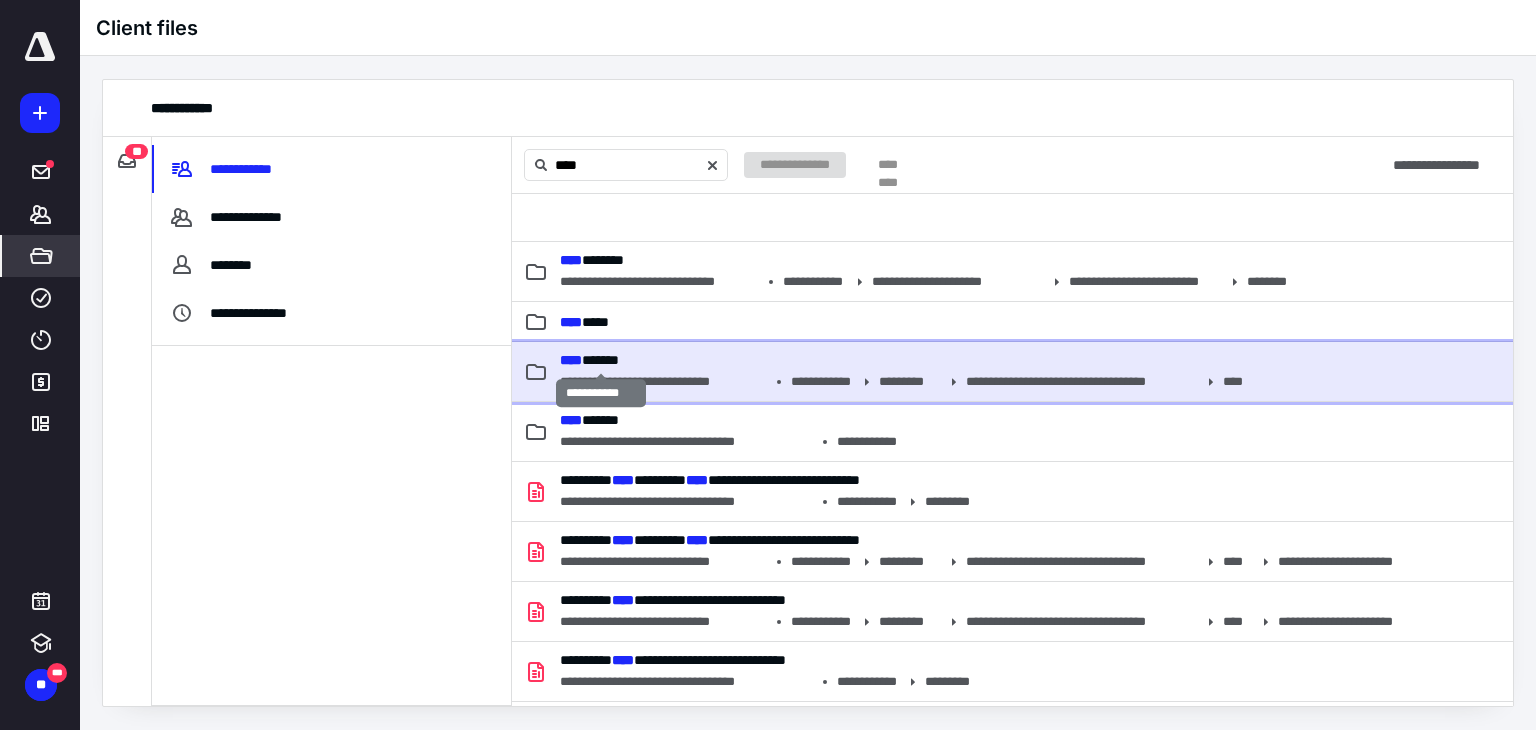 click on "****" at bounding box center [571, 360] 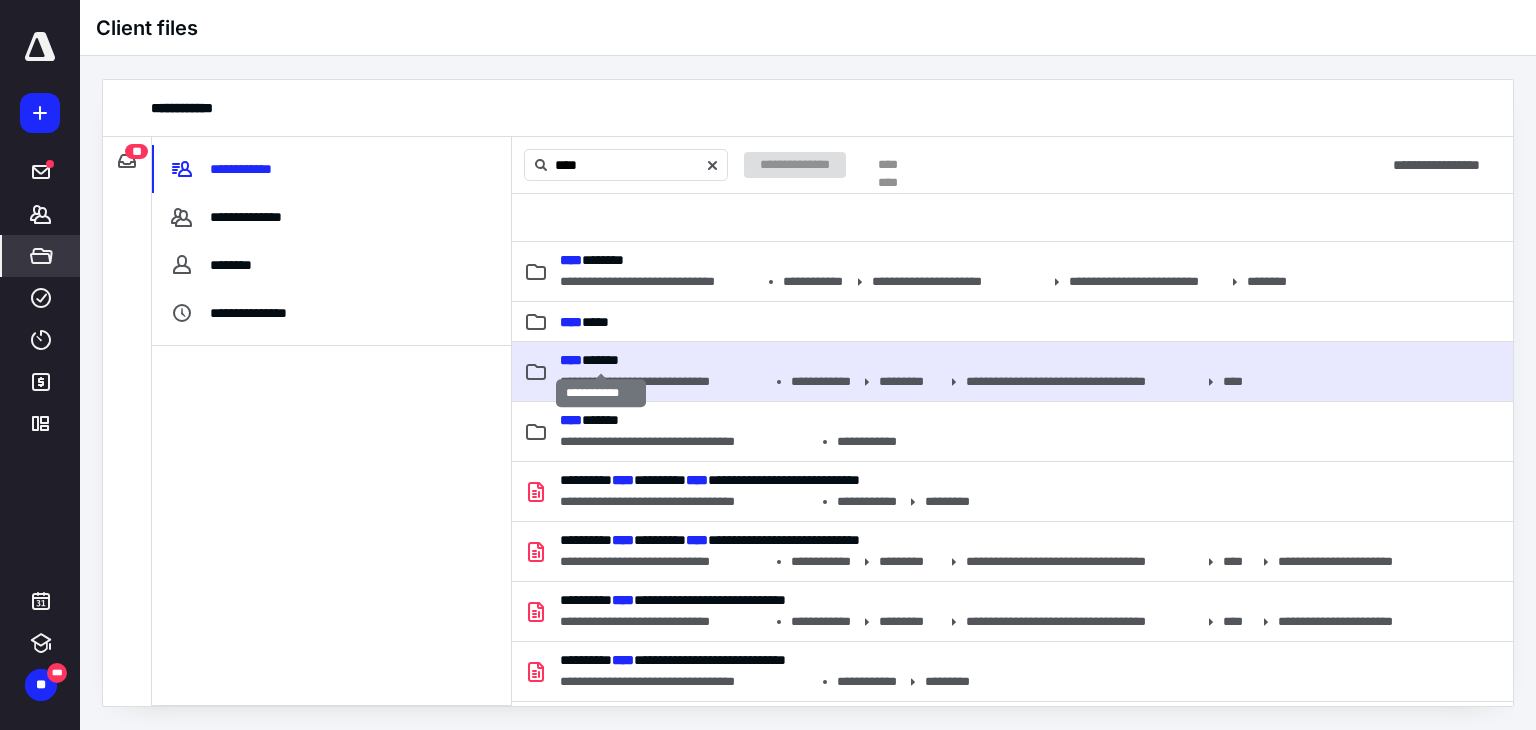 type 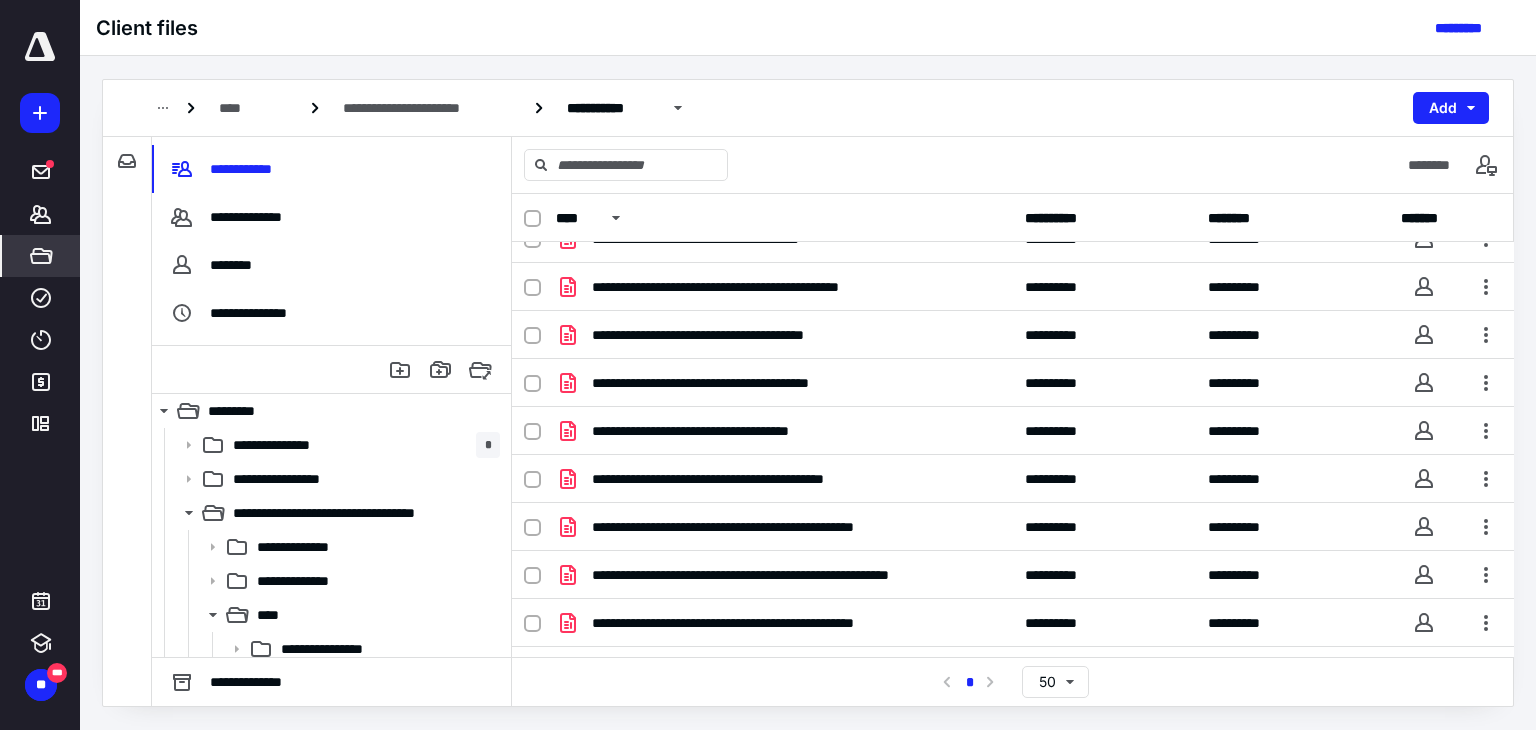 scroll, scrollTop: 158, scrollLeft: 0, axis: vertical 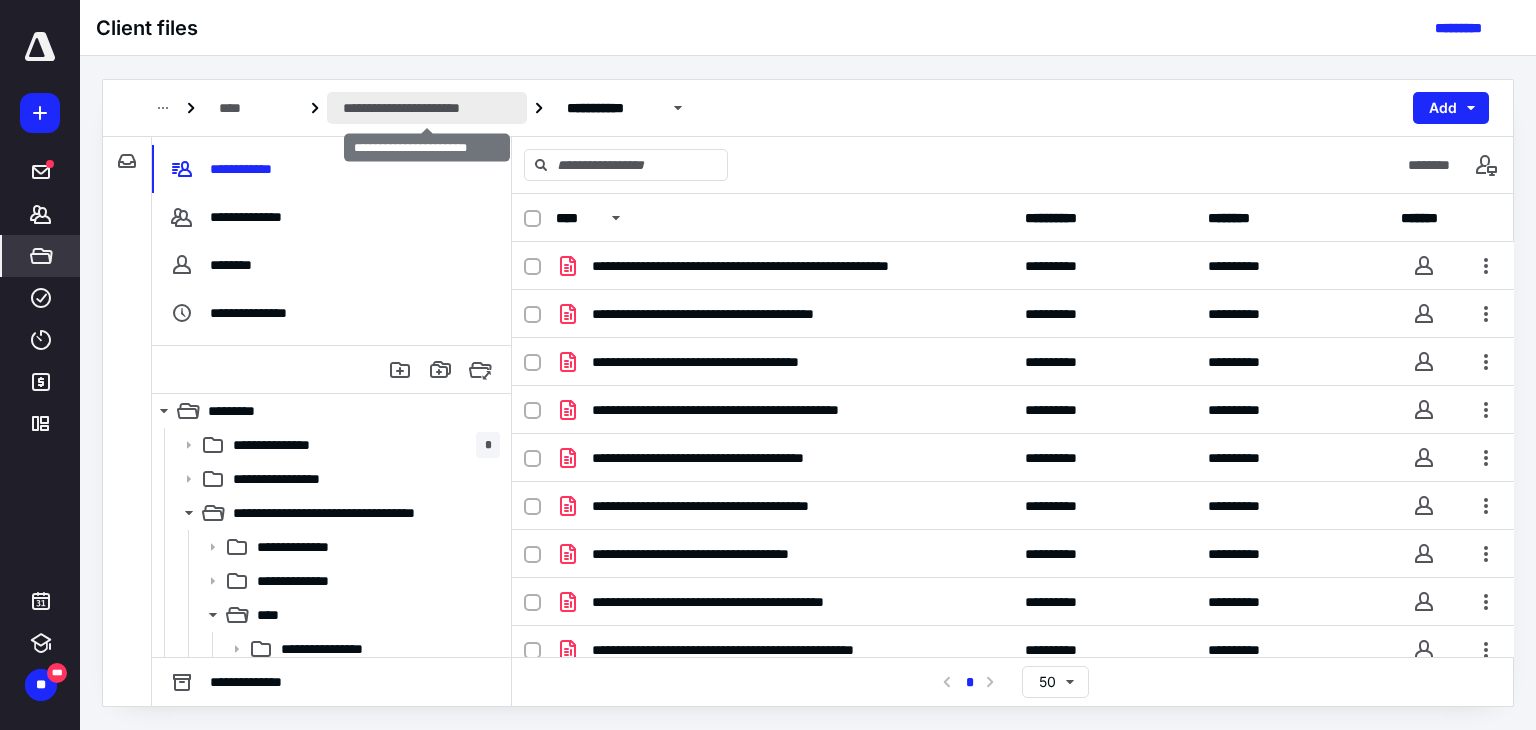 click on "**********" at bounding box center [427, 108] 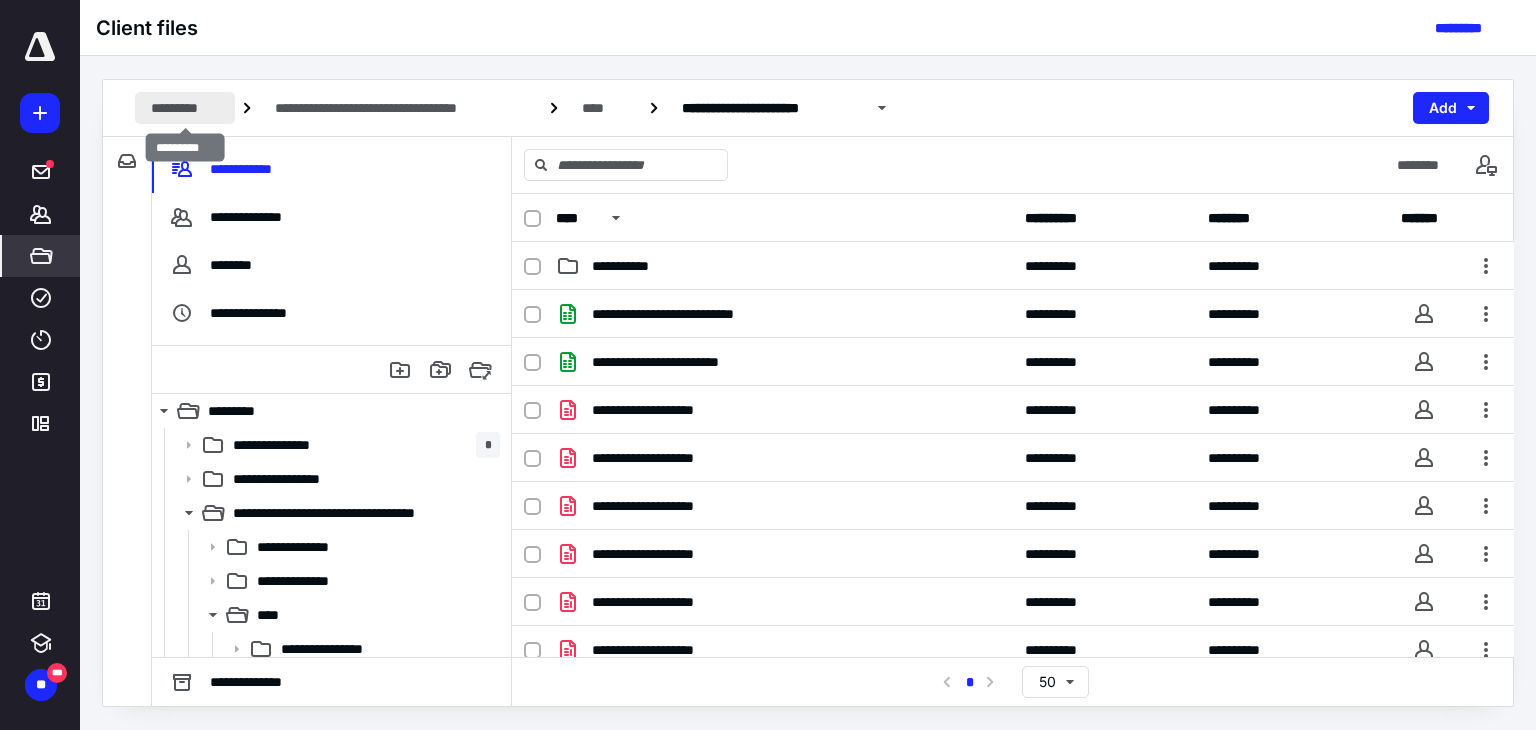 click on "*********" at bounding box center [185, 108] 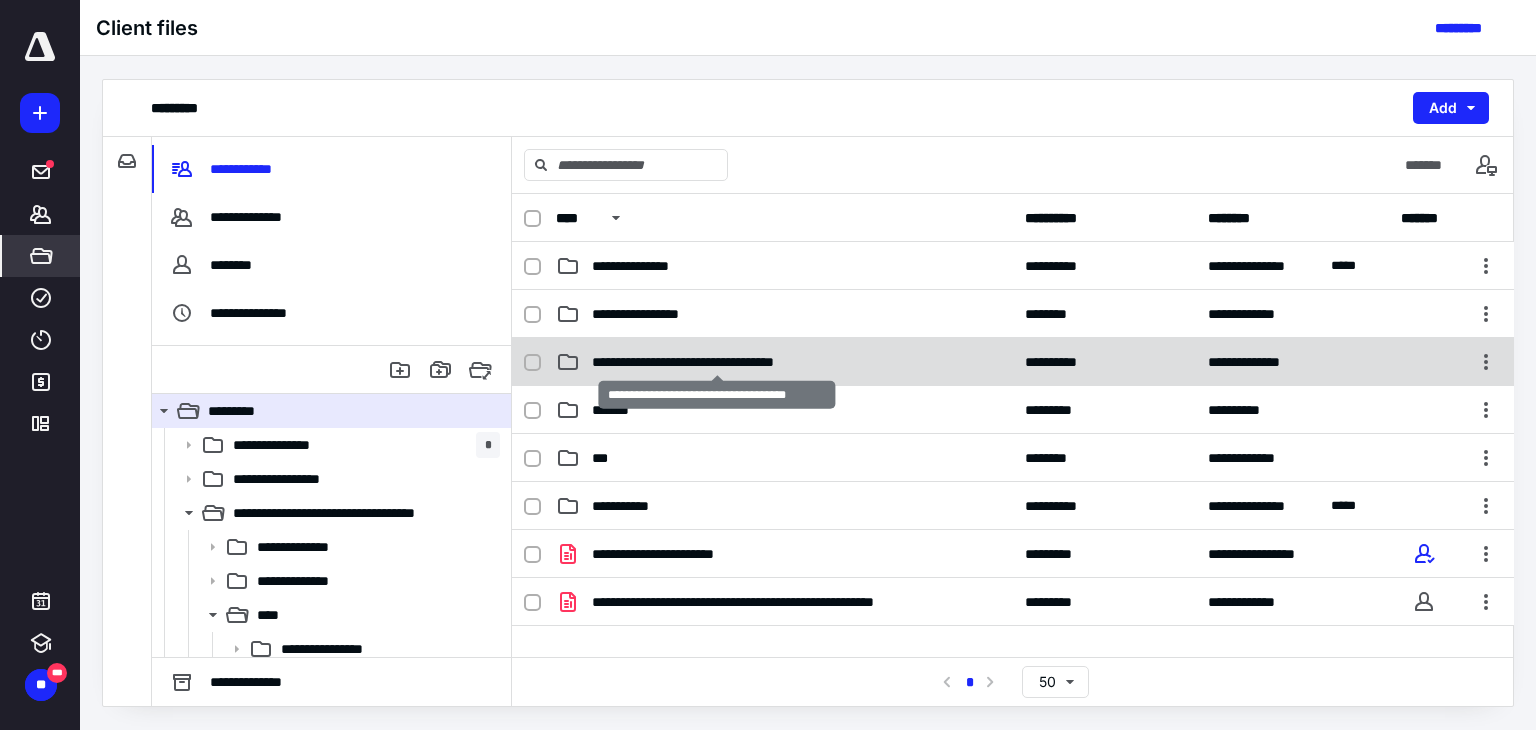 click on "**********" at bounding box center (717, 362) 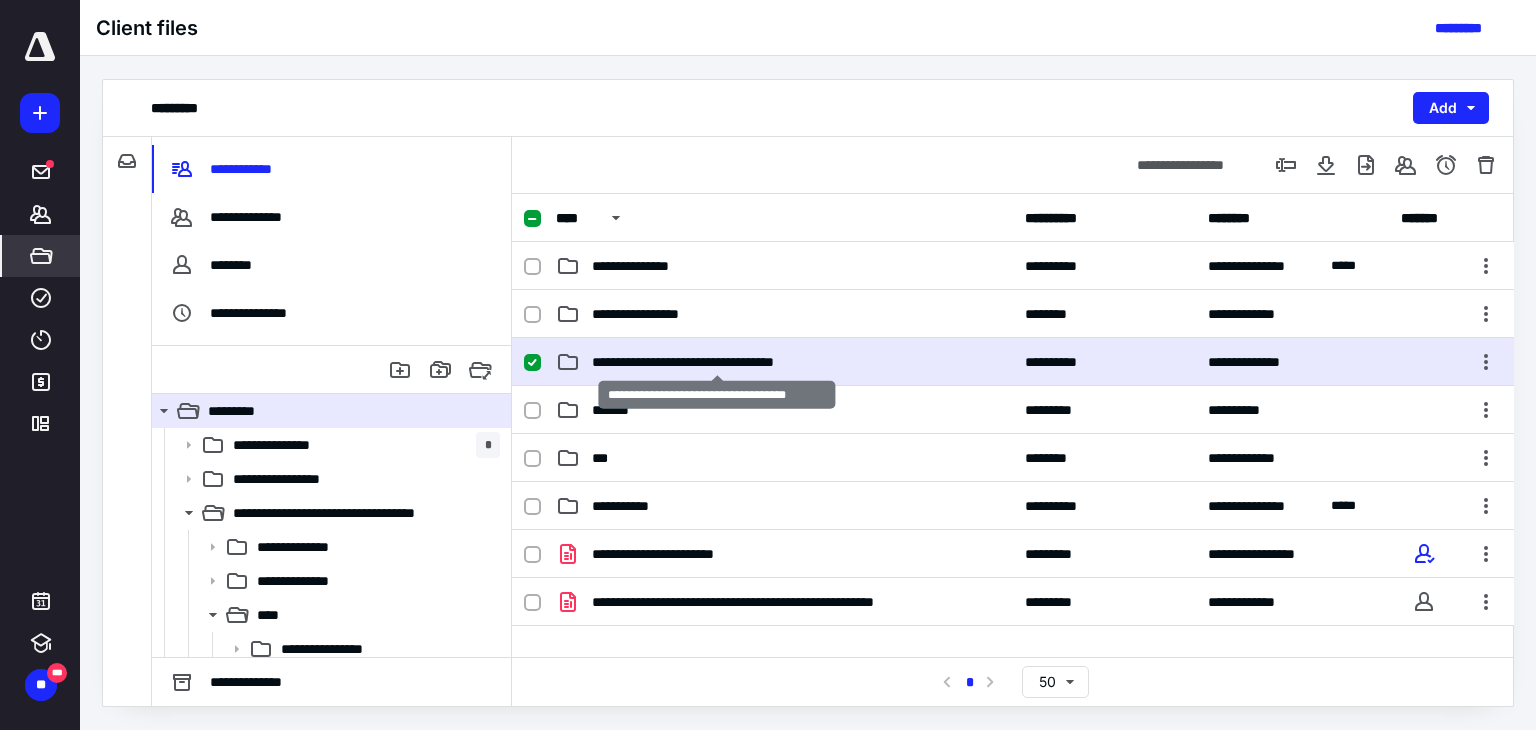 click on "**********" at bounding box center [717, 362] 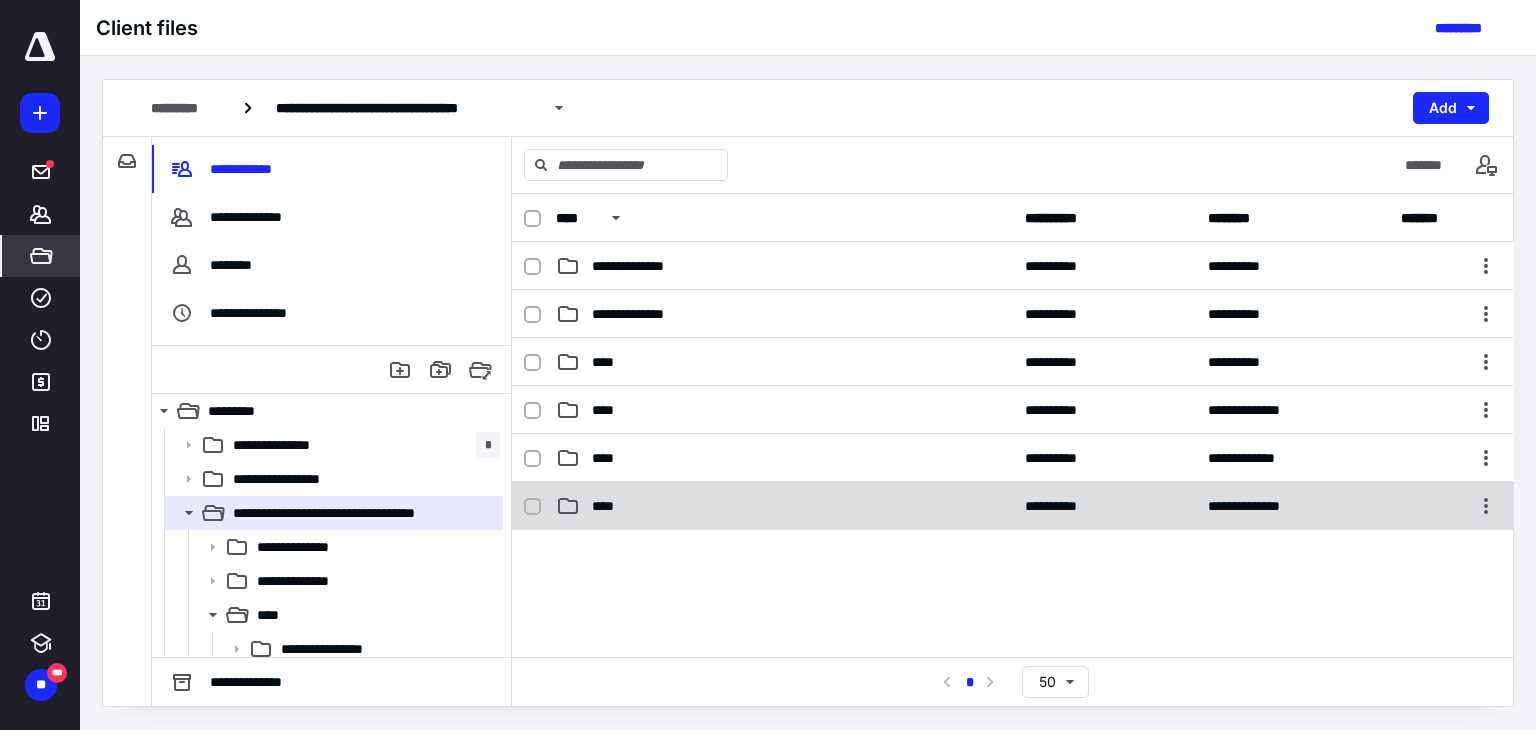 click on "****" at bounding box center (784, 506) 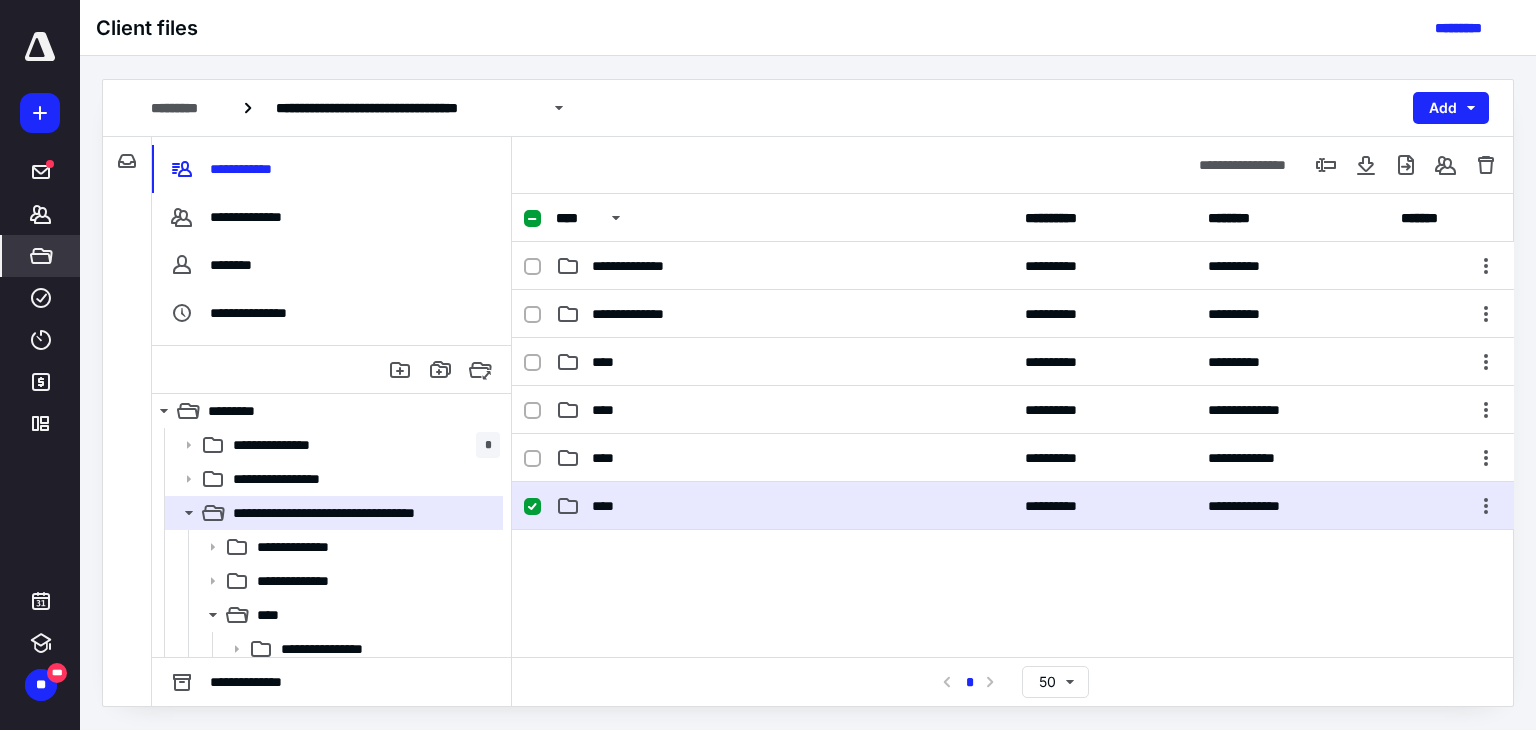 click on "****" at bounding box center [784, 506] 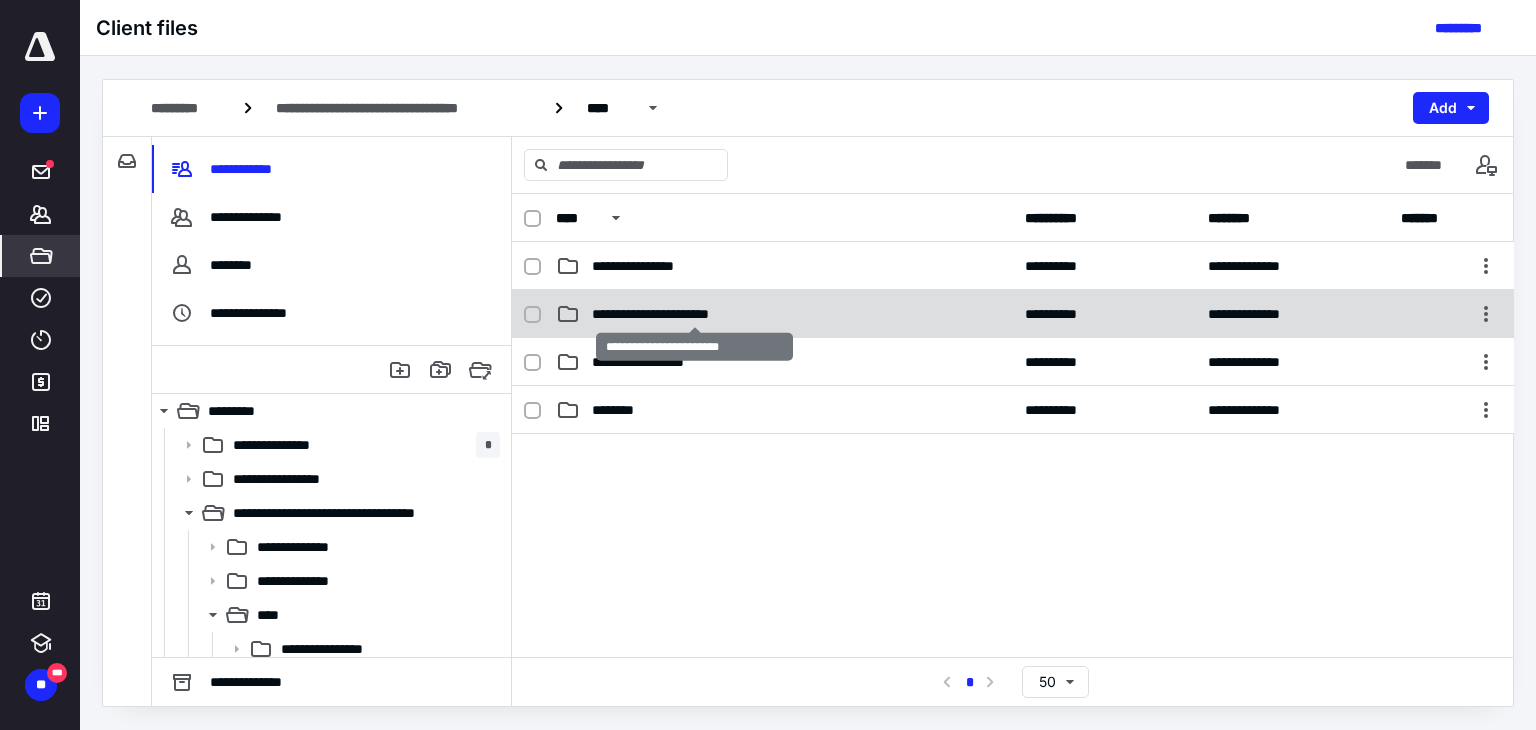 click on "**********" at bounding box center [695, 314] 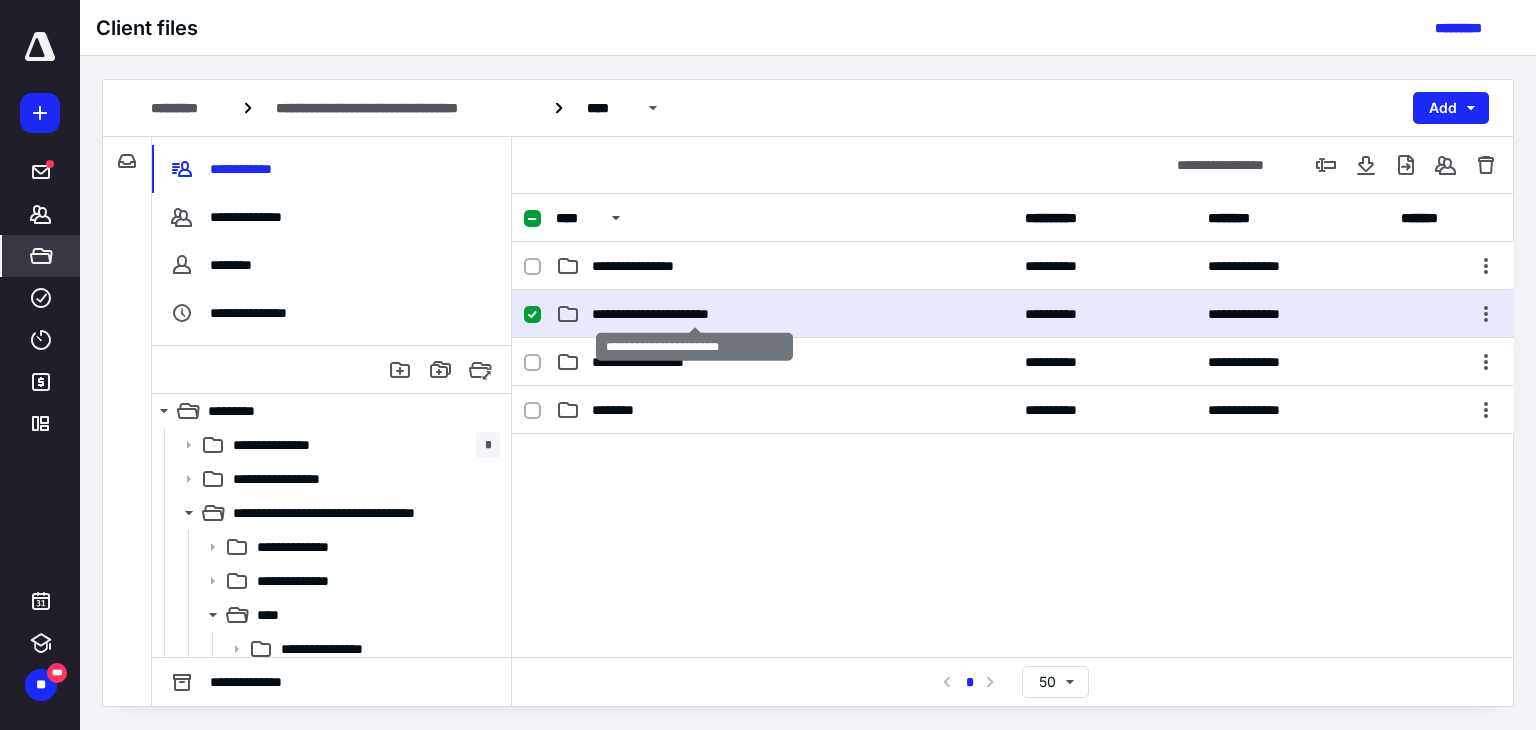 click on "**********" at bounding box center [695, 314] 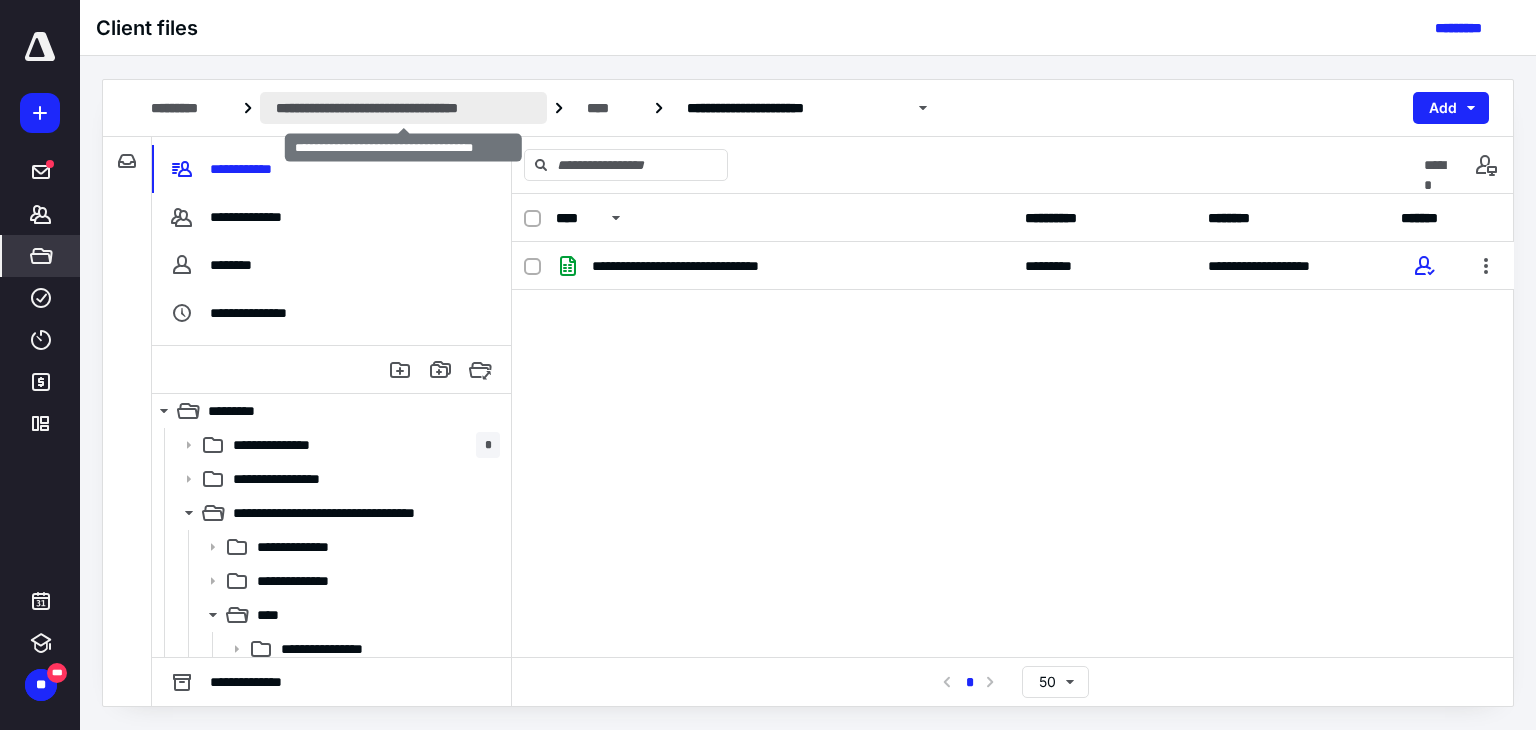click on "**********" at bounding box center (403, 108) 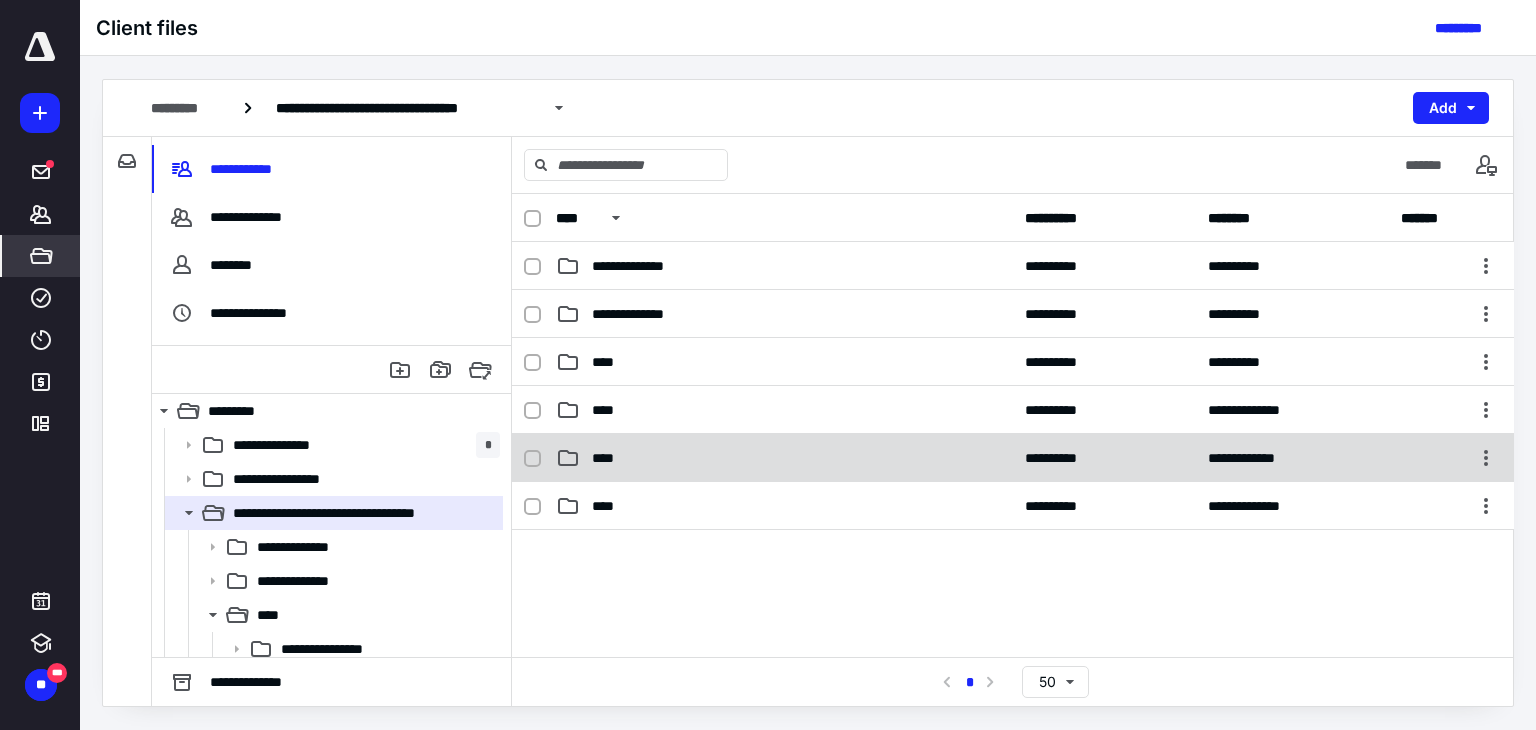 click on "****" at bounding box center [784, 458] 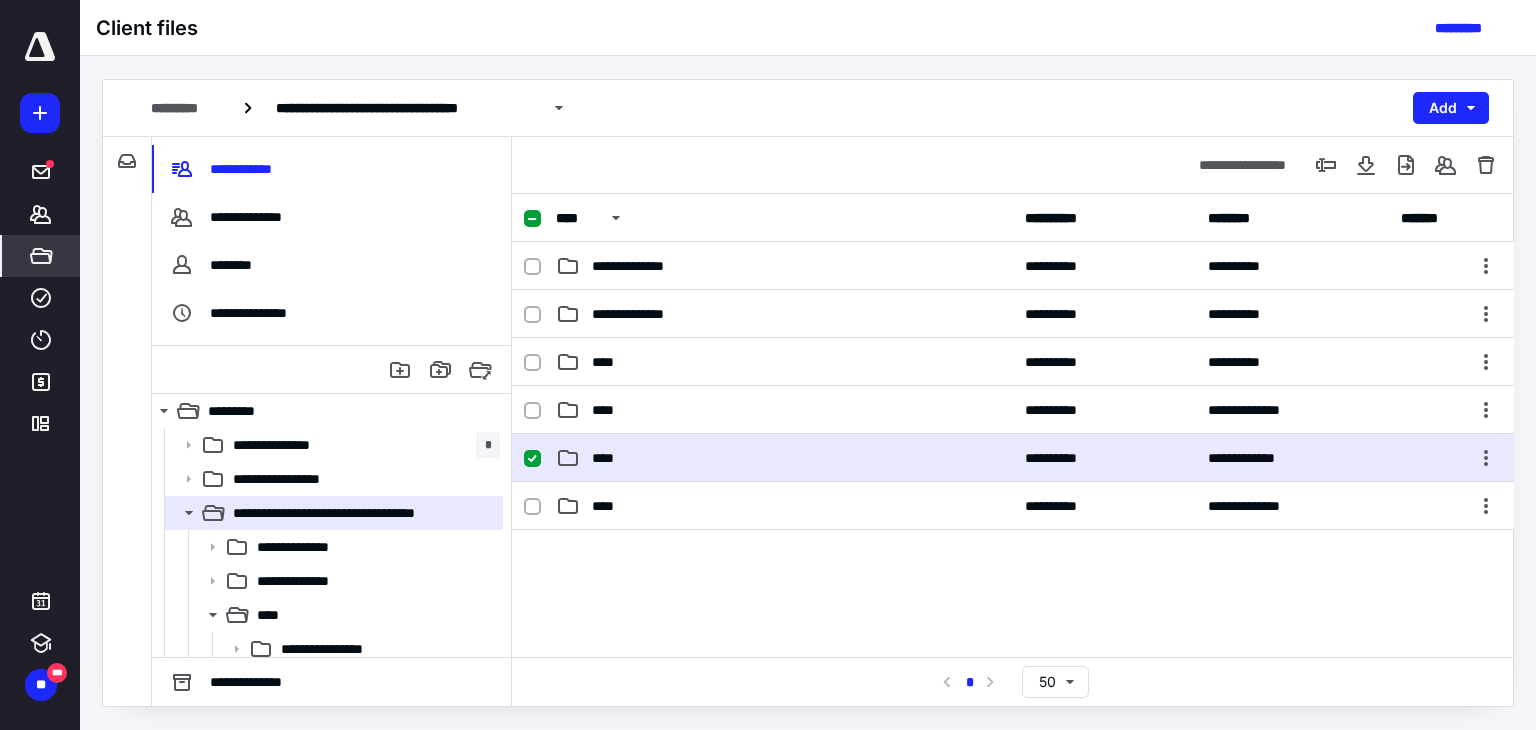 click on "****" at bounding box center [784, 458] 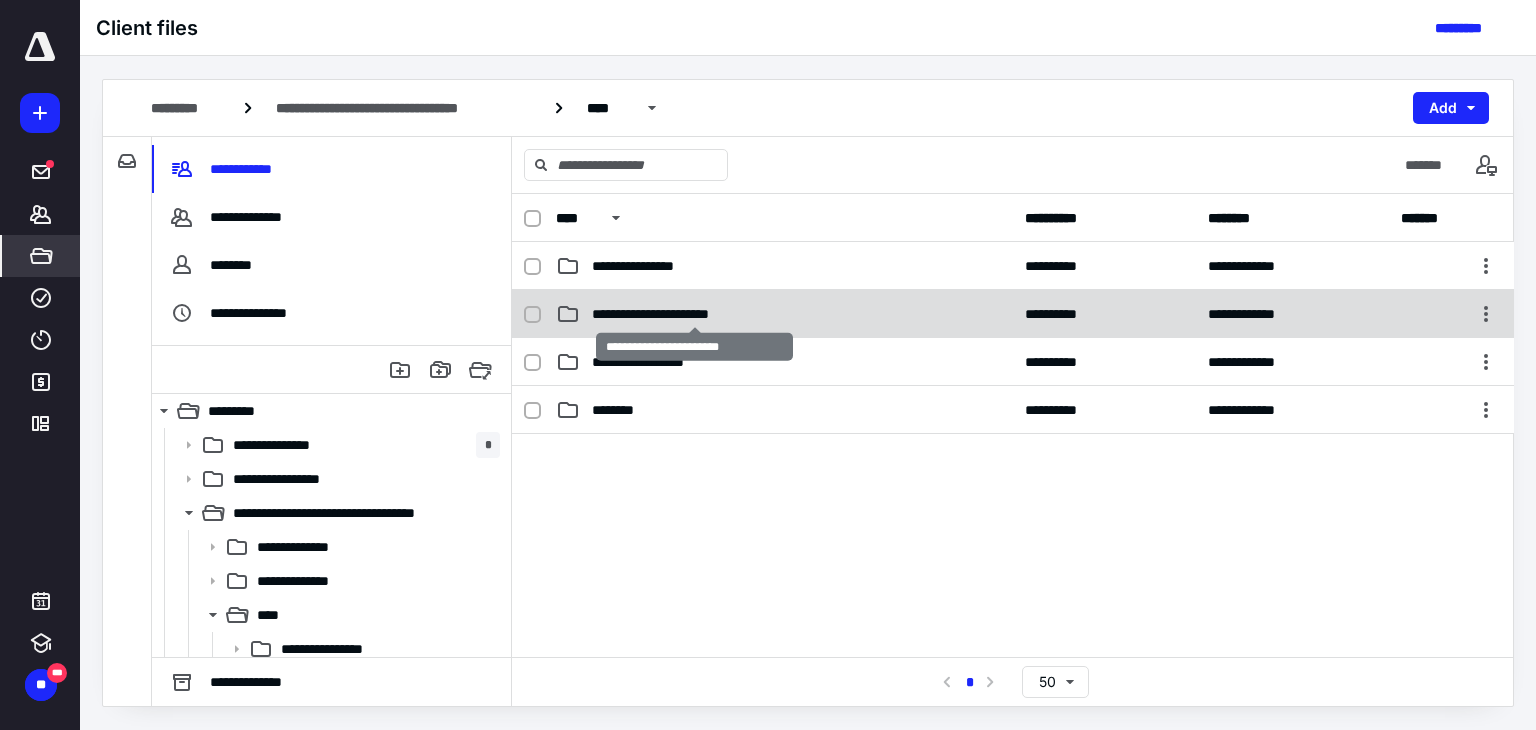 click on "**********" at bounding box center (695, 314) 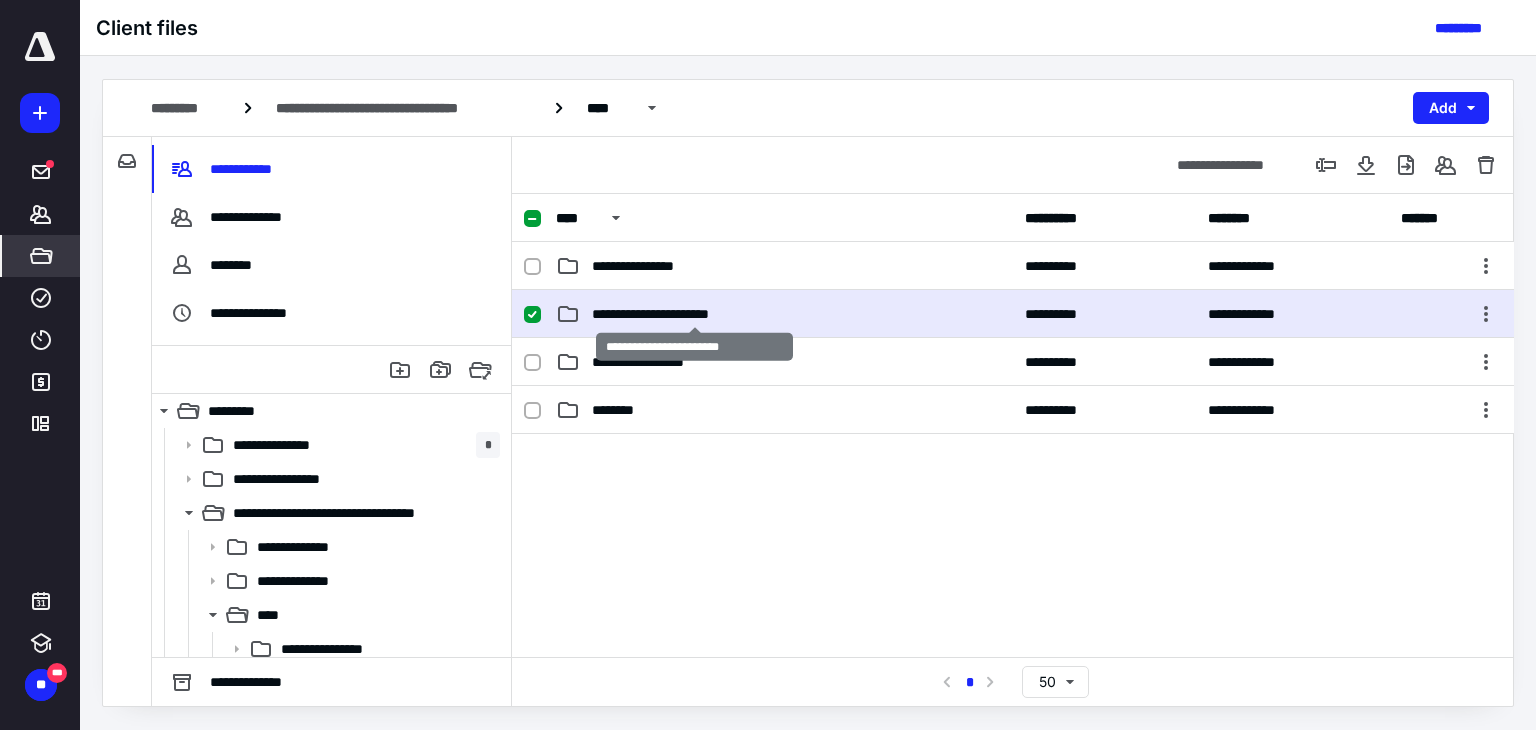 click on "**********" at bounding box center [695, 314] 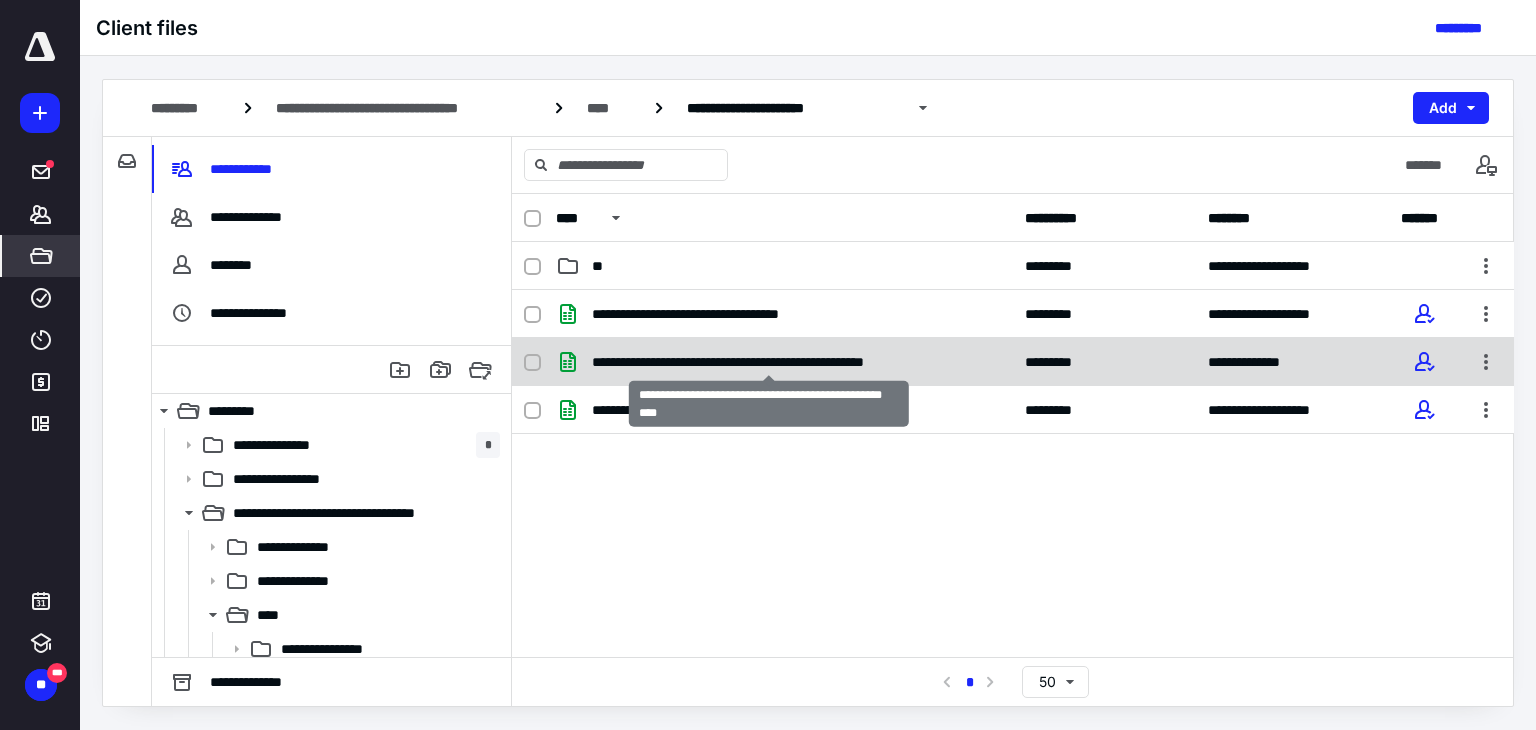 click on "**********" at bounding box center [769, 362] 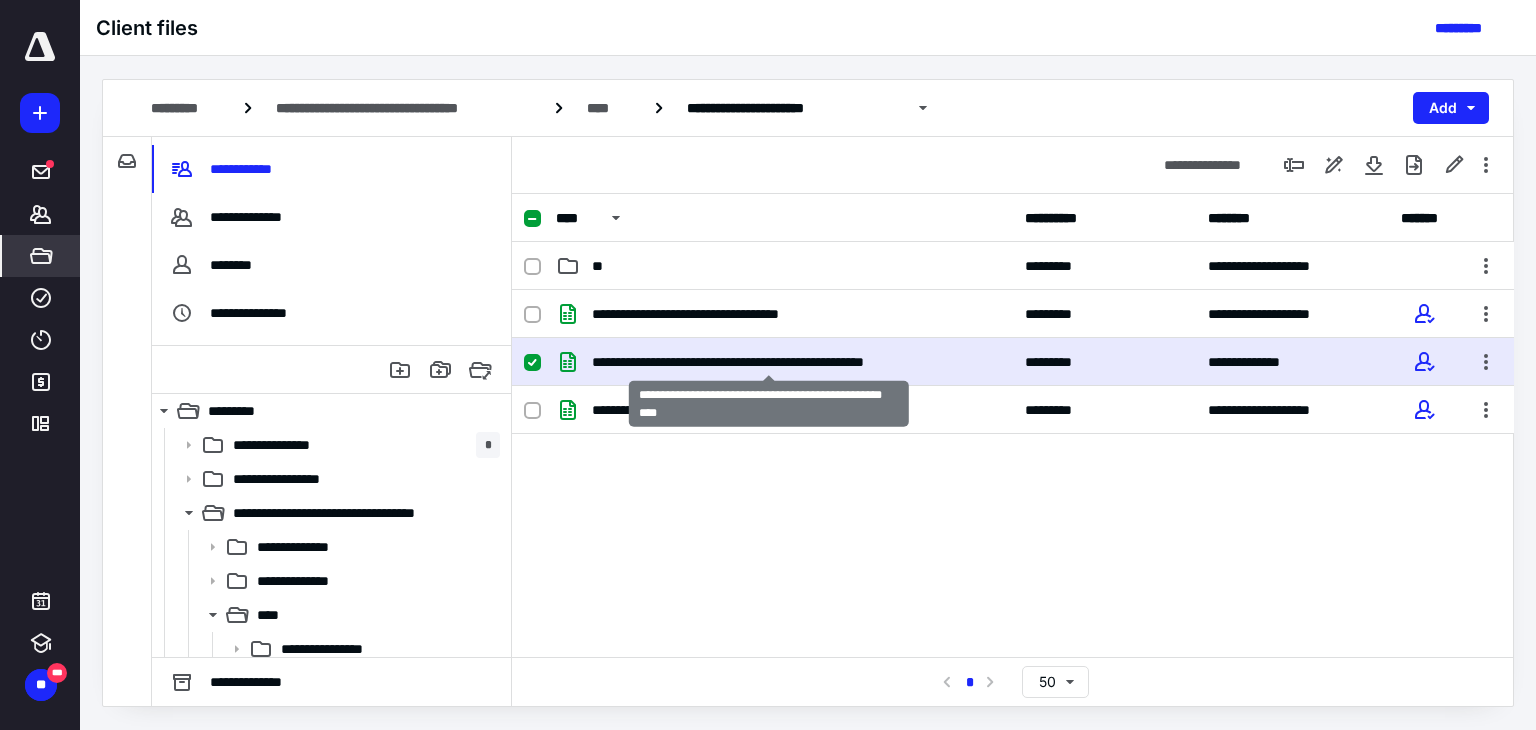 click on "**********" at bounding box center [769, 362] 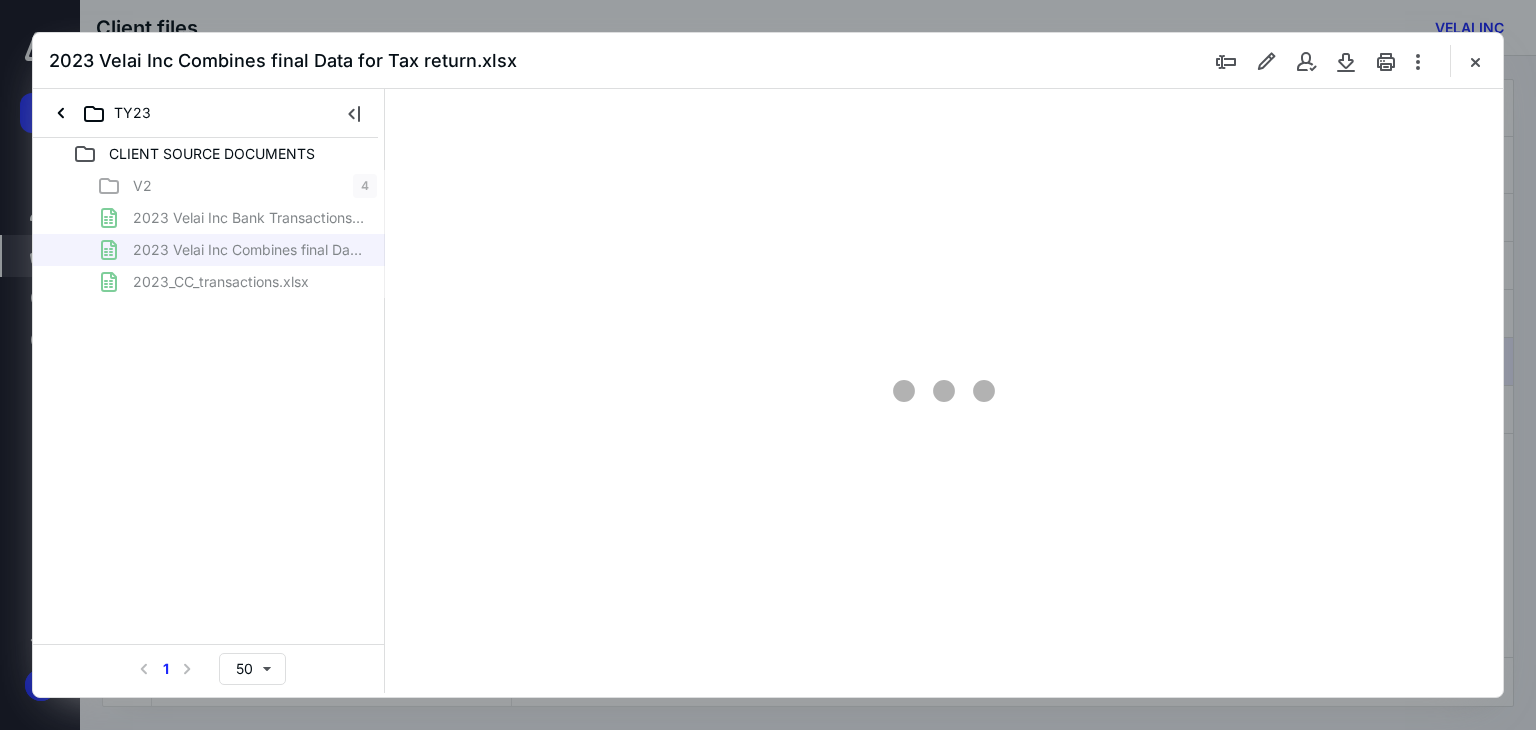 scroll, scrollTop: 0, scrollLeft: 0, axis: both 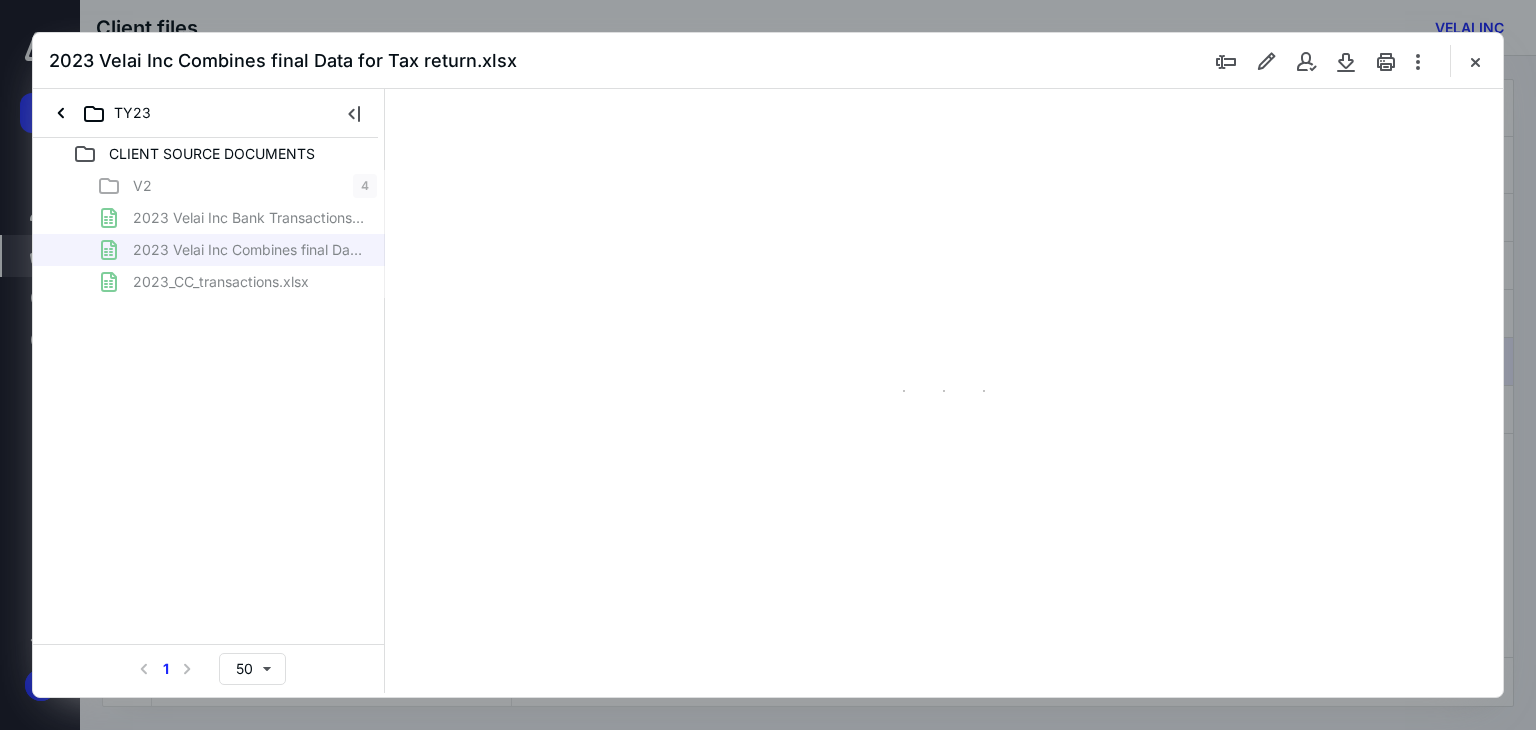 type on "100" 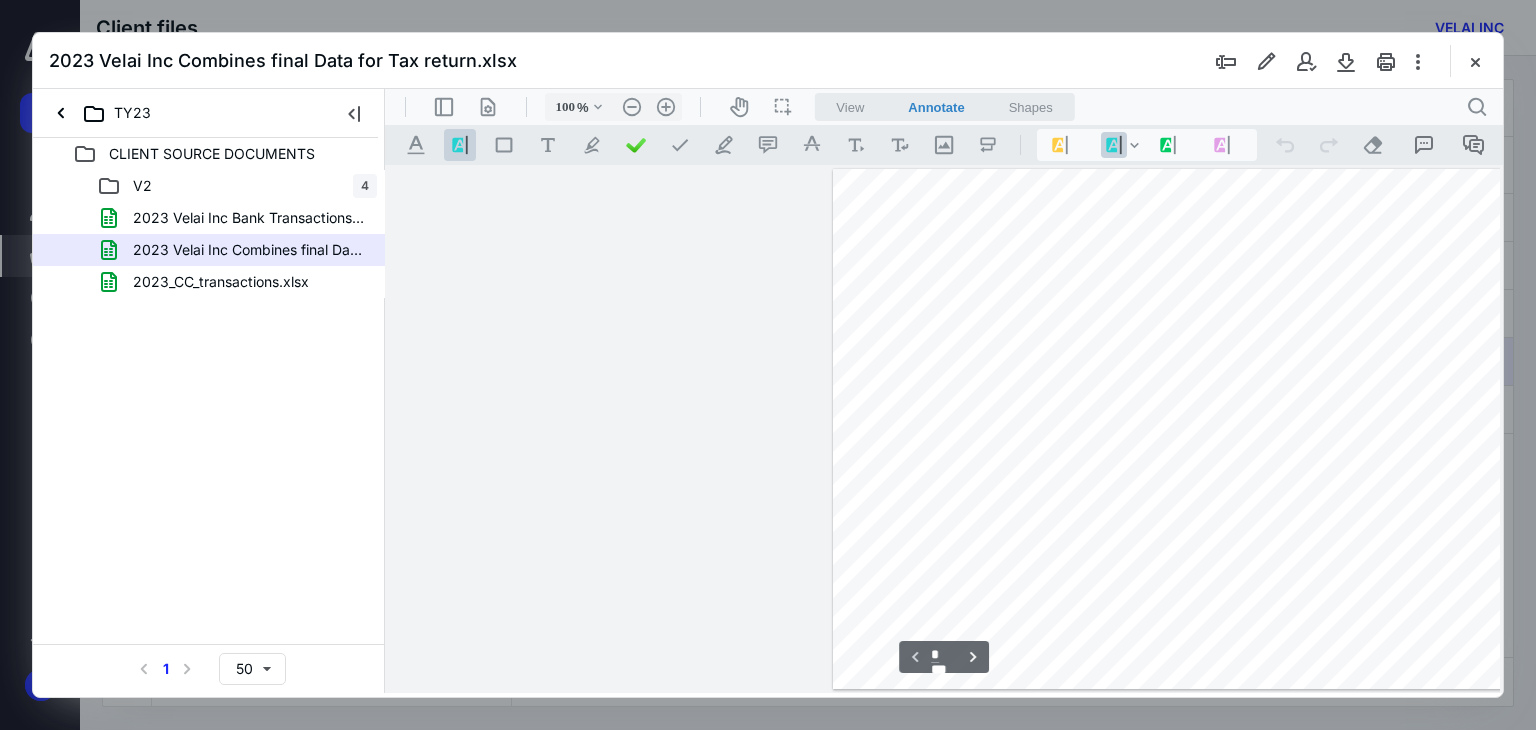 scroll, scrollTop: 80, scrollLeft: 283, axis: both 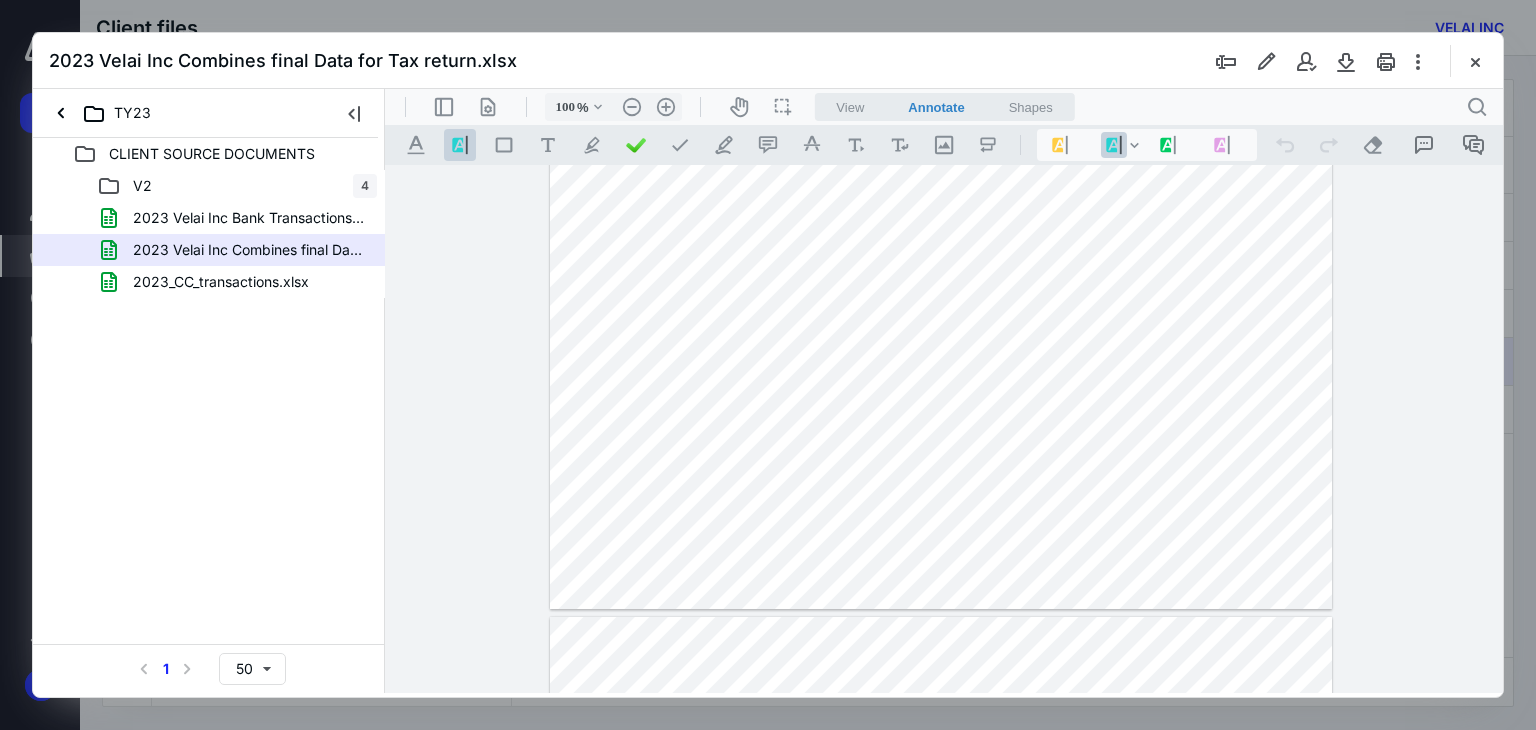 click at bounding box center (941, 349) 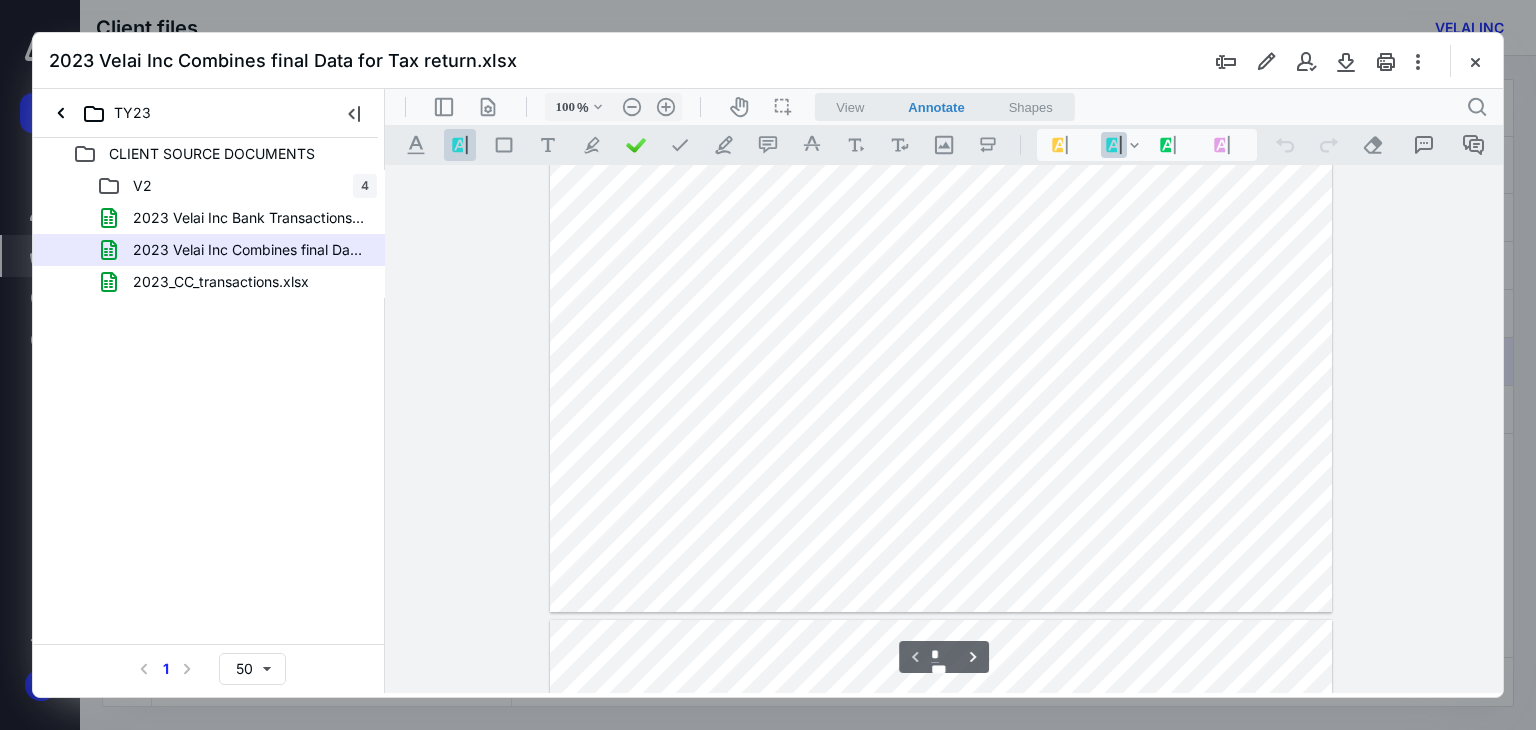 scroll, scrollTop: 80, scrollLeft: 283, axis: both 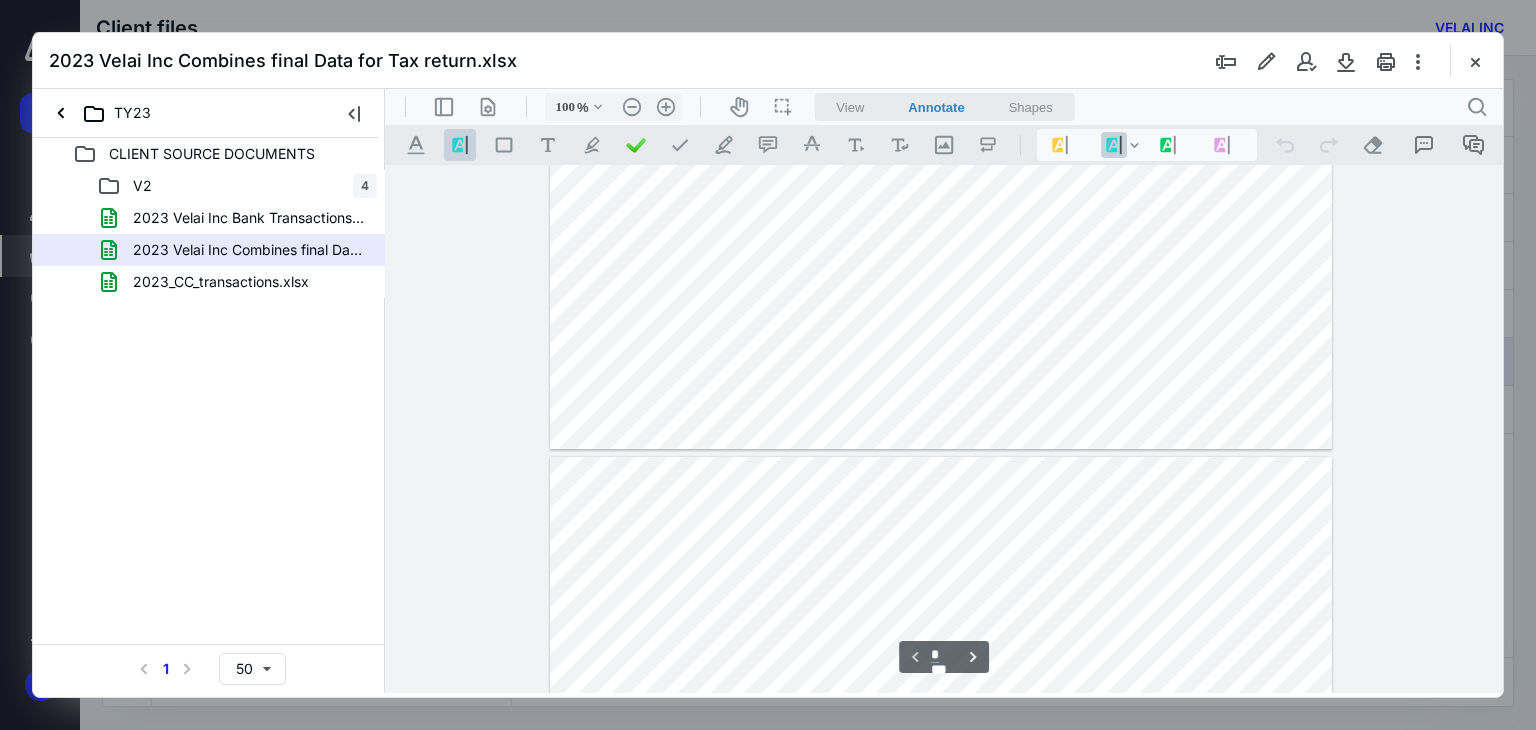 type on "*" 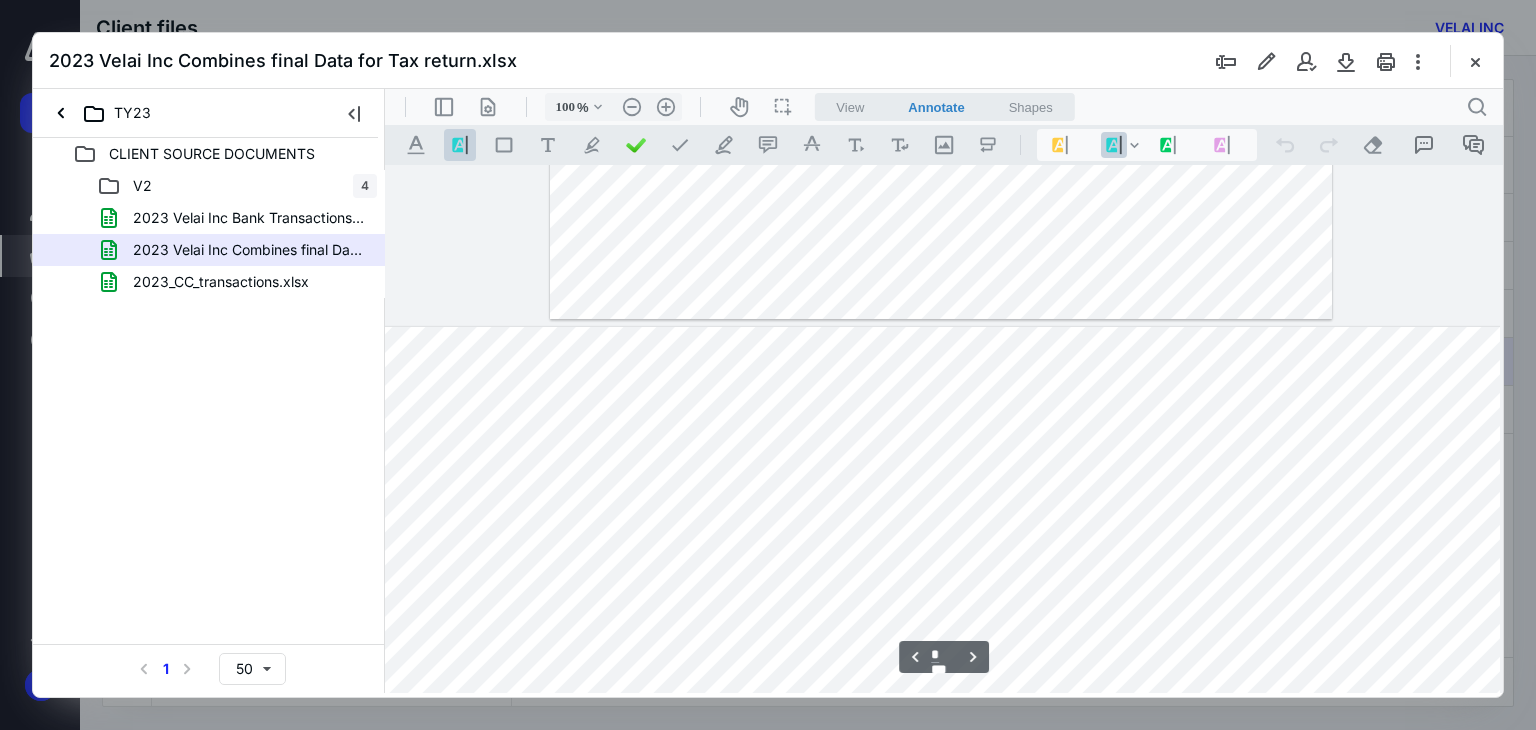 scroll, scrollTop: 920, scrollLeft: 283, axis: both 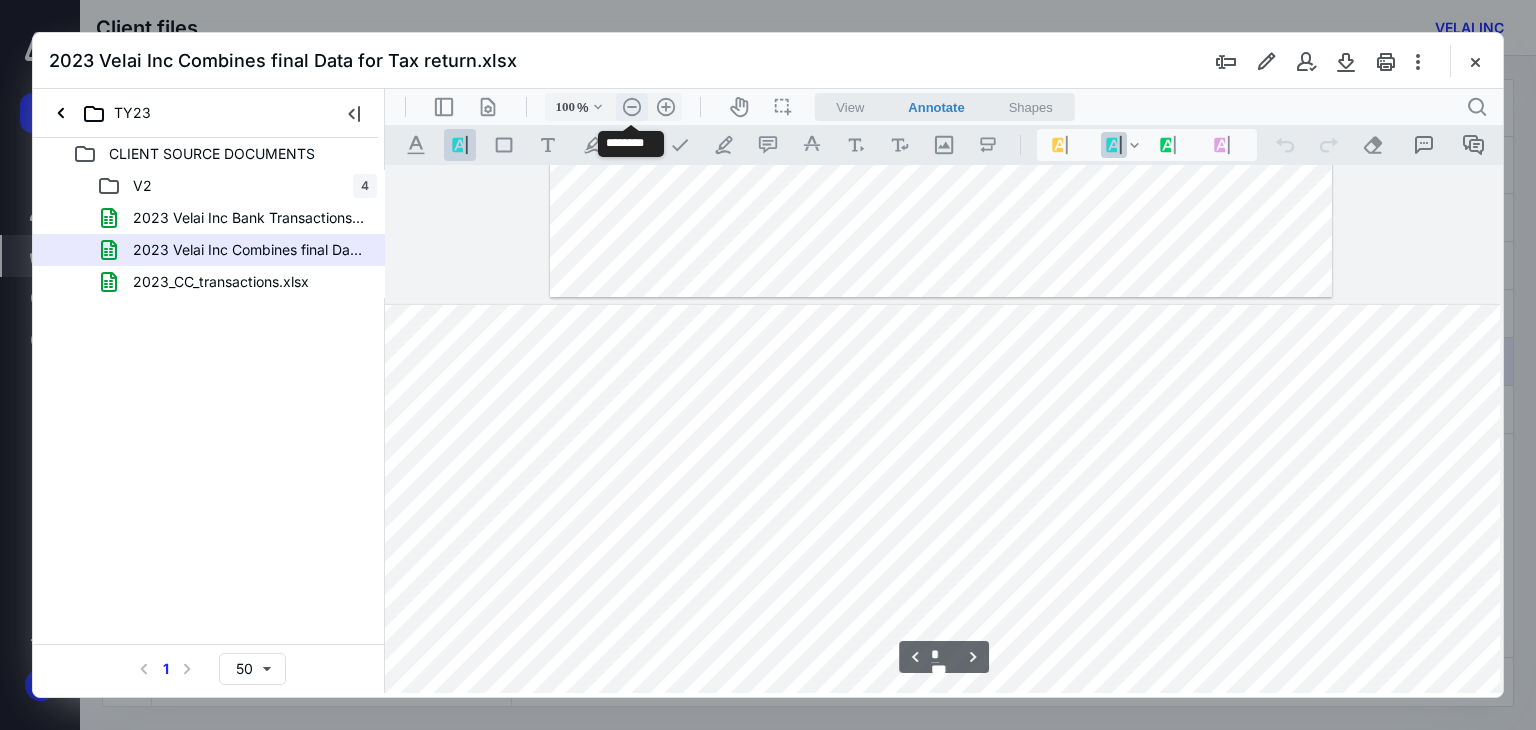 click on ".cls-1{fill:#abb0c4;} icon - header - zoom - out - line" at bounding box center [632, 107] 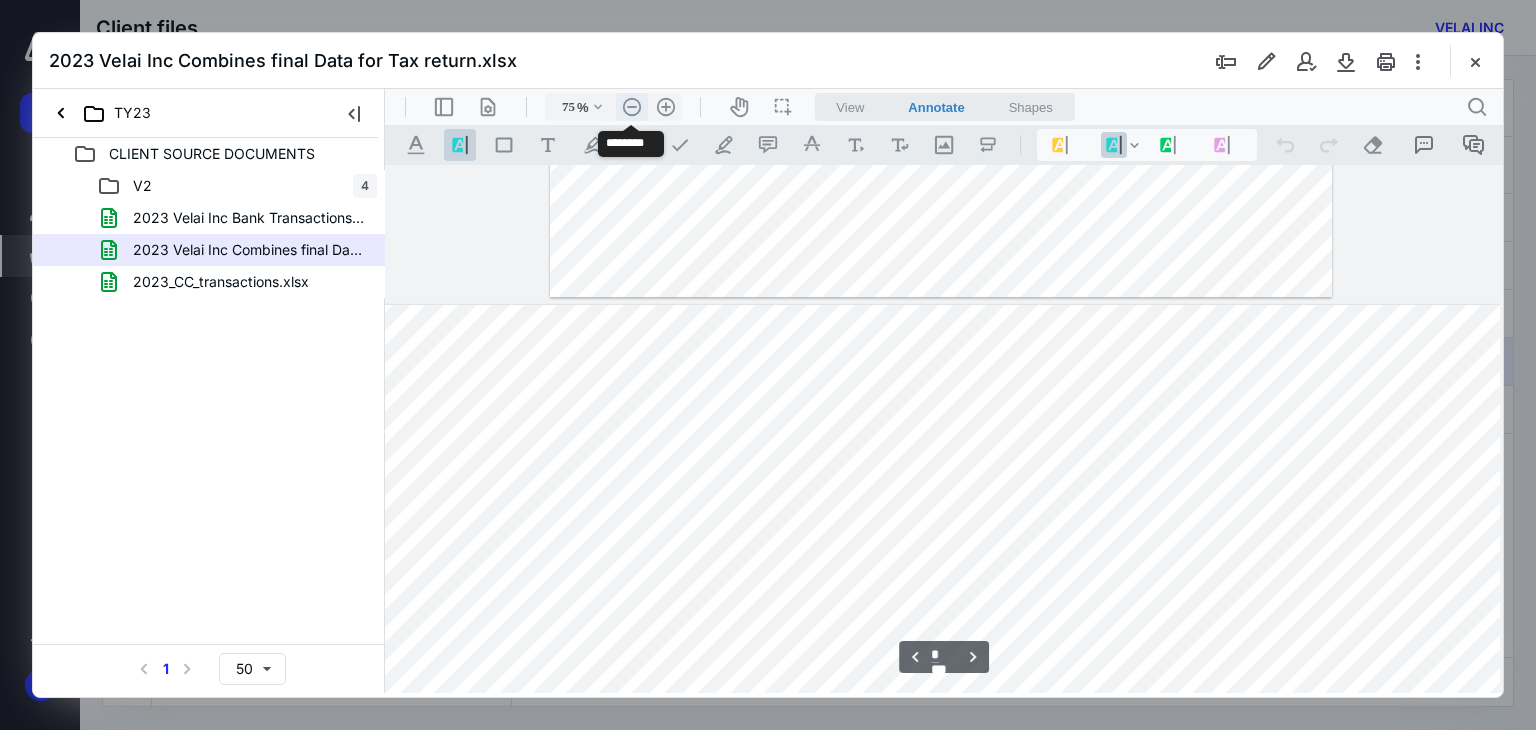 scroll, scrollTop: 632, scrollLeft: 71, axis: both 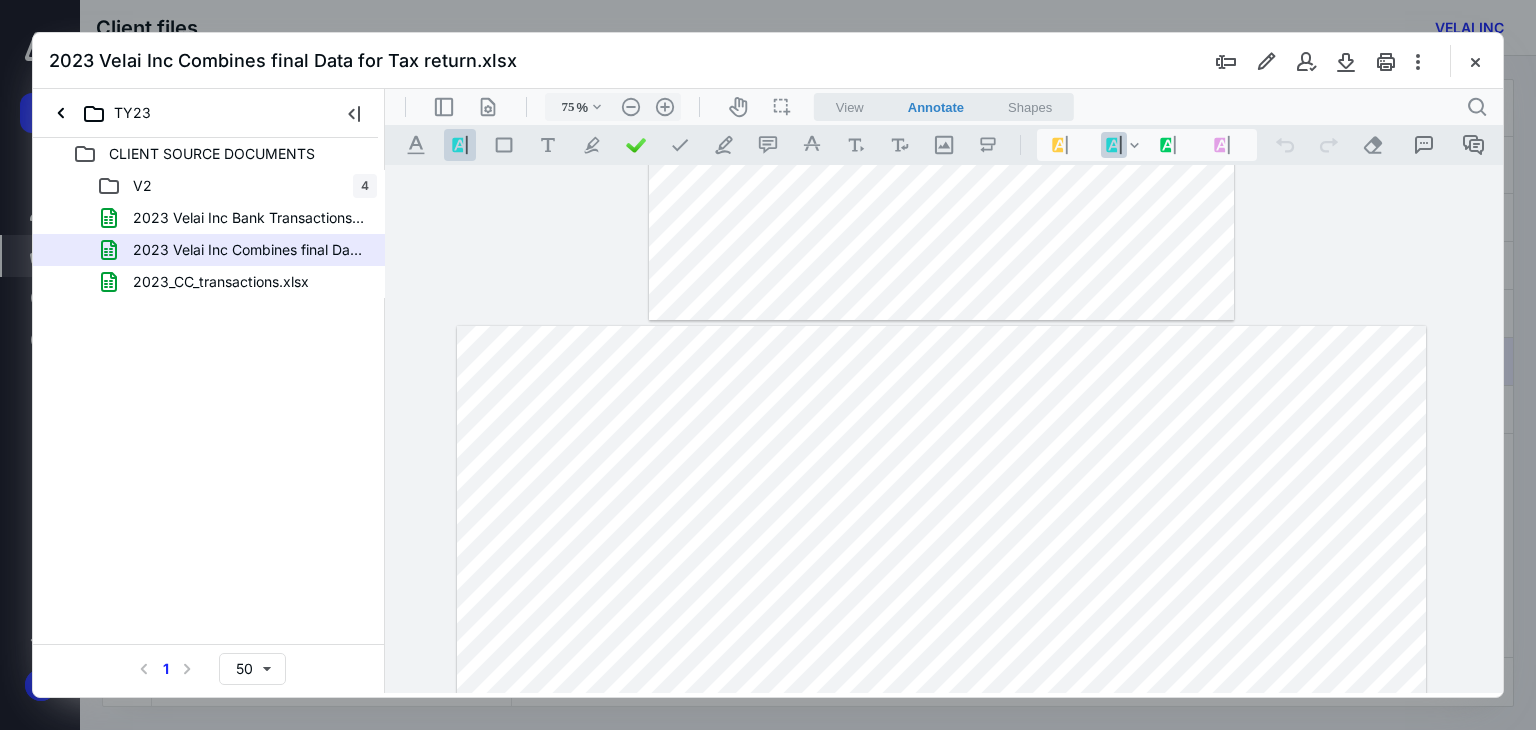 type 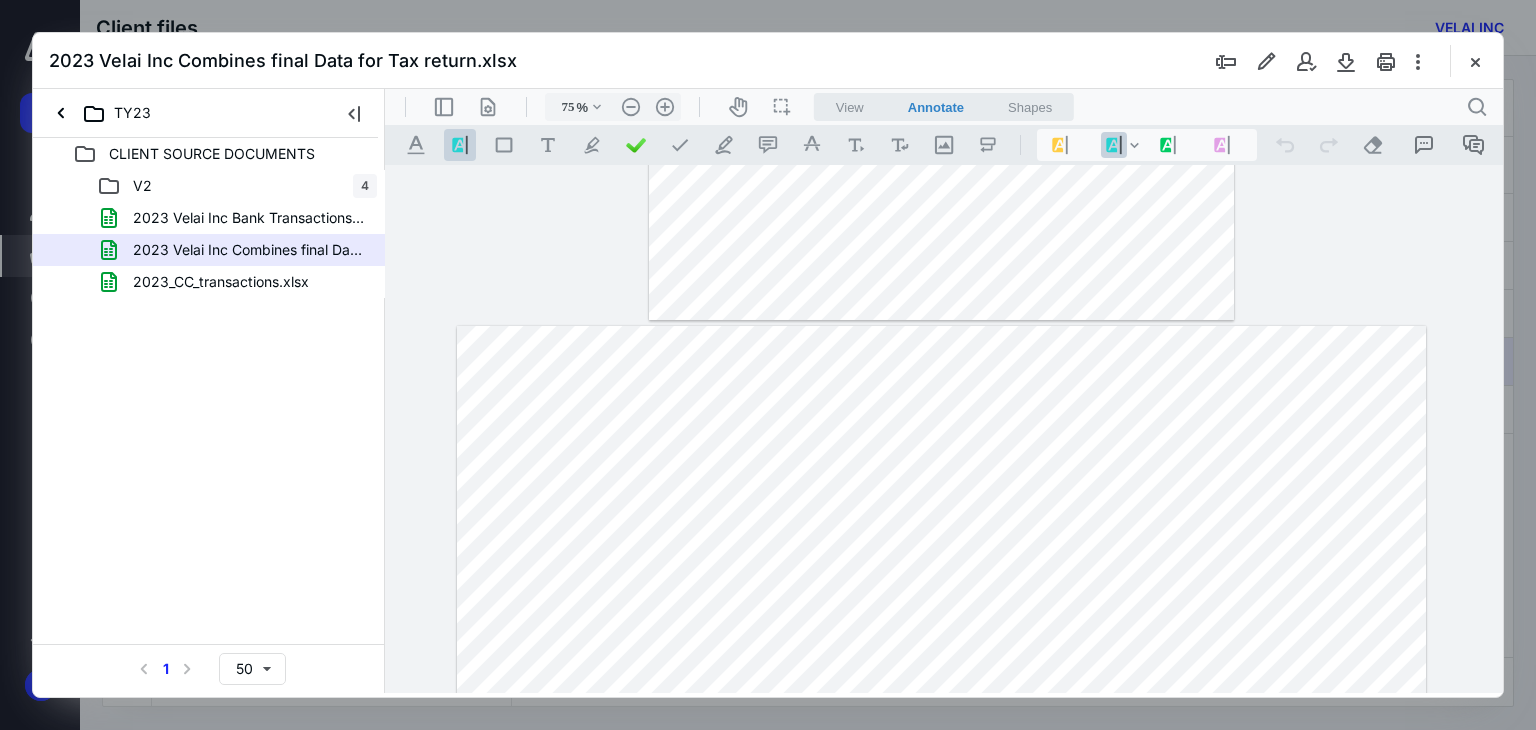 click at bounding box center [942, 819] 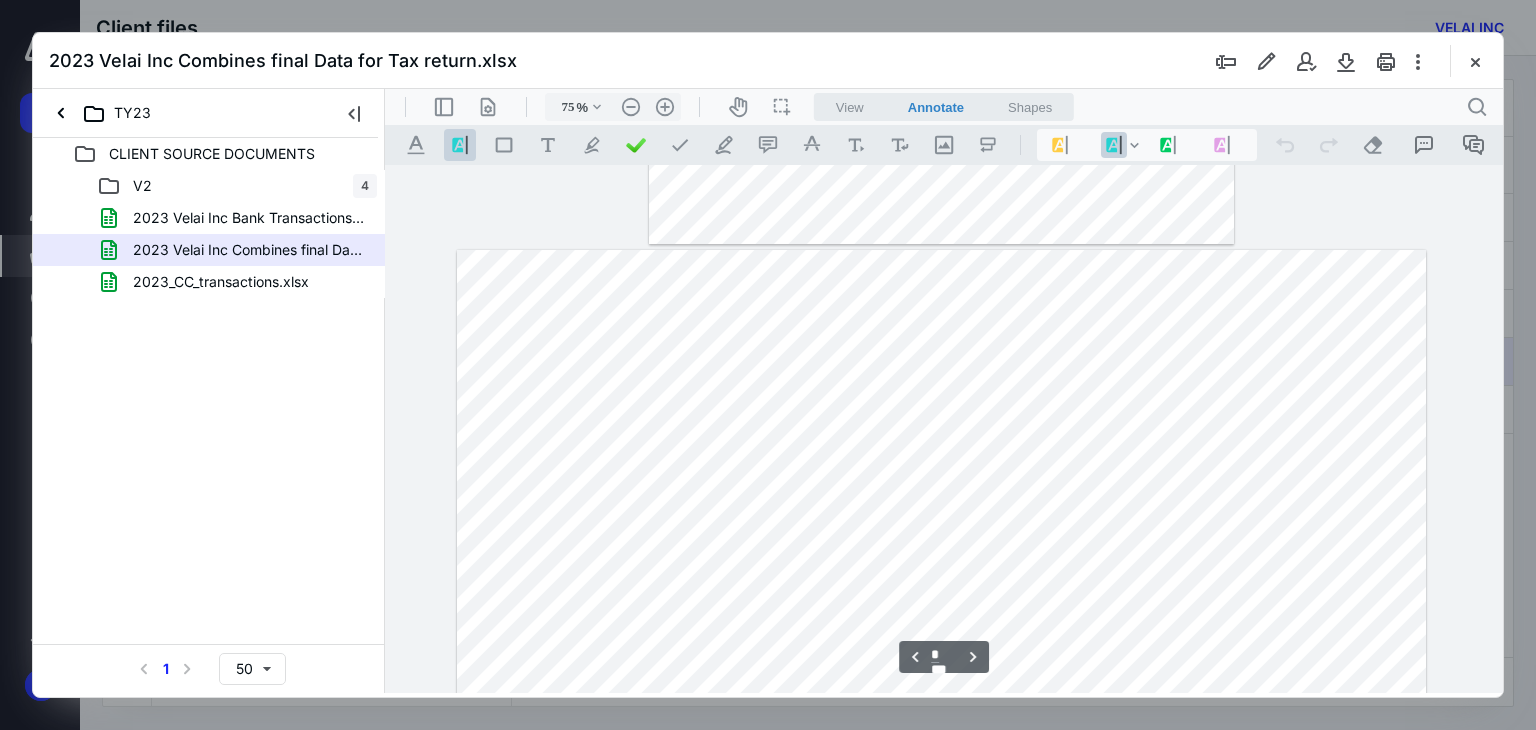 scroll, scrollTop: 712, scrollLeft: 71, axis: both 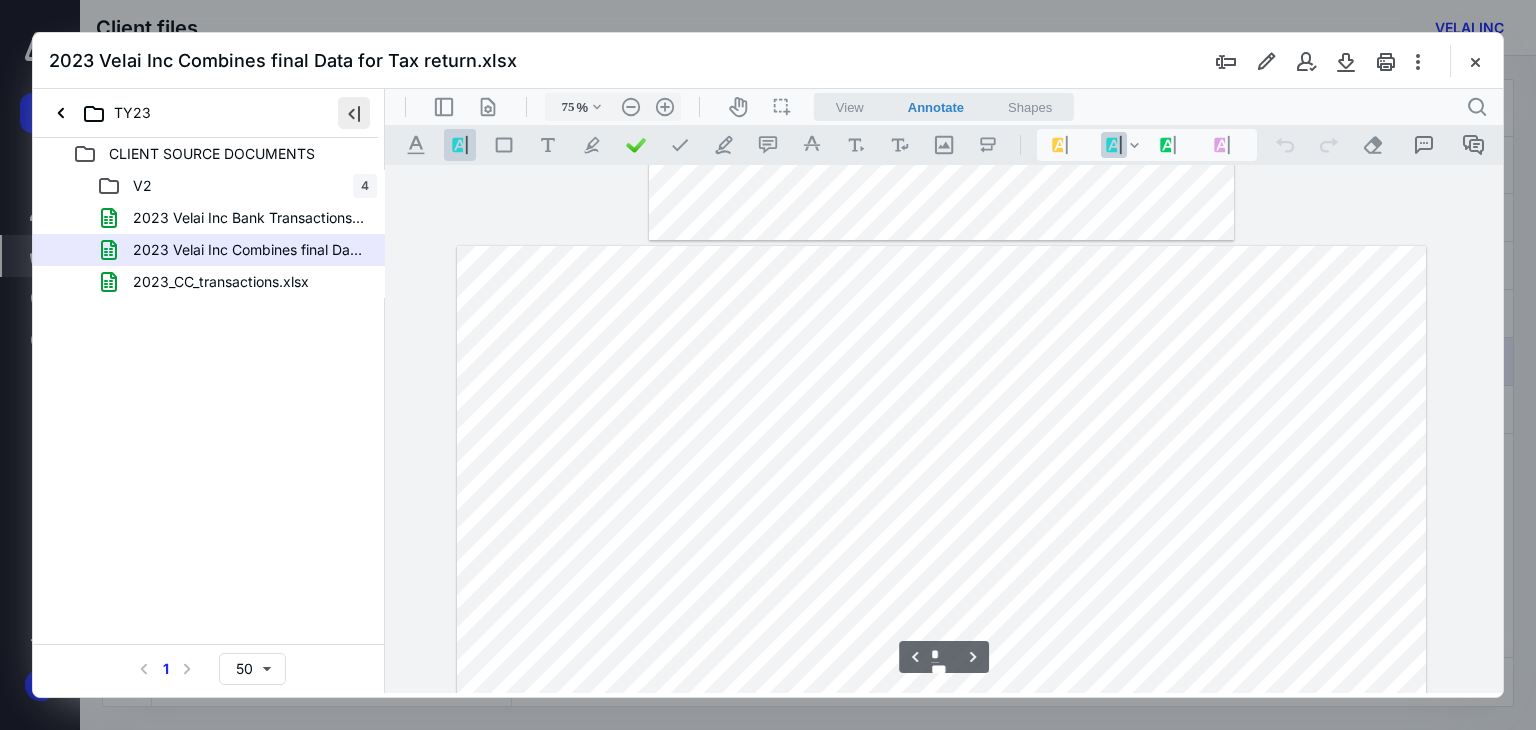 click at bounding box center (354, 113) 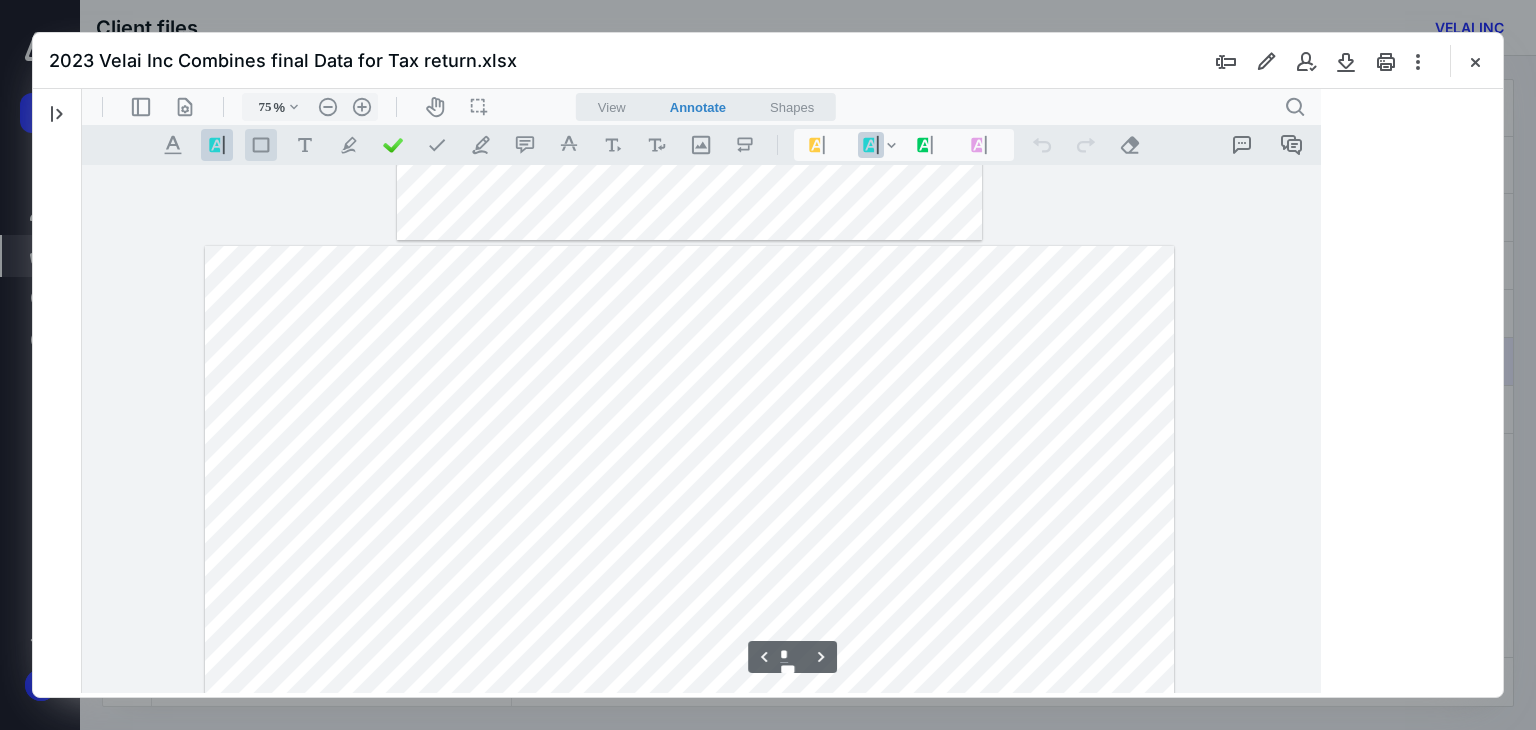 scroll, scrollTop: 712, scrollLeft: 0, axis: vertical 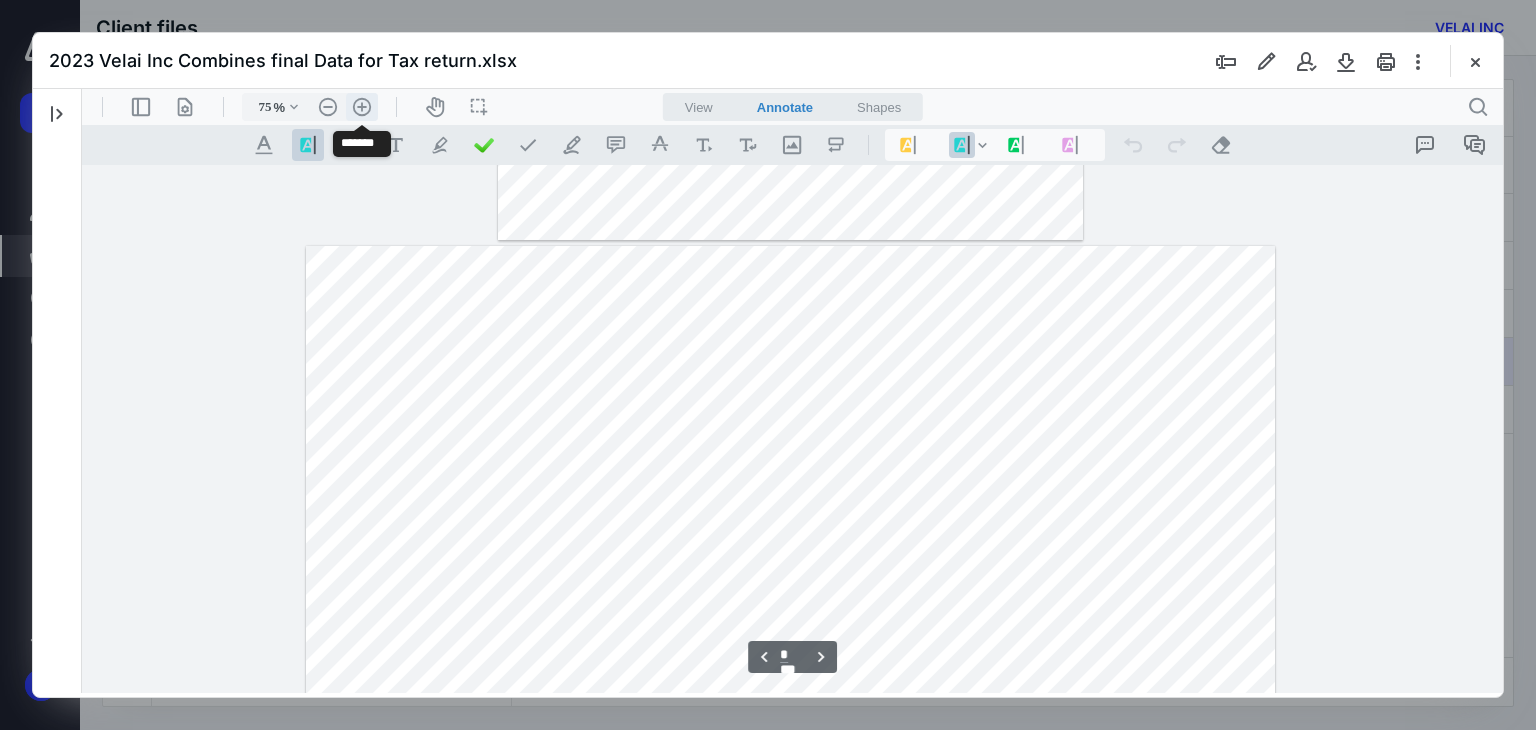 click on ".cls-1{fill:#abb0c4;} icon - header - zoom - in - line" at bounding box center (362, 107) 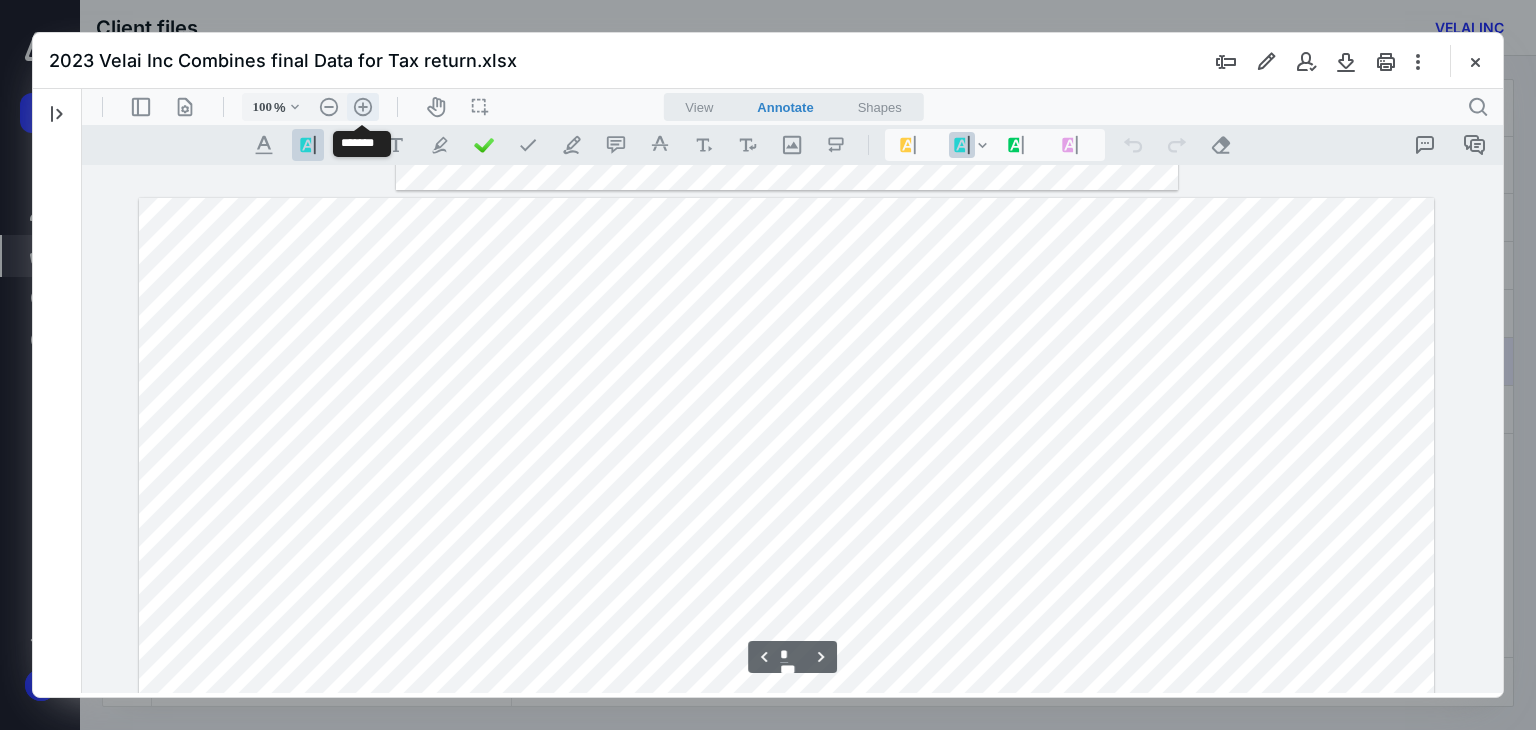 click on ".cls-1{fill:#abb0c4;} icon - header - zoom - in - line" at bounding box center [363, 107] 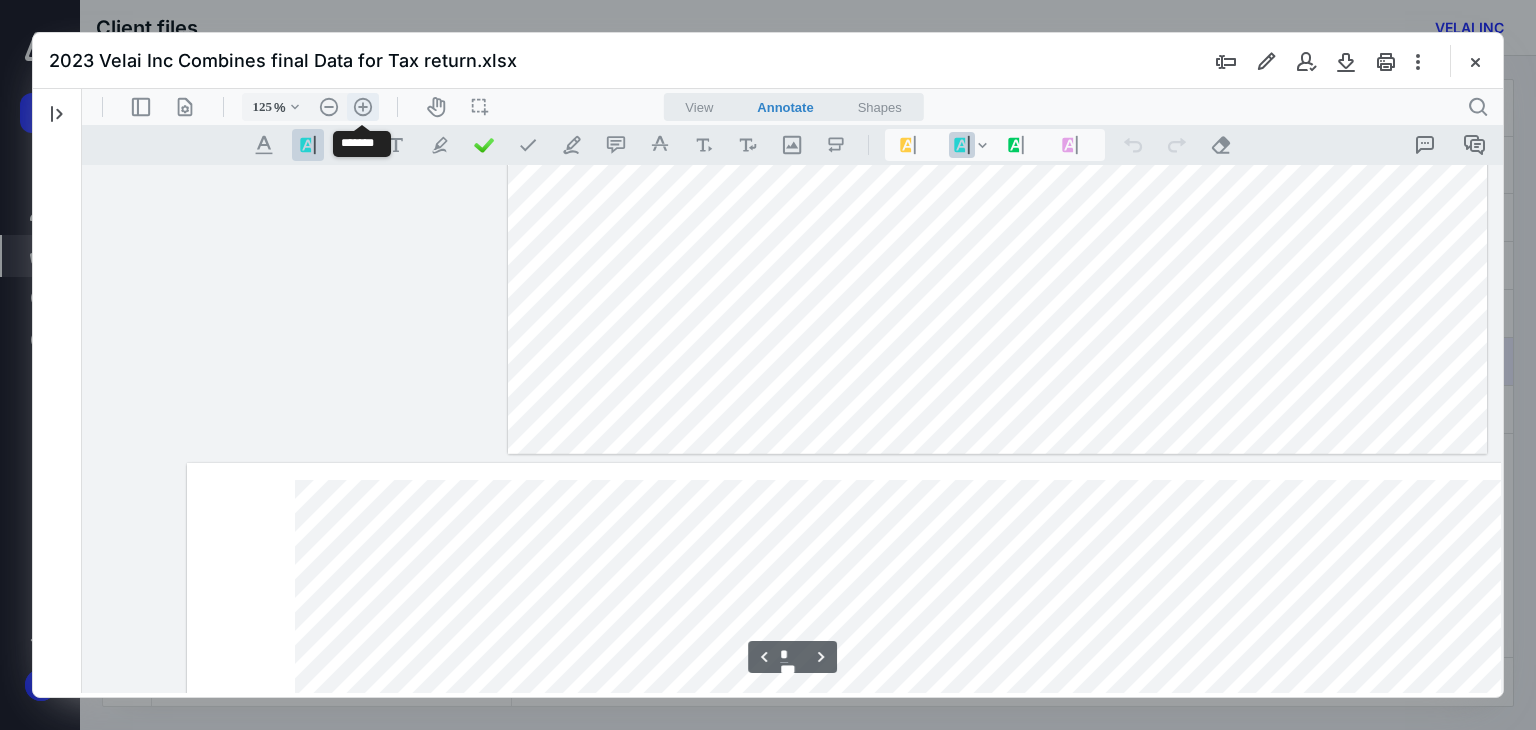 scroll, scrollTop: 1342, scrollLeft: 347, axis: both 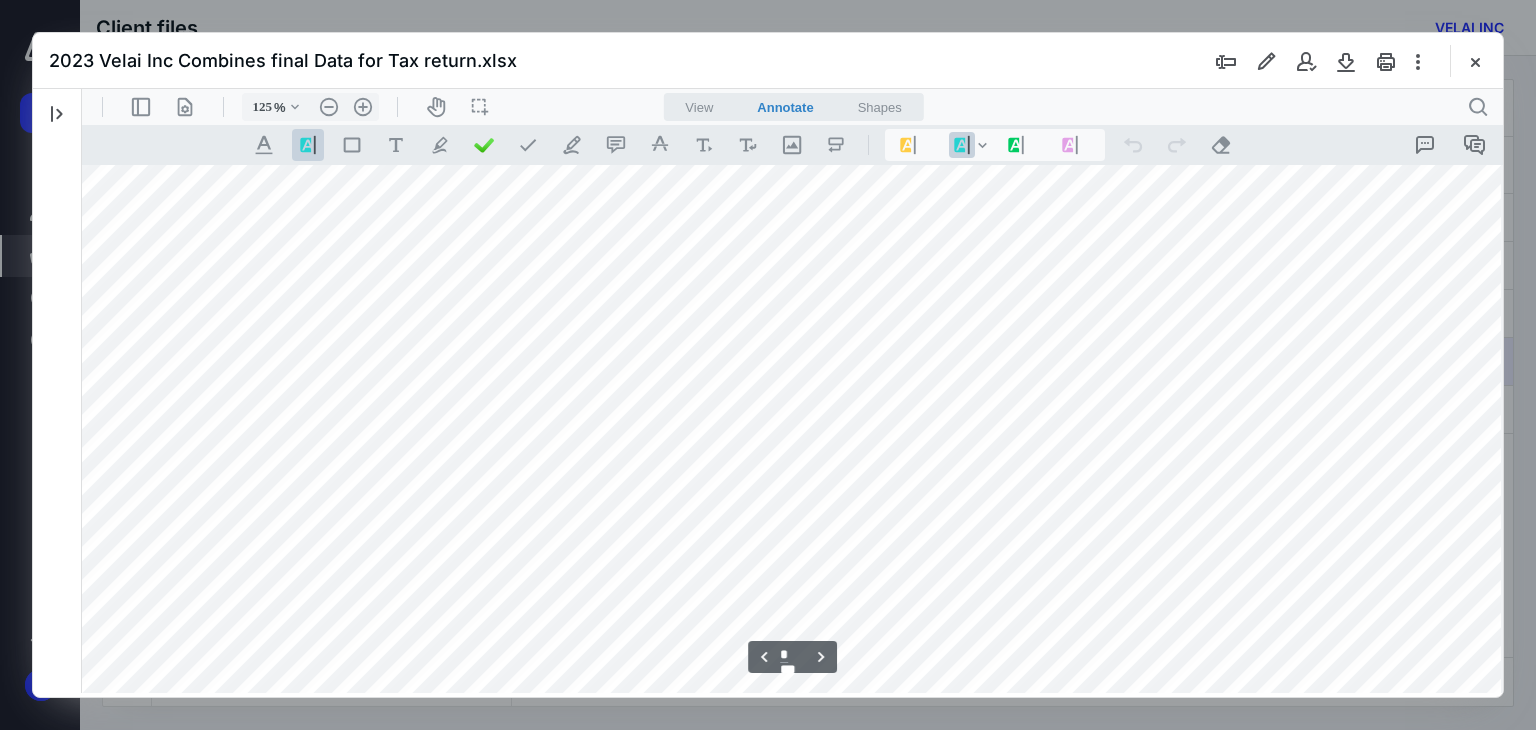 click at bounding box center [784, 972] 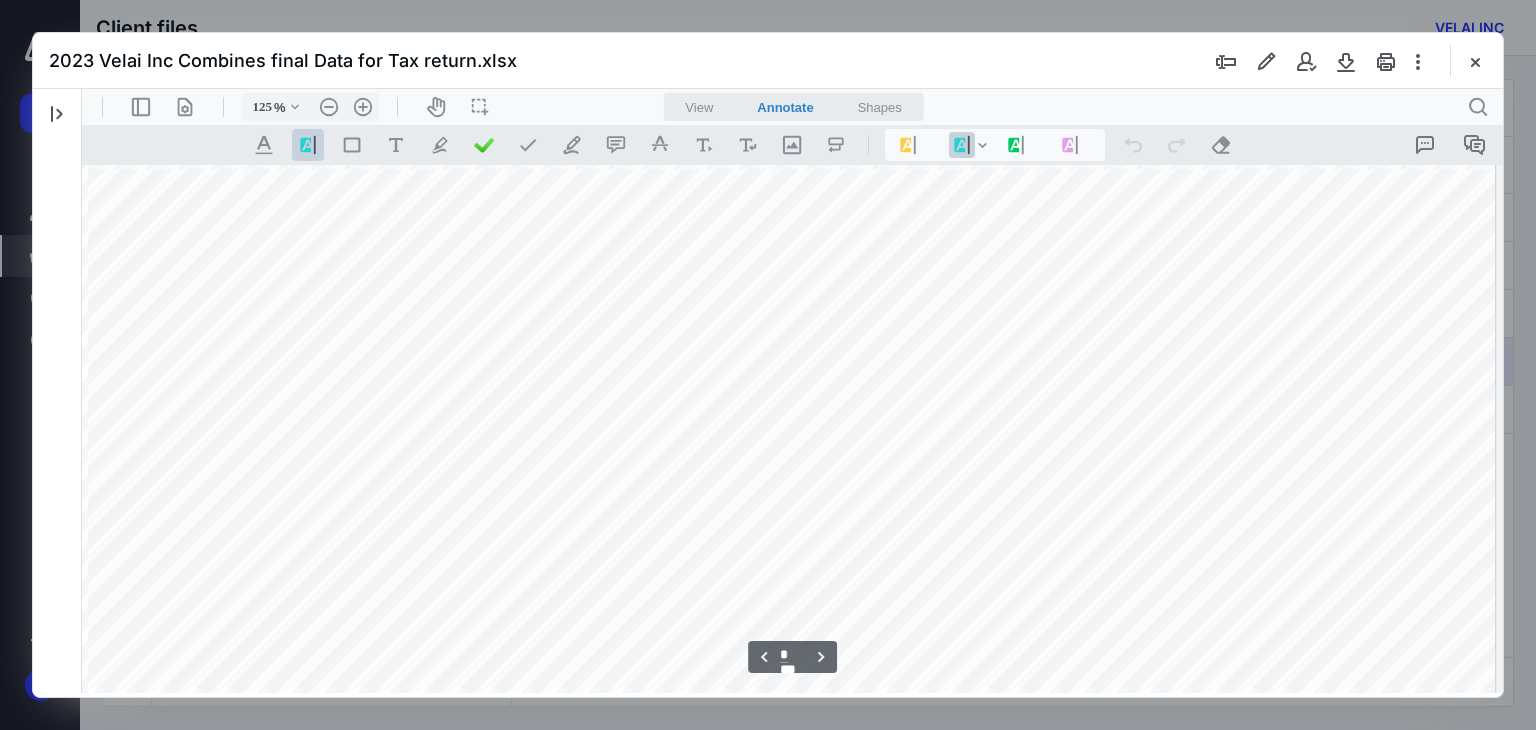 scroll, scrollTop: 5502, scrollLeft: 687, axis: both 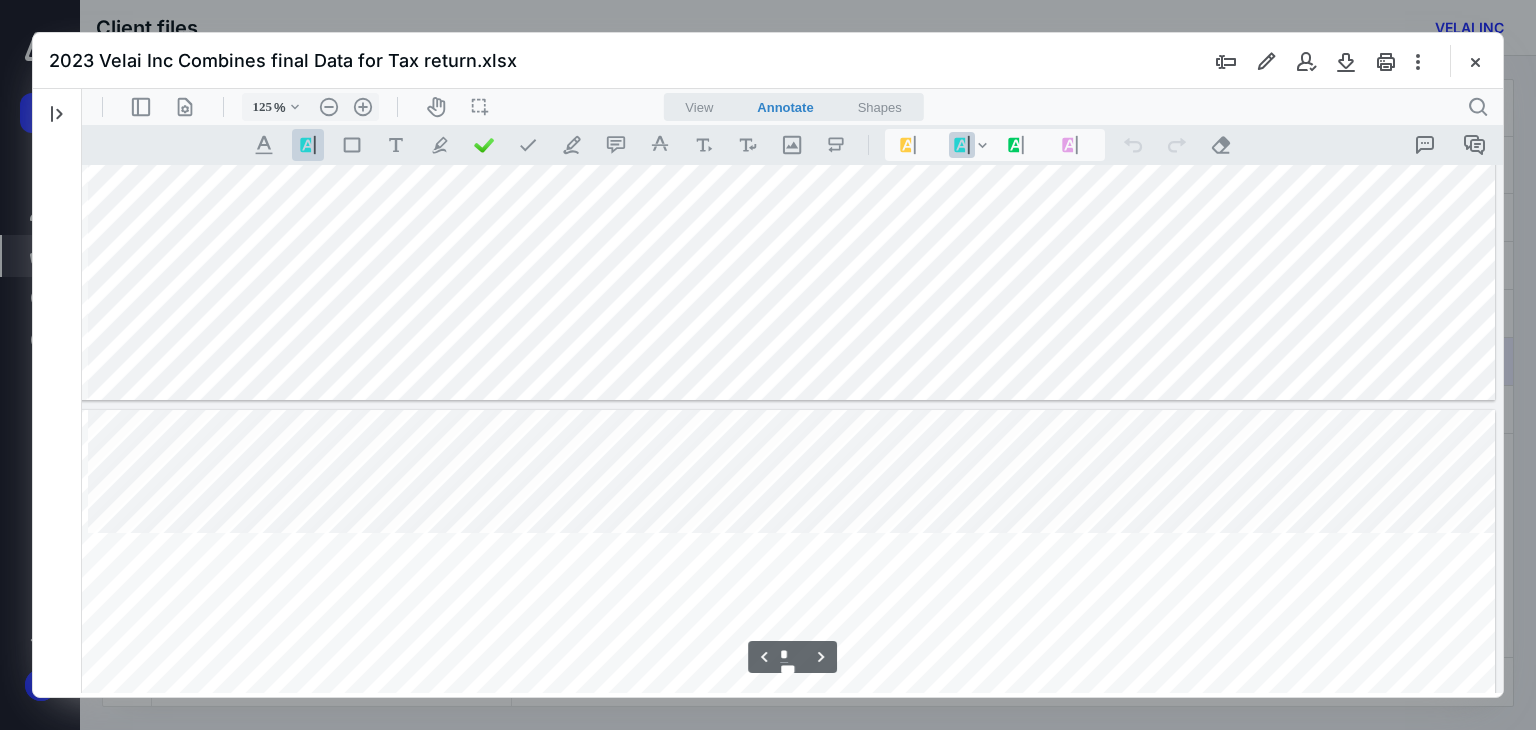 type on "*" 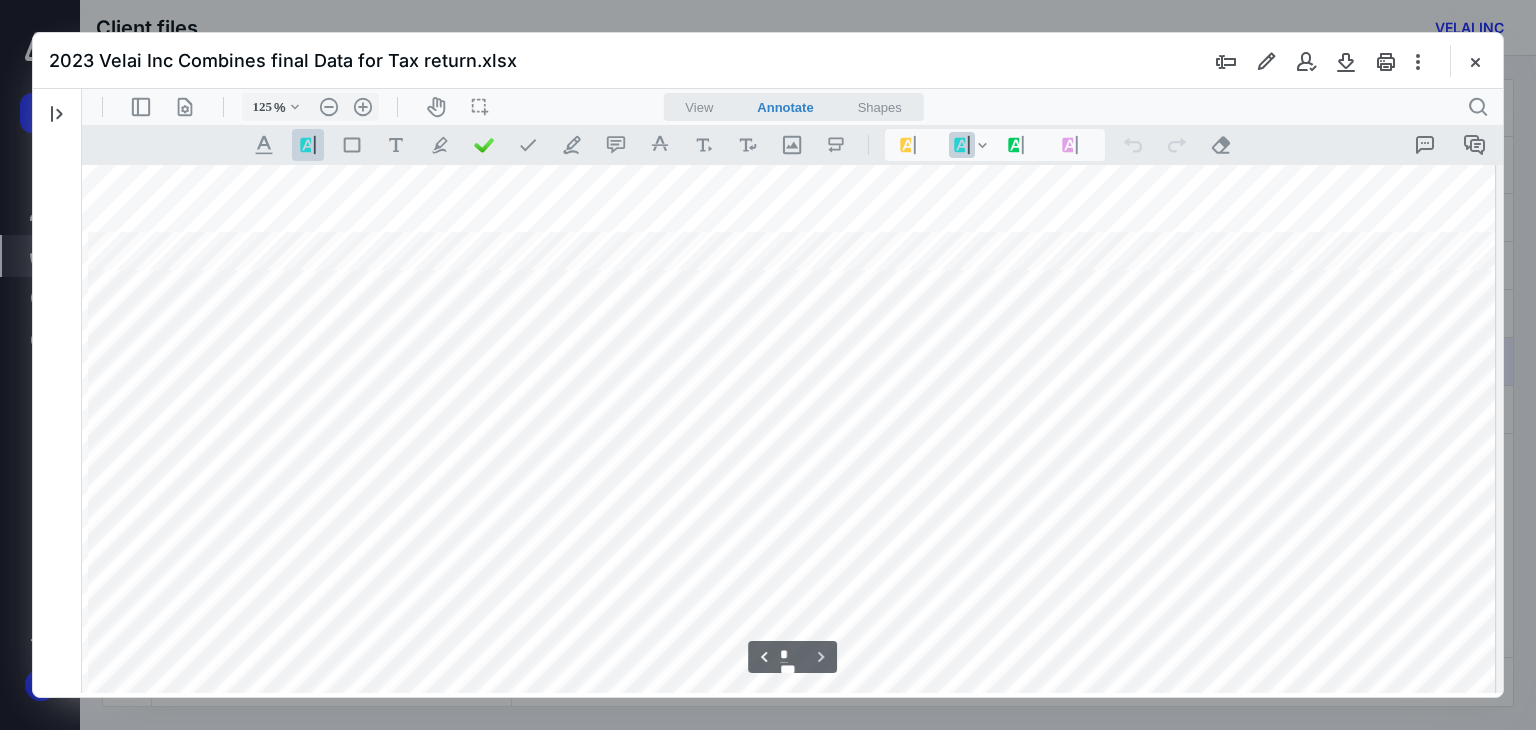 scroll, scrollTop: 7366, scrollLeft: 687, axis: both 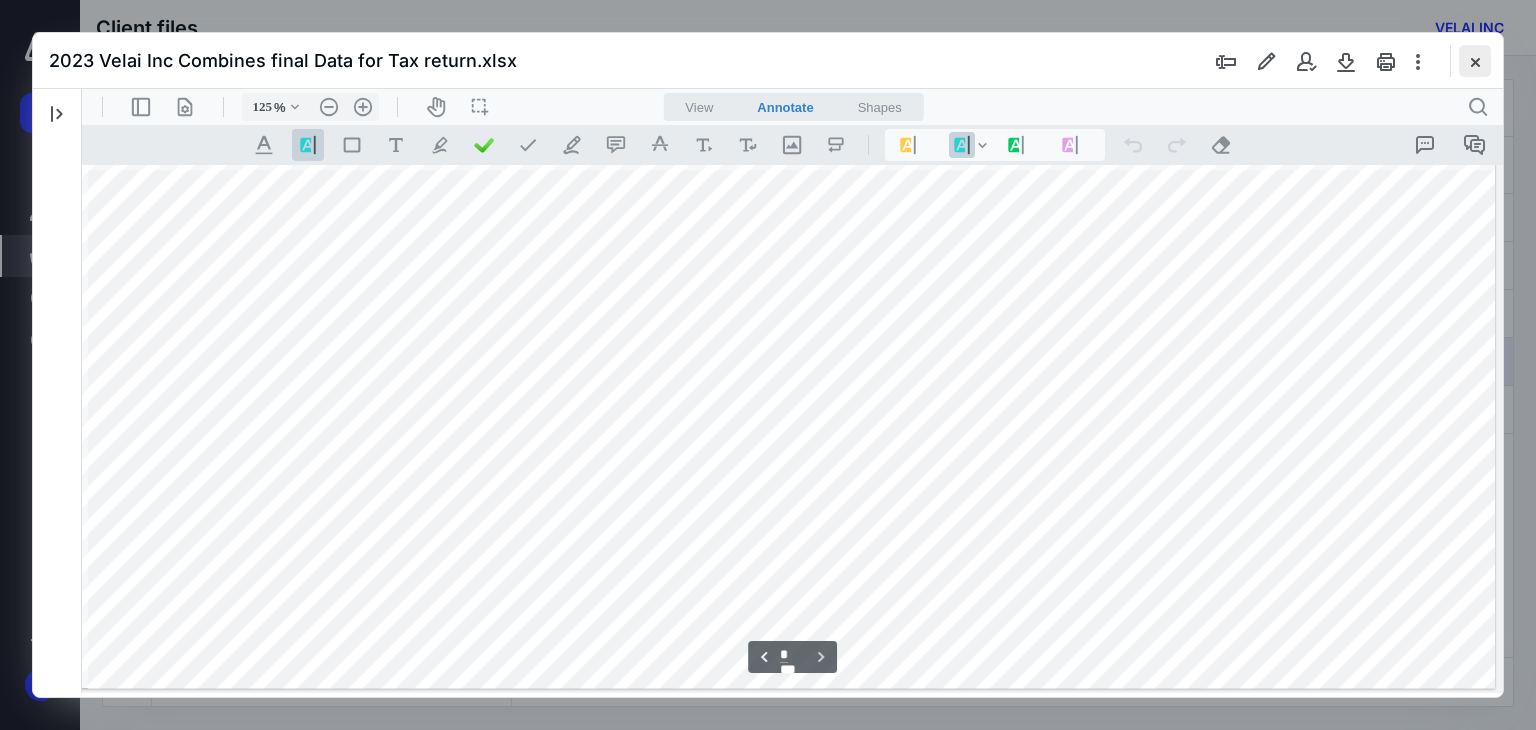 click at bounding box center (1475, 61) 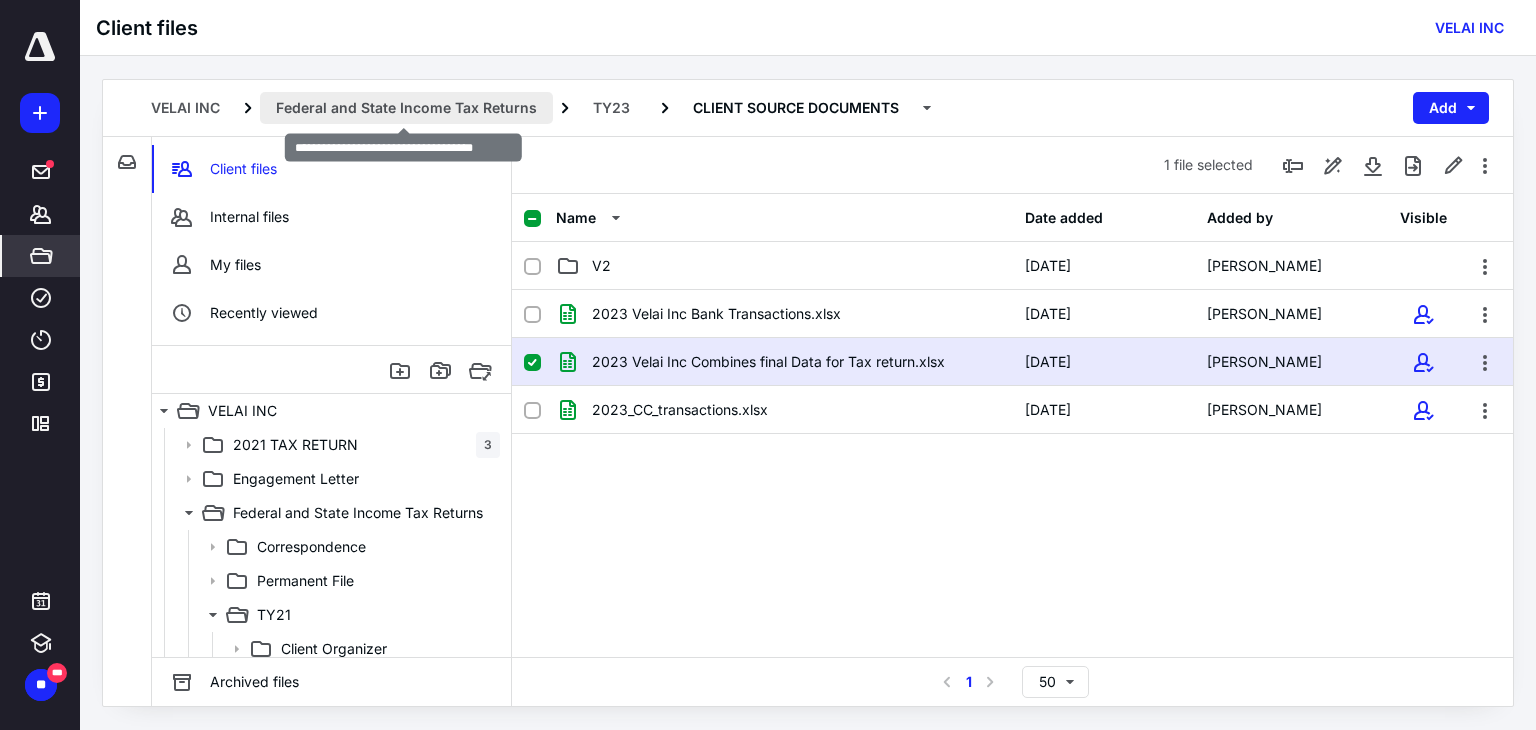 click on "Federal and State Income Tax Returns" at bounding box center (406, 108) 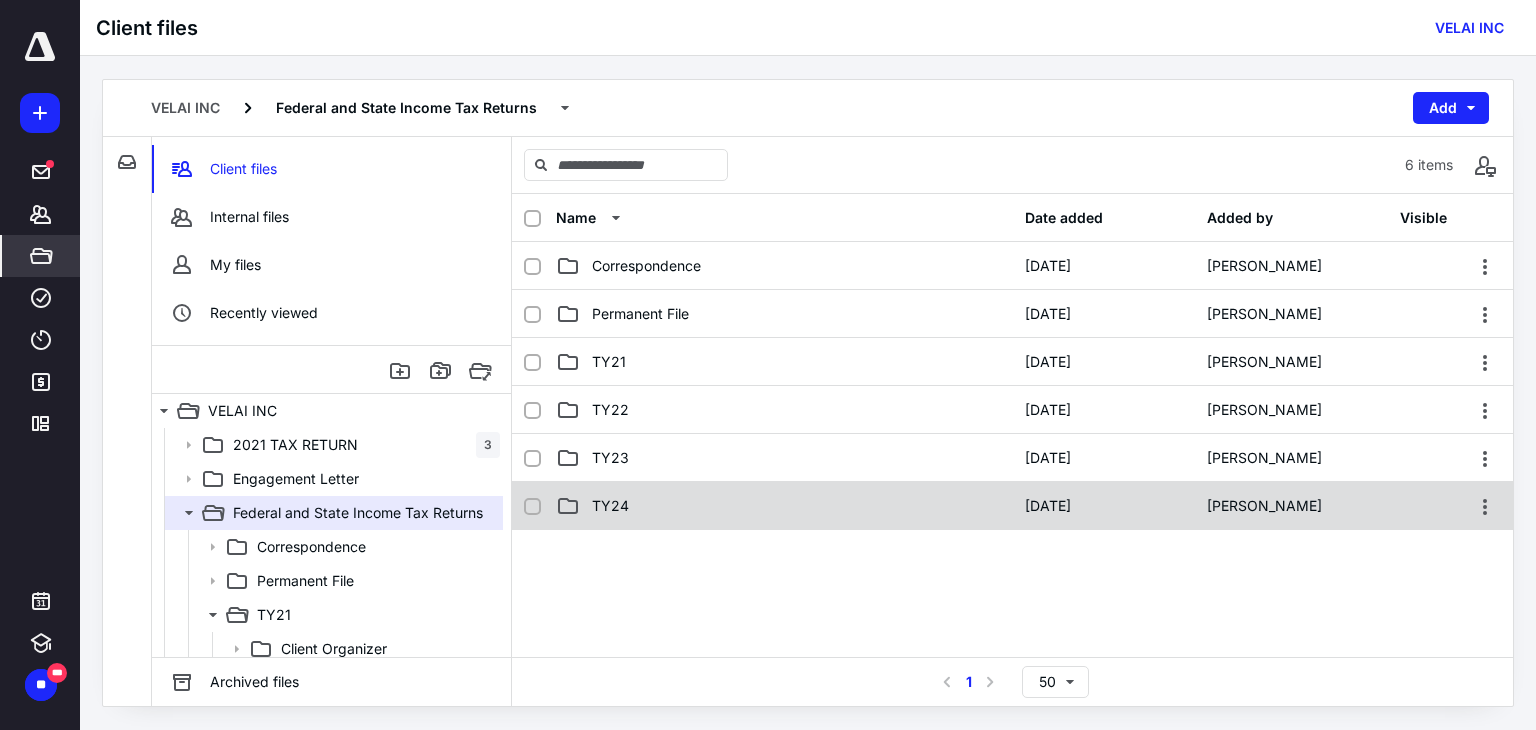 click on "TY24" at bounding box center (784, 506) 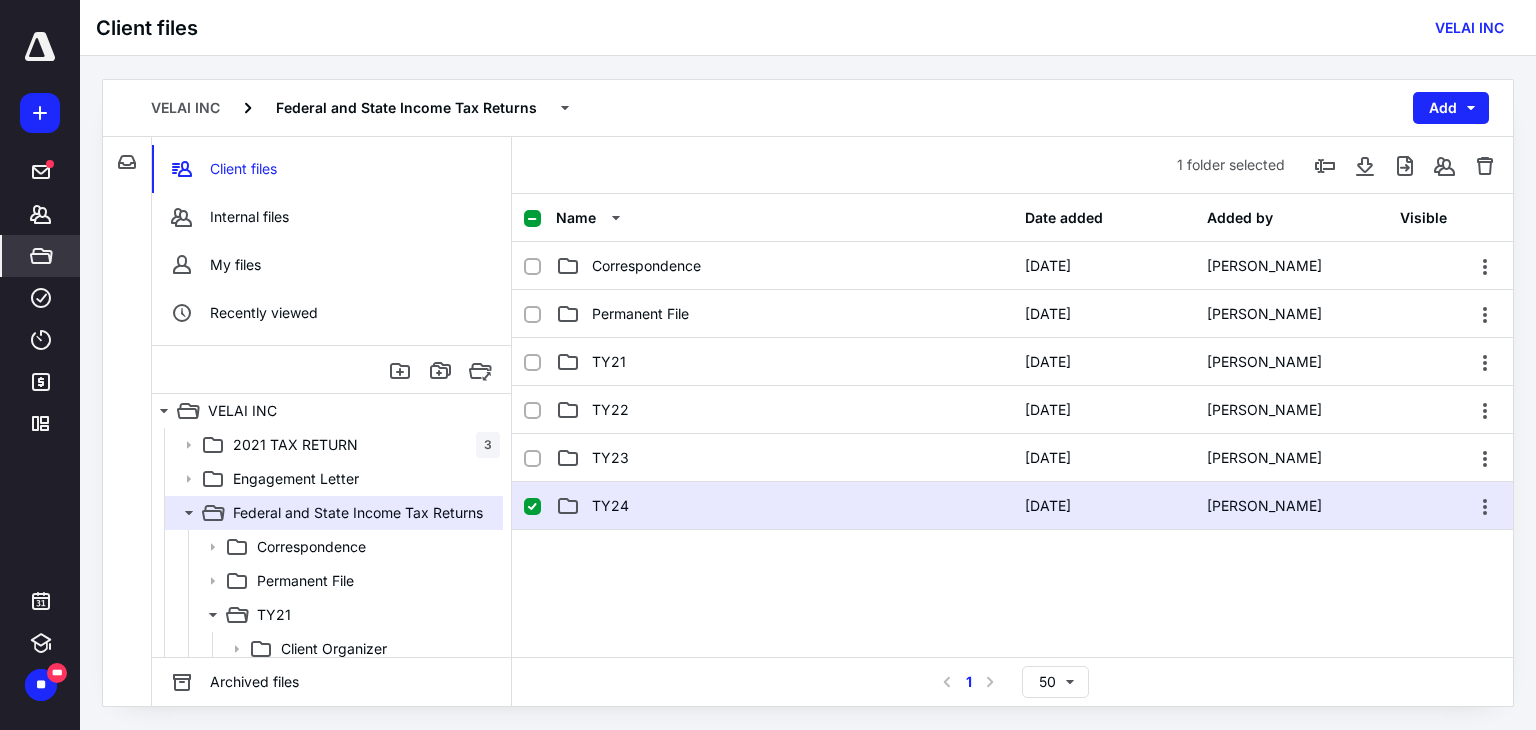 click on "TY24" at bounding box center (784, 506) 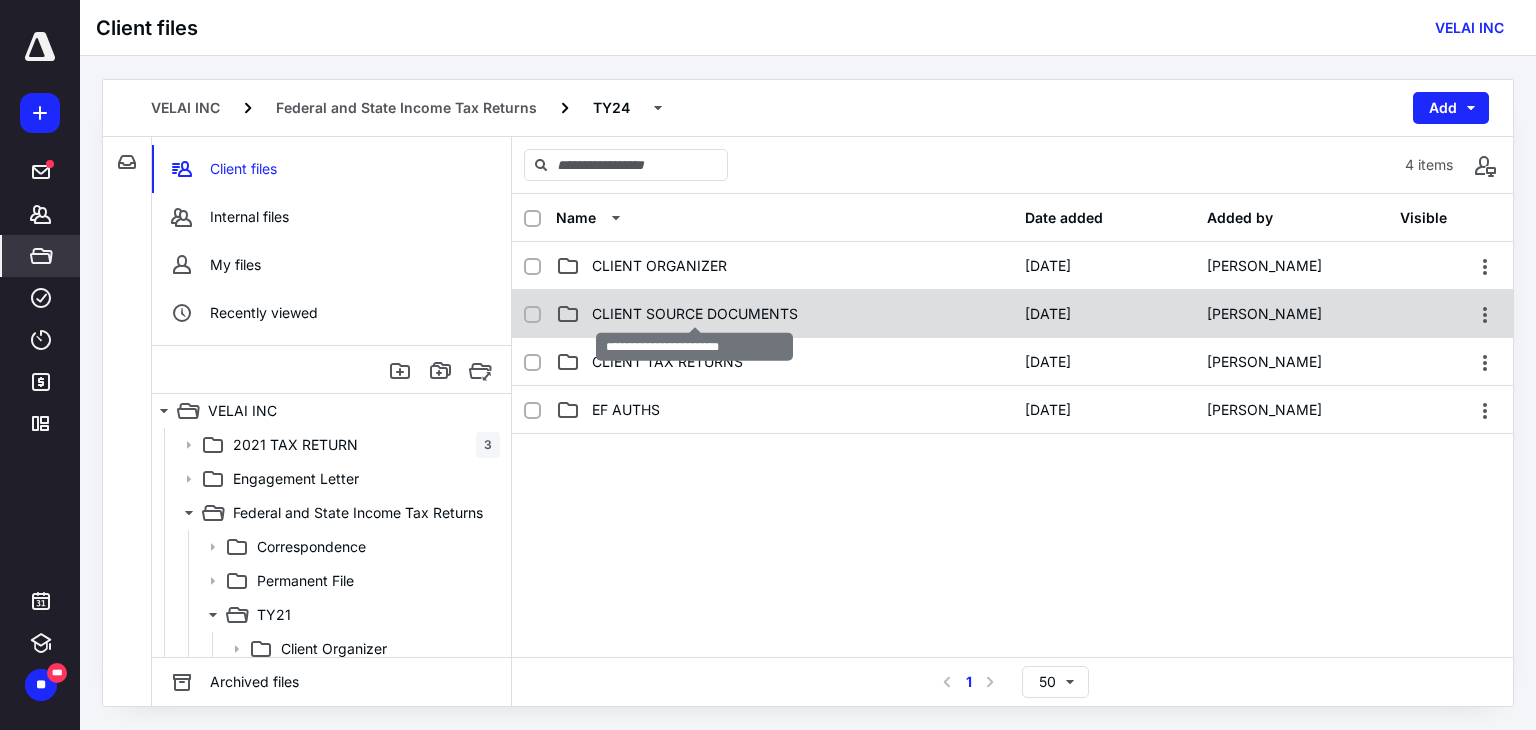 click on "CLIENT SOURCE DOCUMENTS" at bounding box center [695, 314] 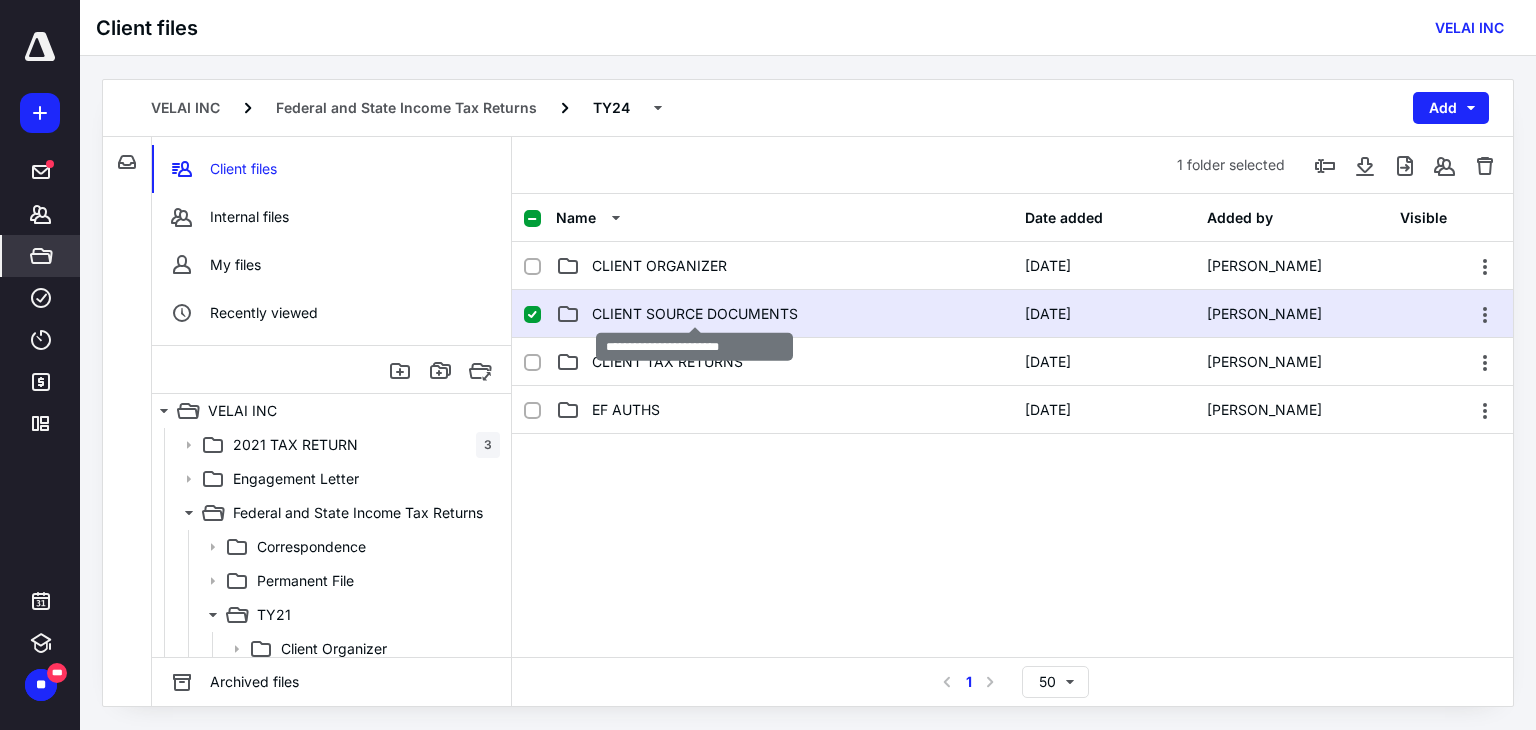 click on "CLIENT SOURCE DOCUMENTS" at bounding box center (695, 314) 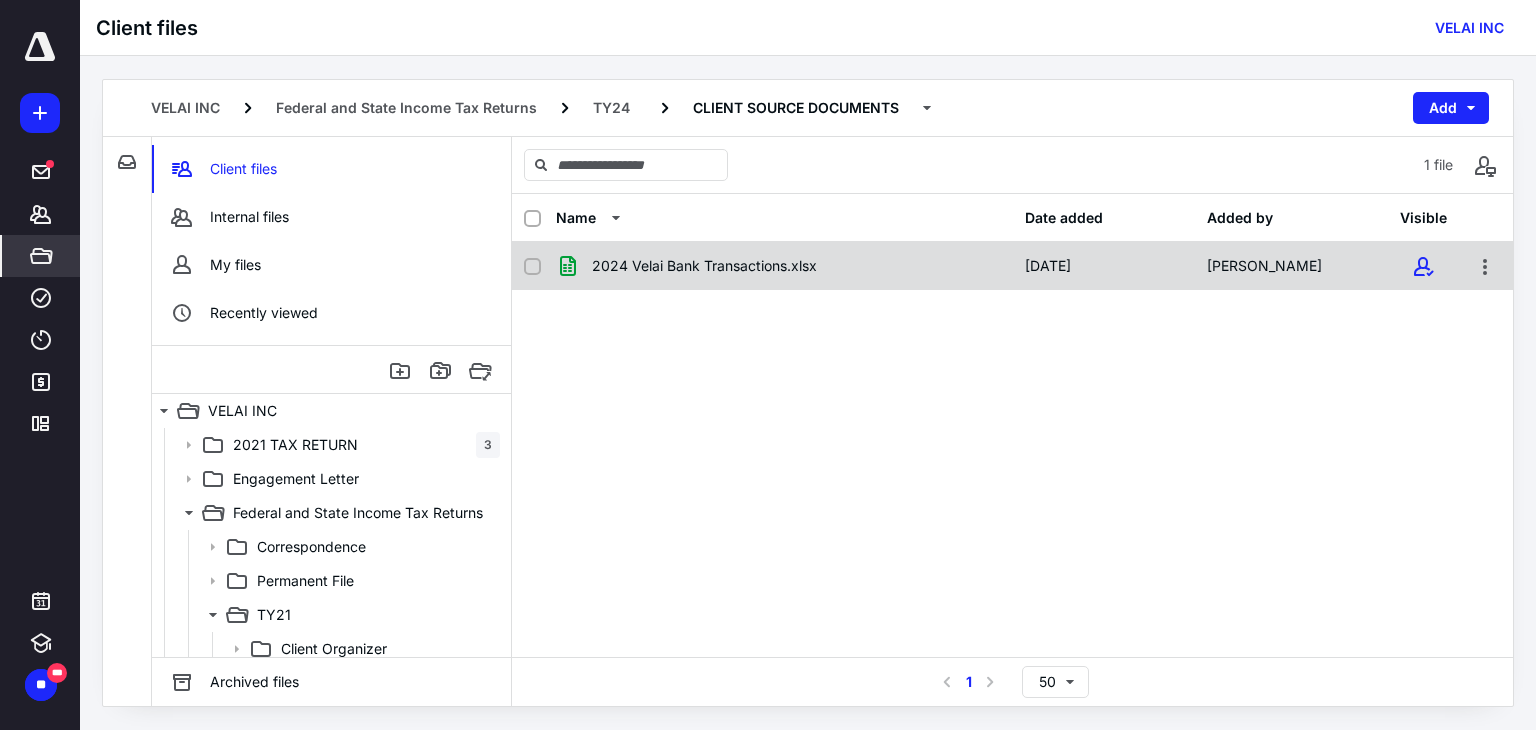 click on "2024 Velai Bank Transactions.xlsx [DATE] [PERSON_NAME]" at bounding box center [1012, 266] 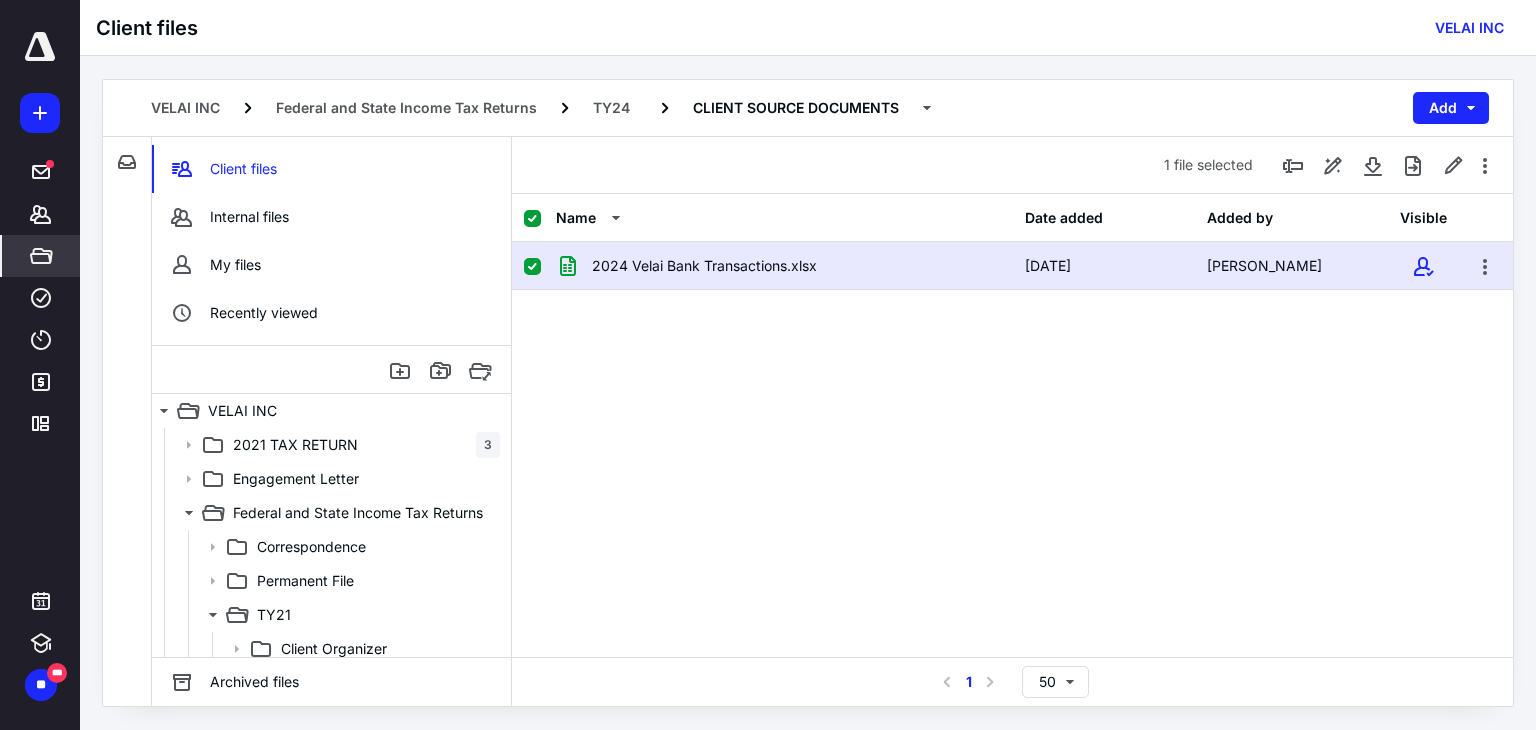click on "2024 Velai Bank Transactions.xlsx [DATE] [PERSON_NAME]" at bounding box center [1012, 266] 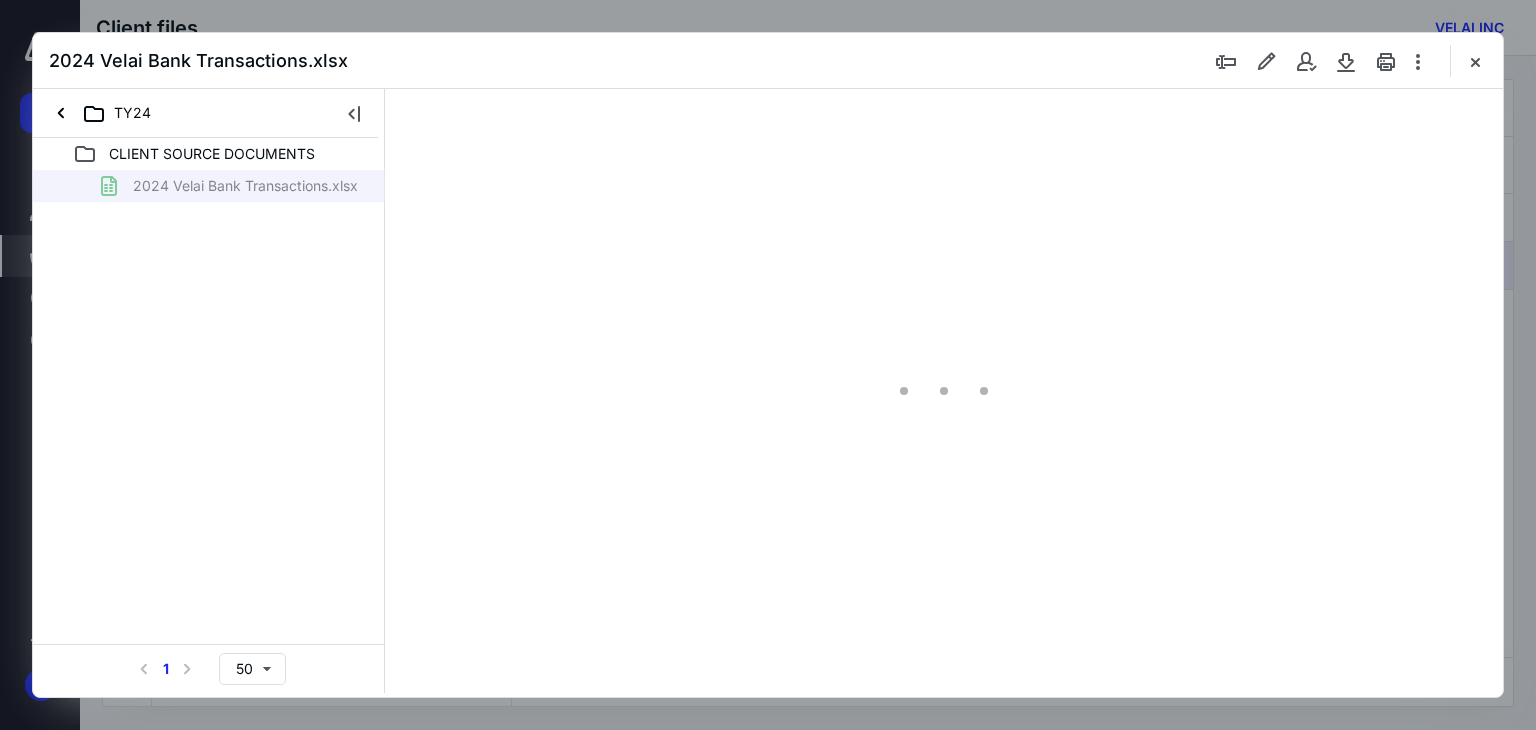 scroll, scrollTop: 0, scrollLeft: 0, axis: both 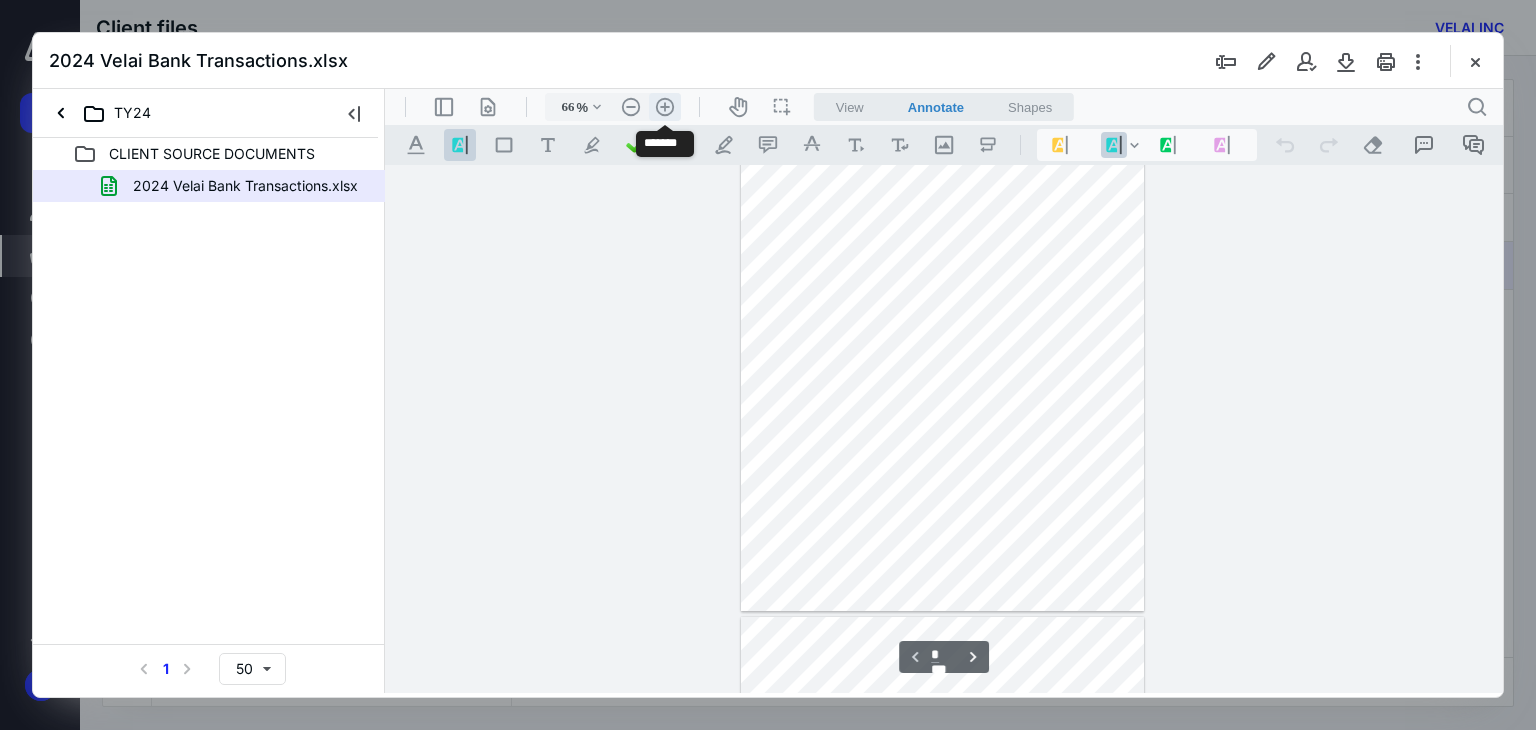 click on ".cls-1{fill:#abb0c4;} icon - header - zoom - in - line" at bounding box center (665, 107) 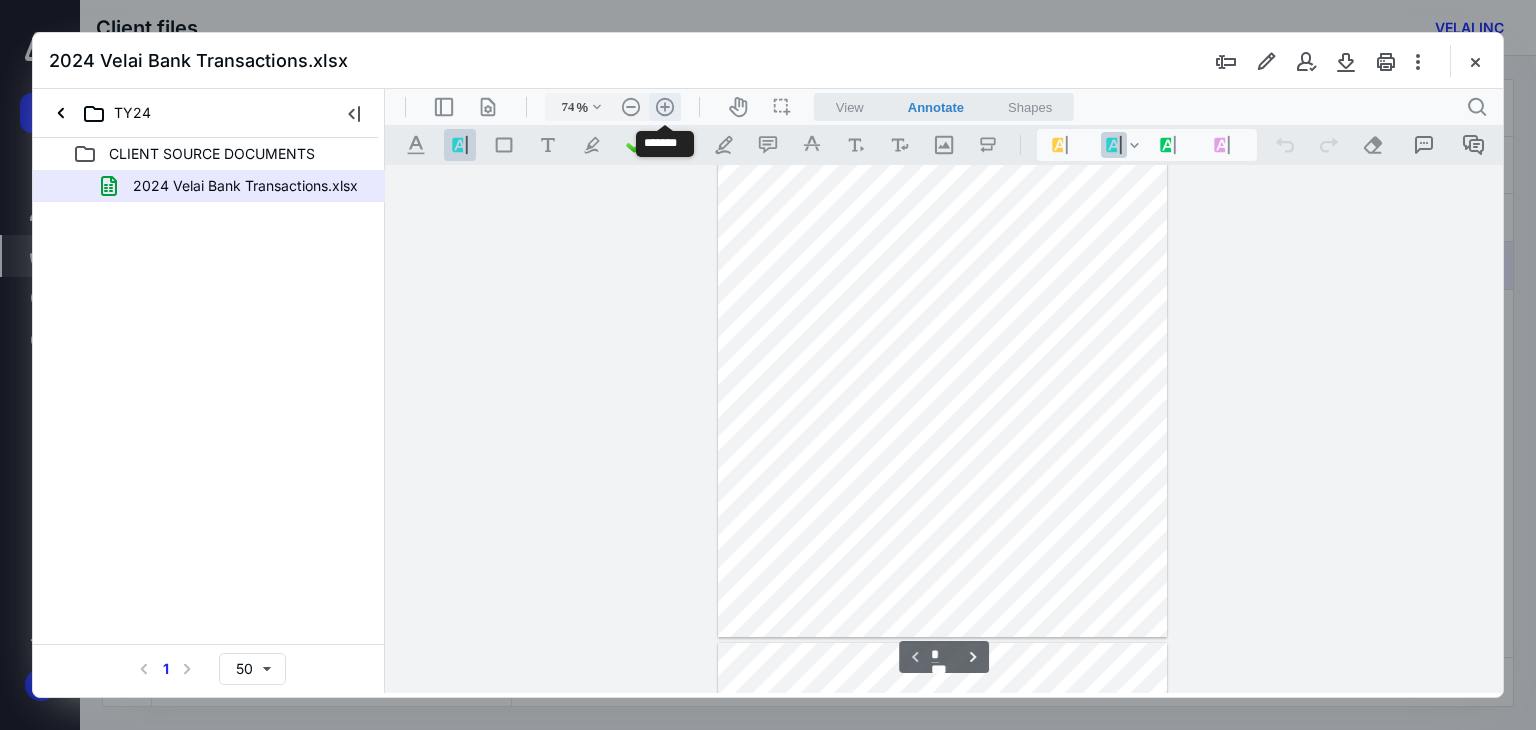 click on ".cls-1{fill:#abb0c4;} icon - header - zoom - in - line" at bounding box center [665, 107] 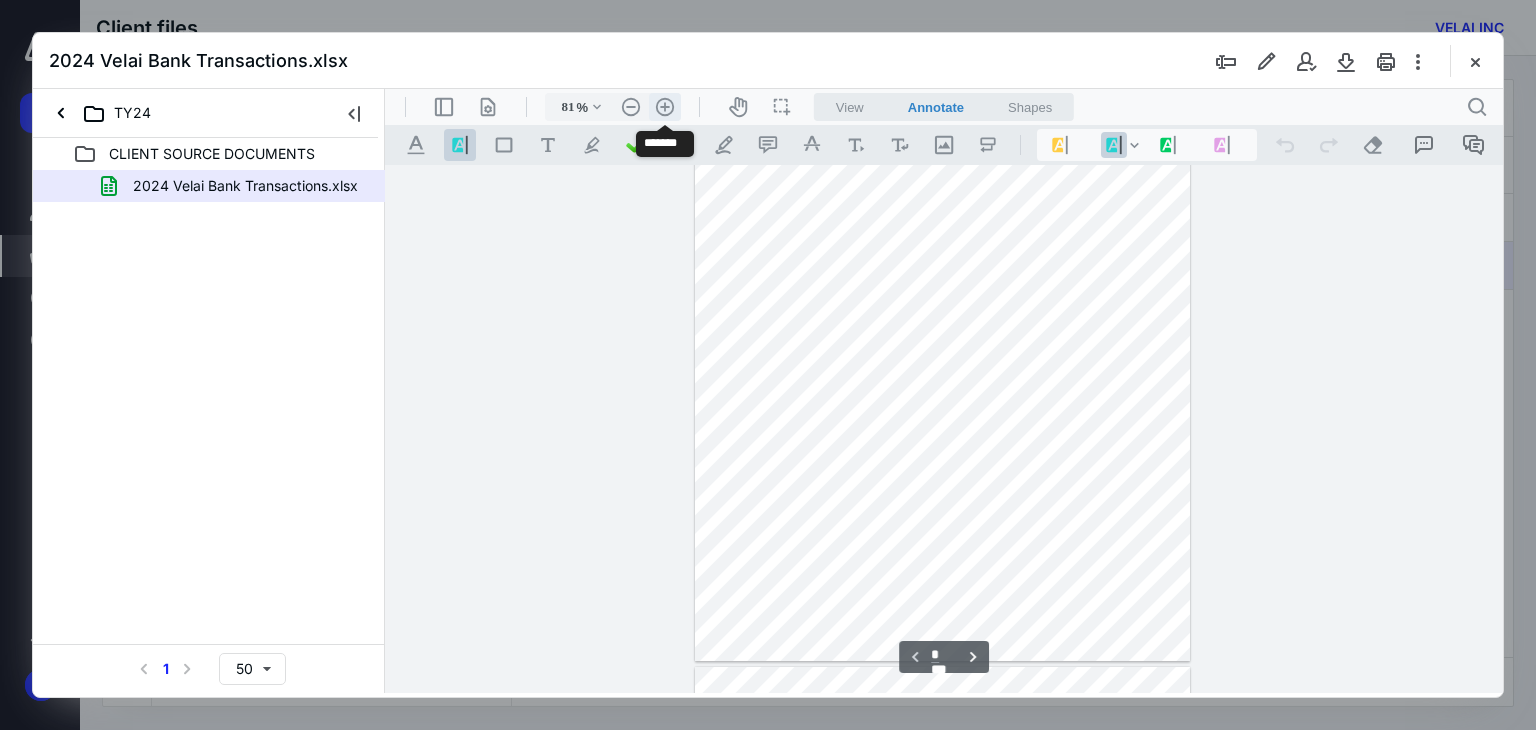 click on ".cls-1{fill:#abb0c4;} icon - header - zoom - in - line" at bounding box center [665, 107] 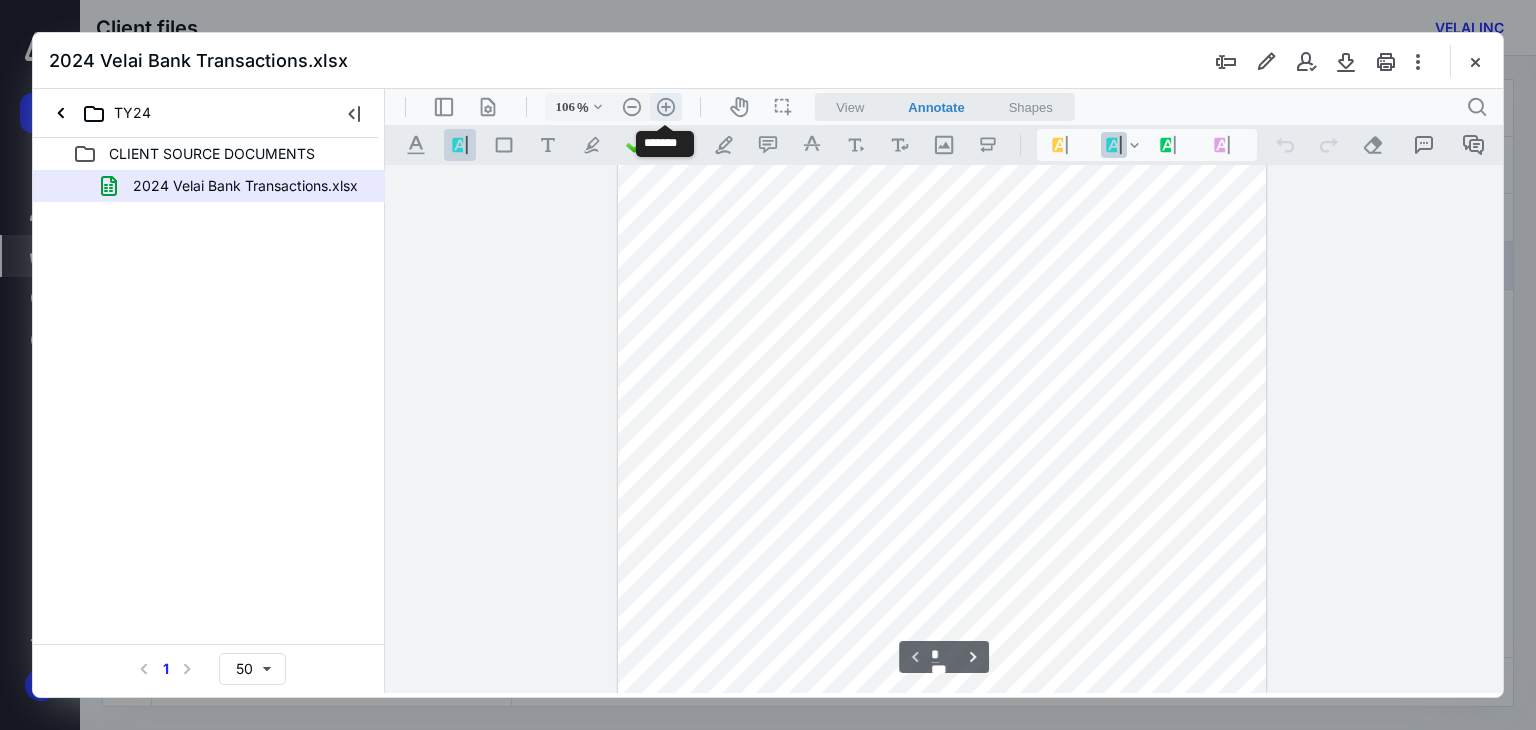 click on ".cls-1{fill:#abb0c4;} icon - header - zoom - in - line" at bounding box center [666, 107] 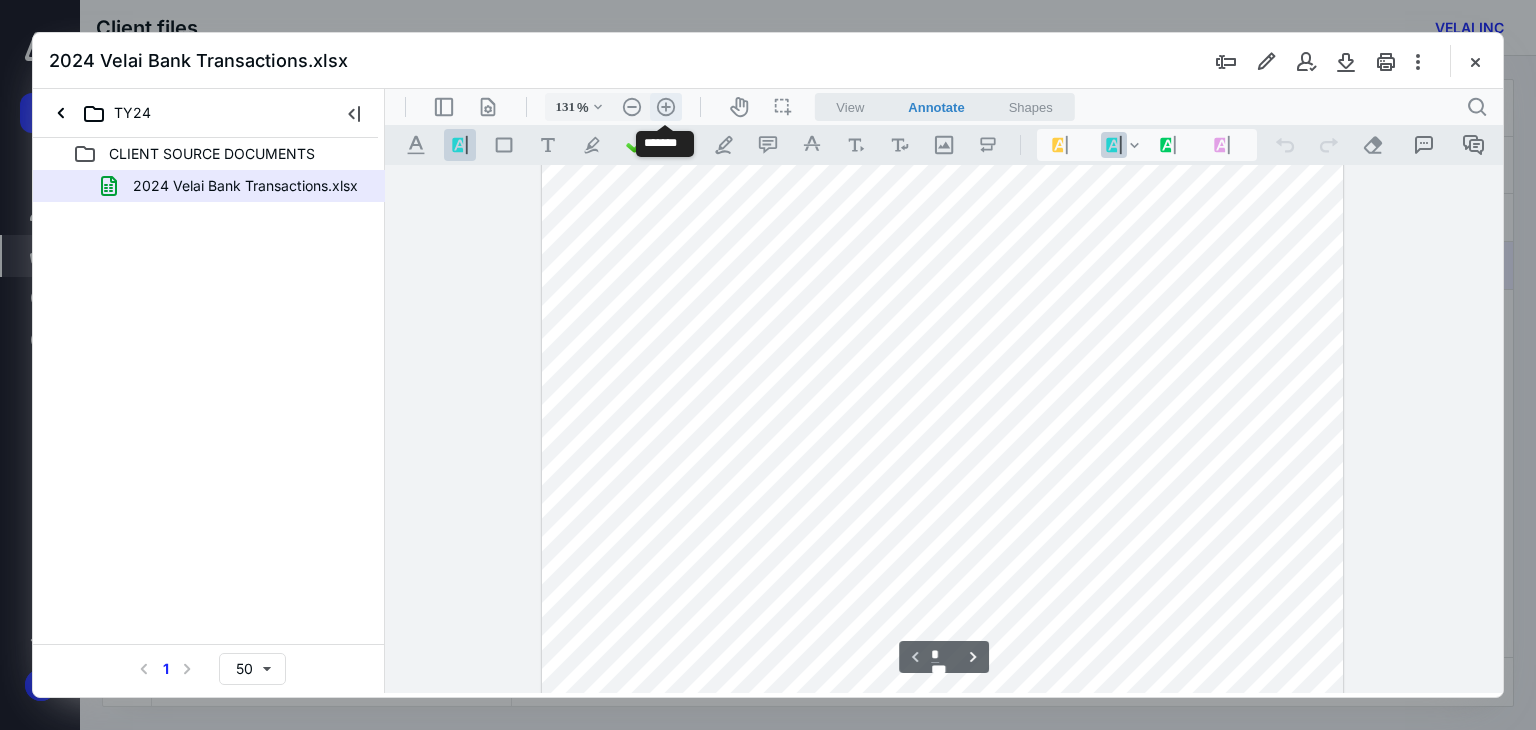 click on ".cls-1{fill:#abb0c4;} icon - header - zoom - in - line" at bounding box center (666, 107) 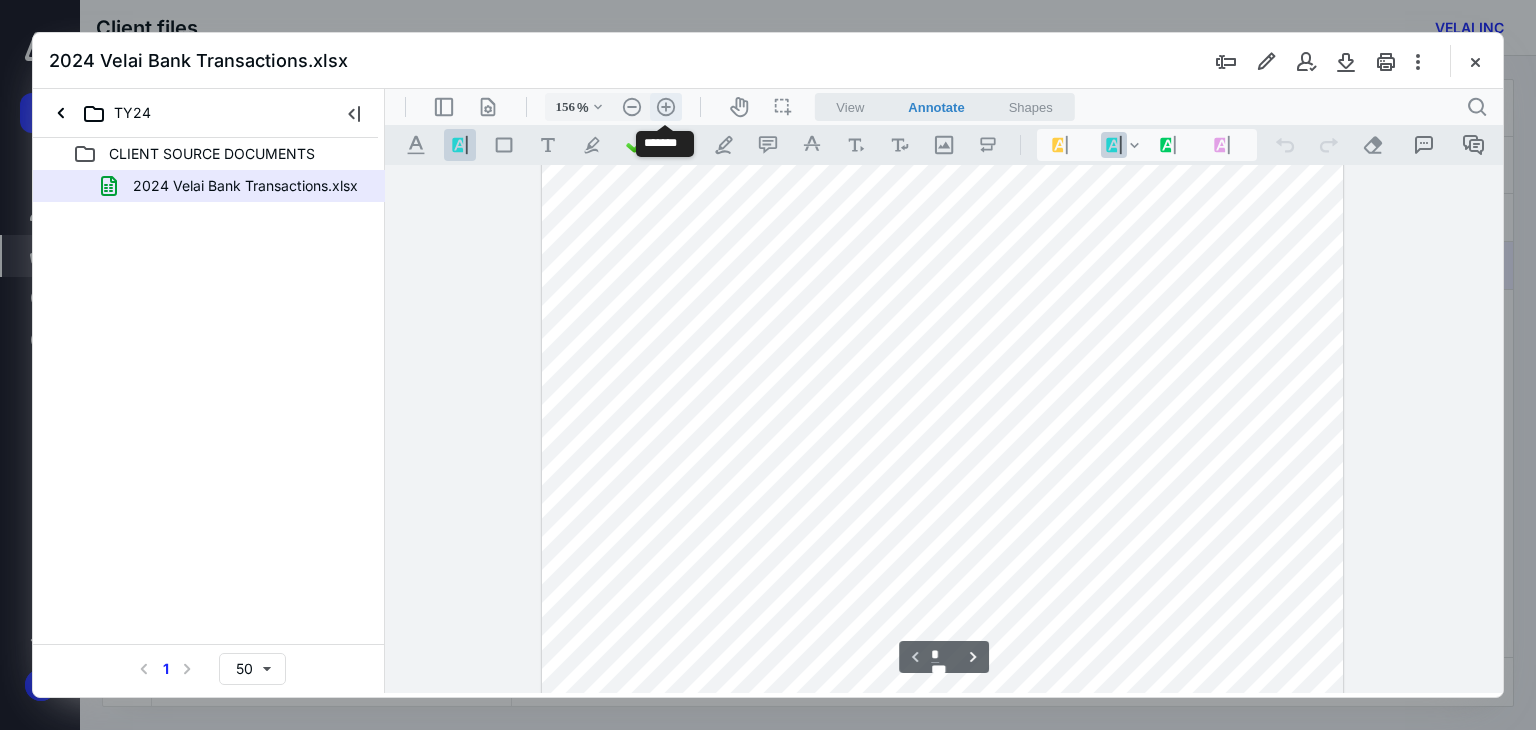 scroll, scrollTop: 493, scrollLeft: 0, axis: vertical 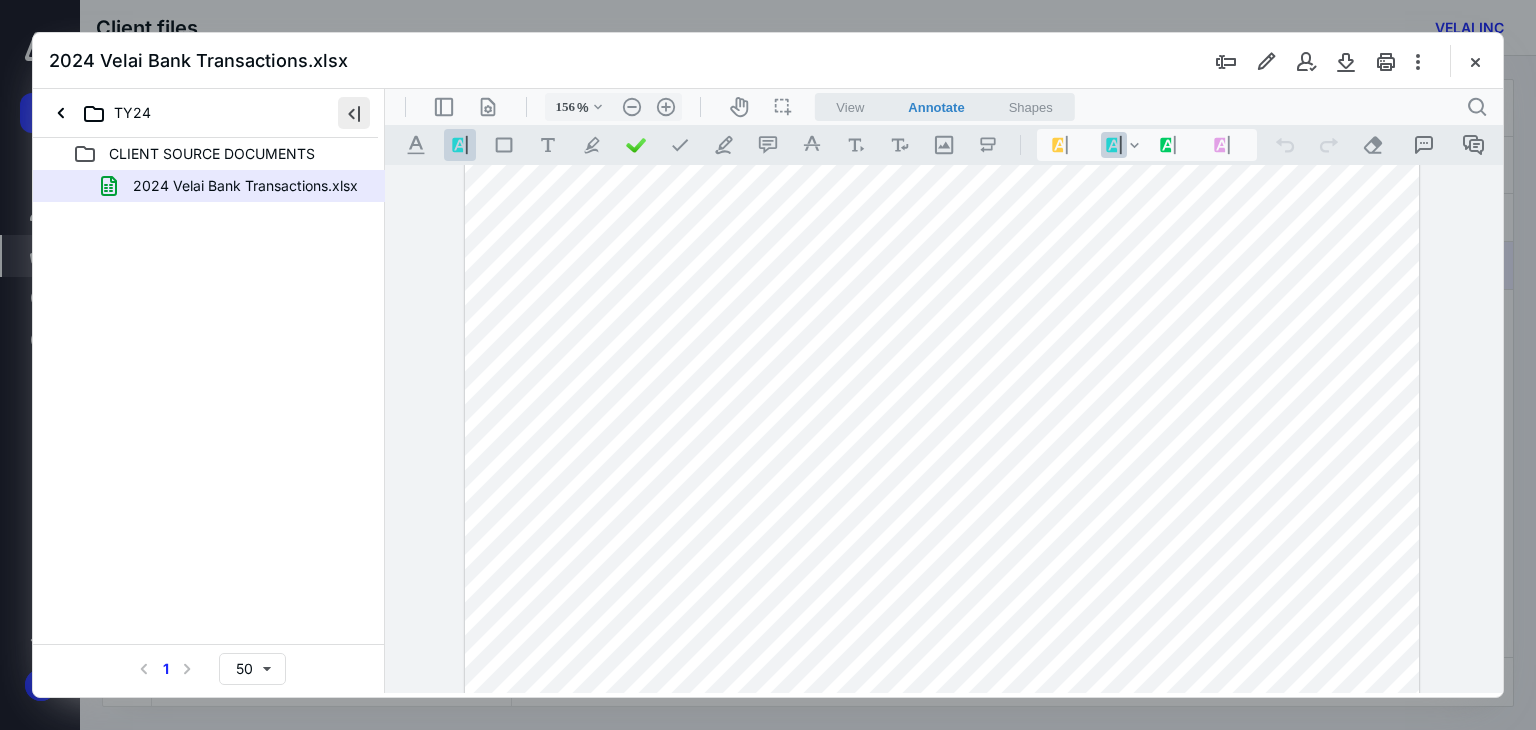 click at bounding box center [354, 113] 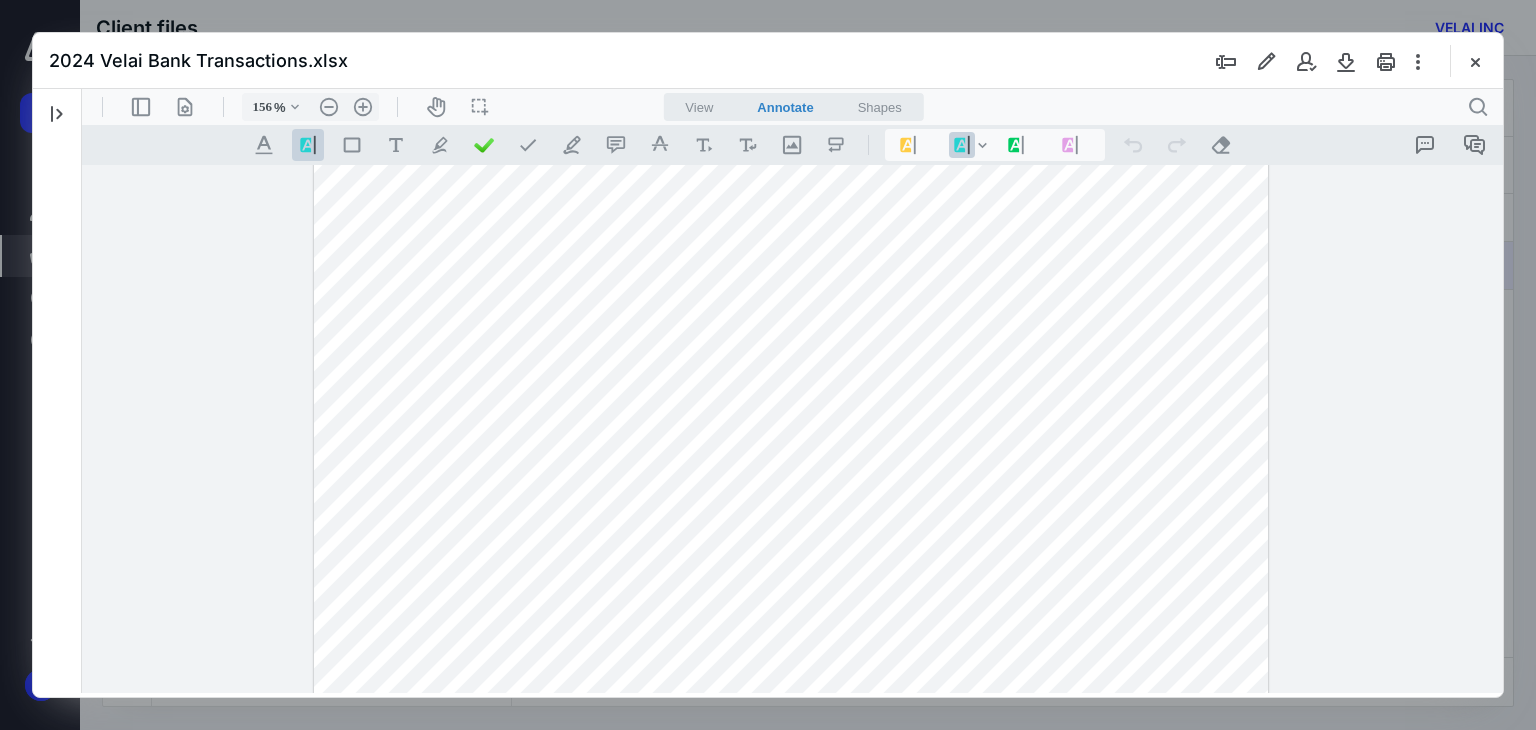 click at bounding box center [791, 296] 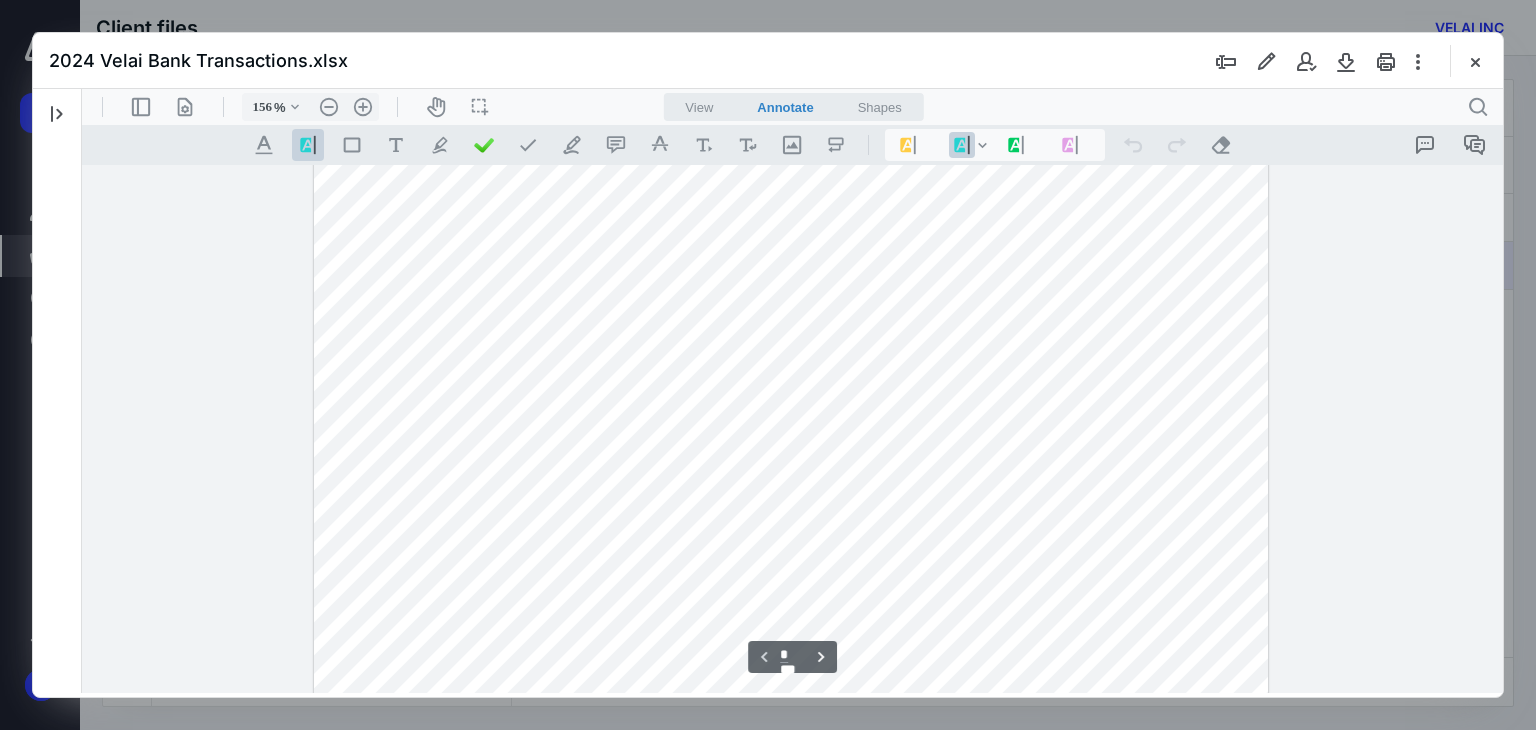 scroll, scrollTop: 173, scrollLeft: 0, axis: vertical 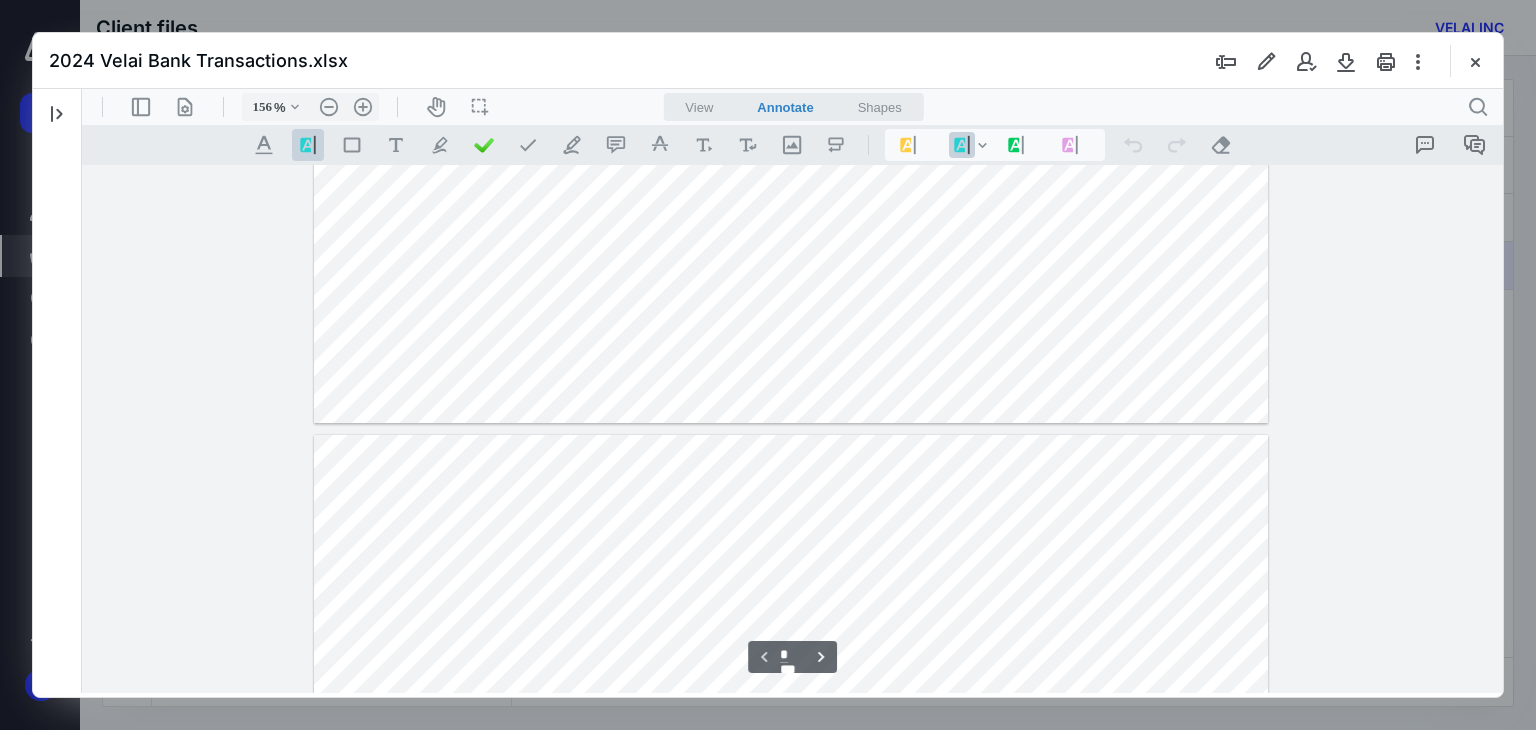 type on "*" 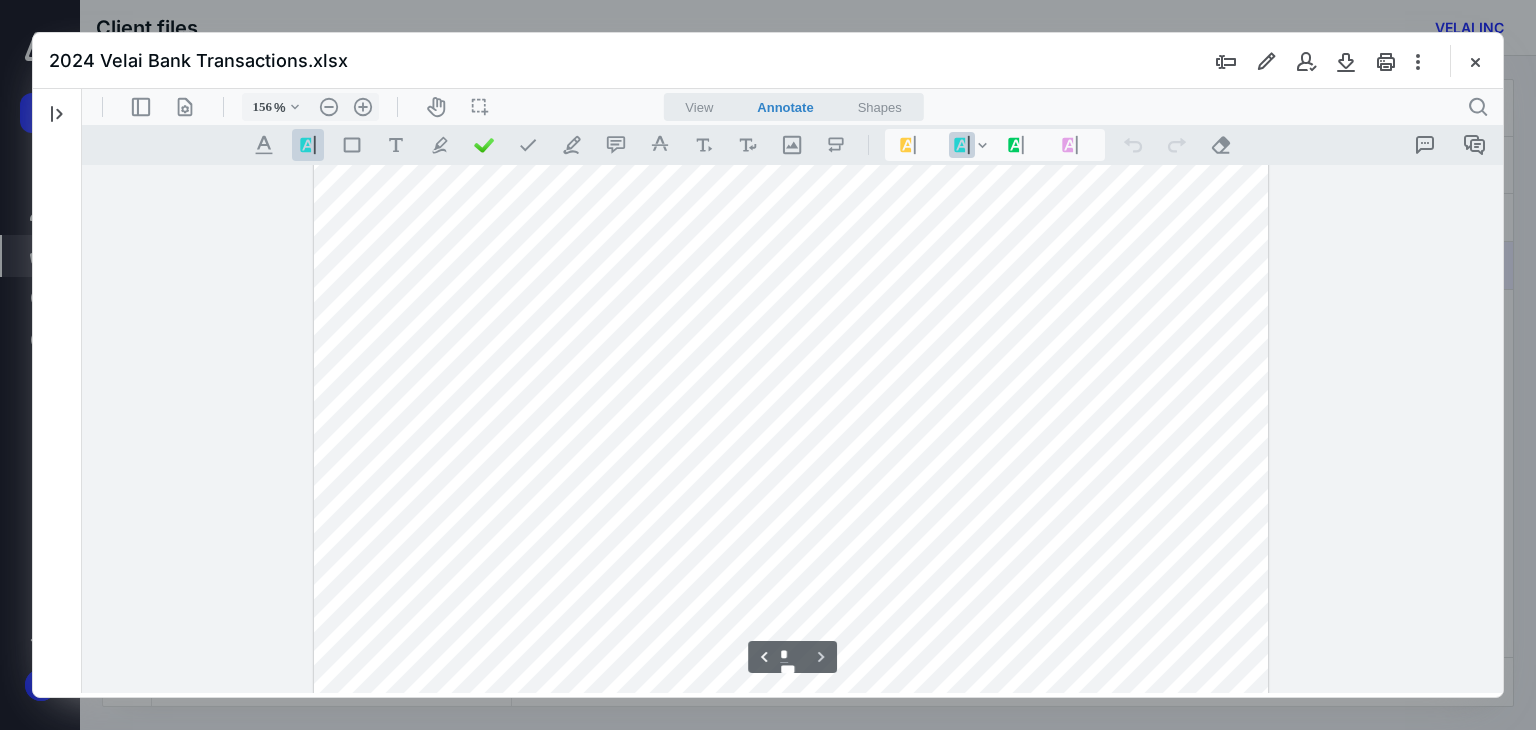 scroll, scrollTop: 1966, scrollLeft: 0, axis: vertical 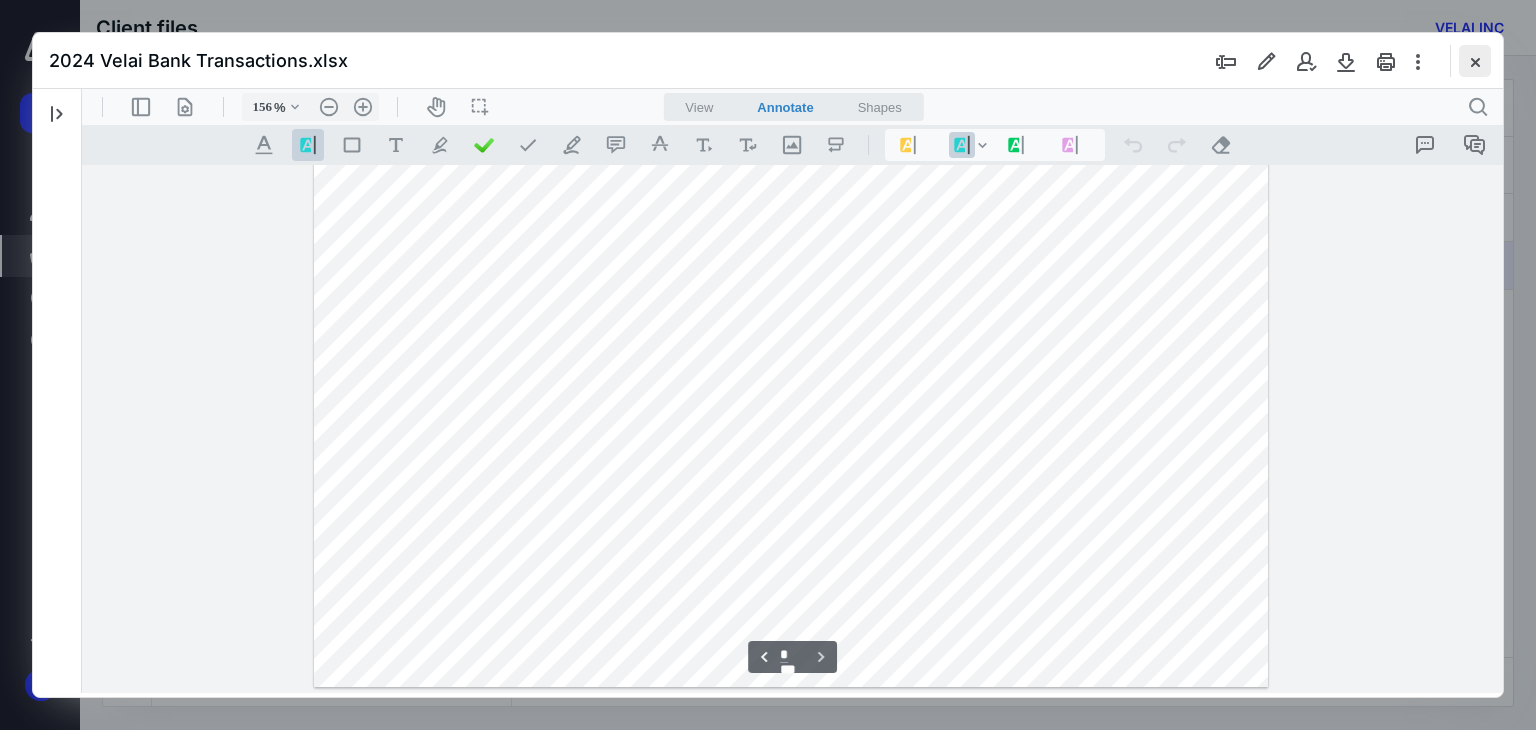 click at bounding box center [1475, 61] 